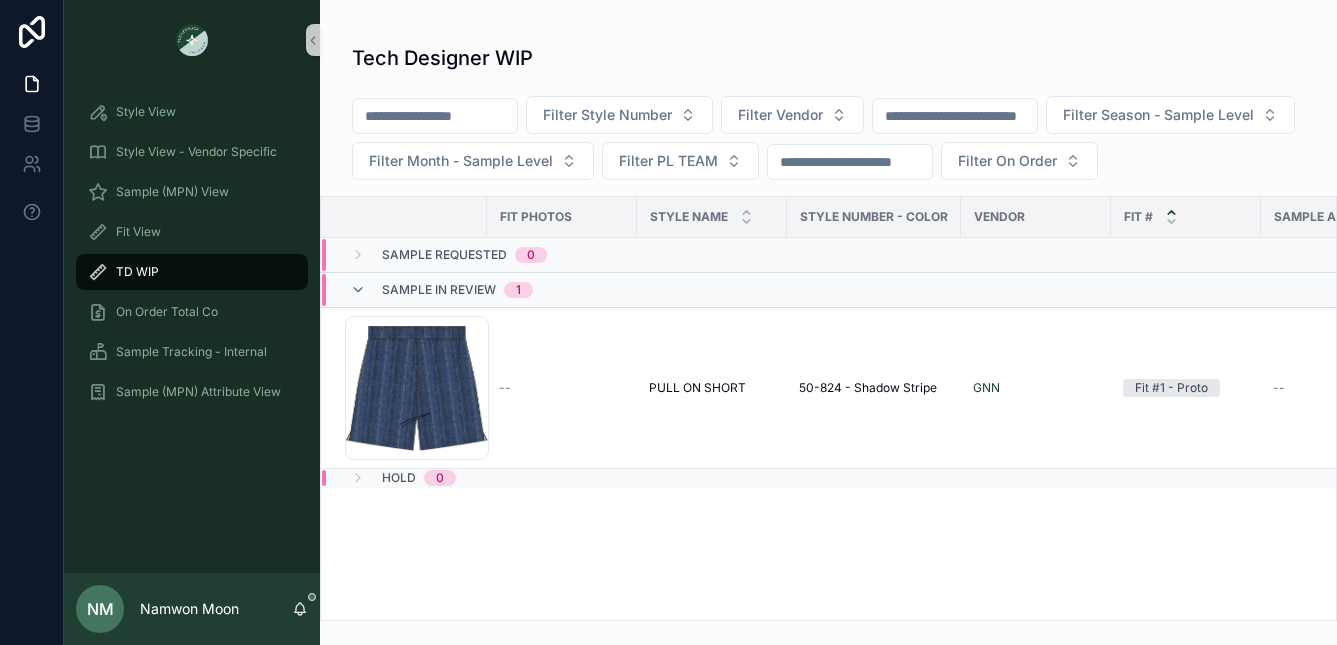 scroll, scrollTop: 0, scrollLeft: 0, axis: both 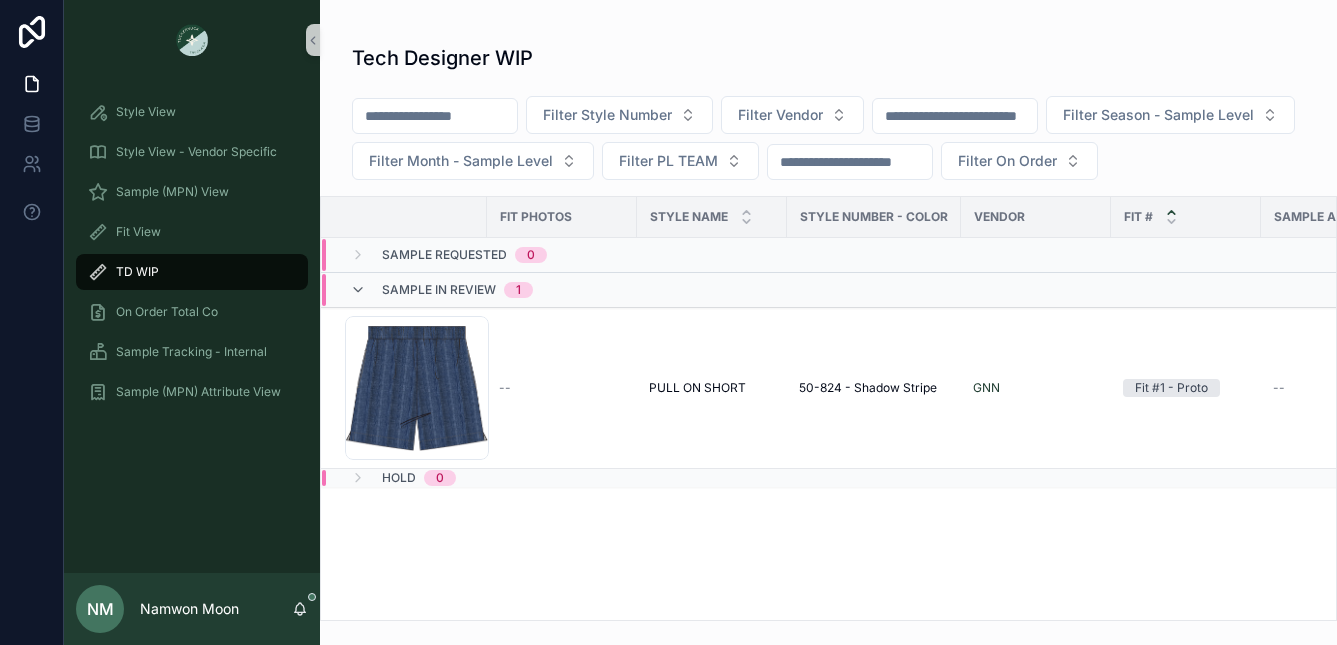 click at bounding box center (435, 116) 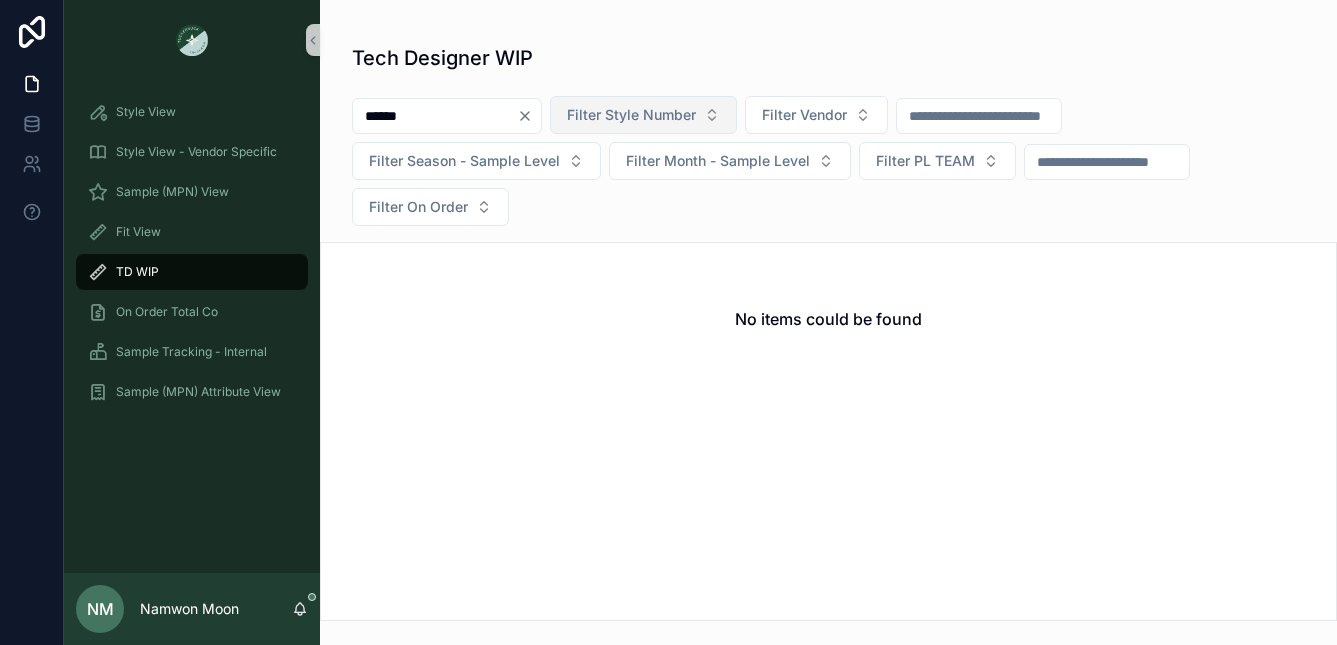 type on "******" 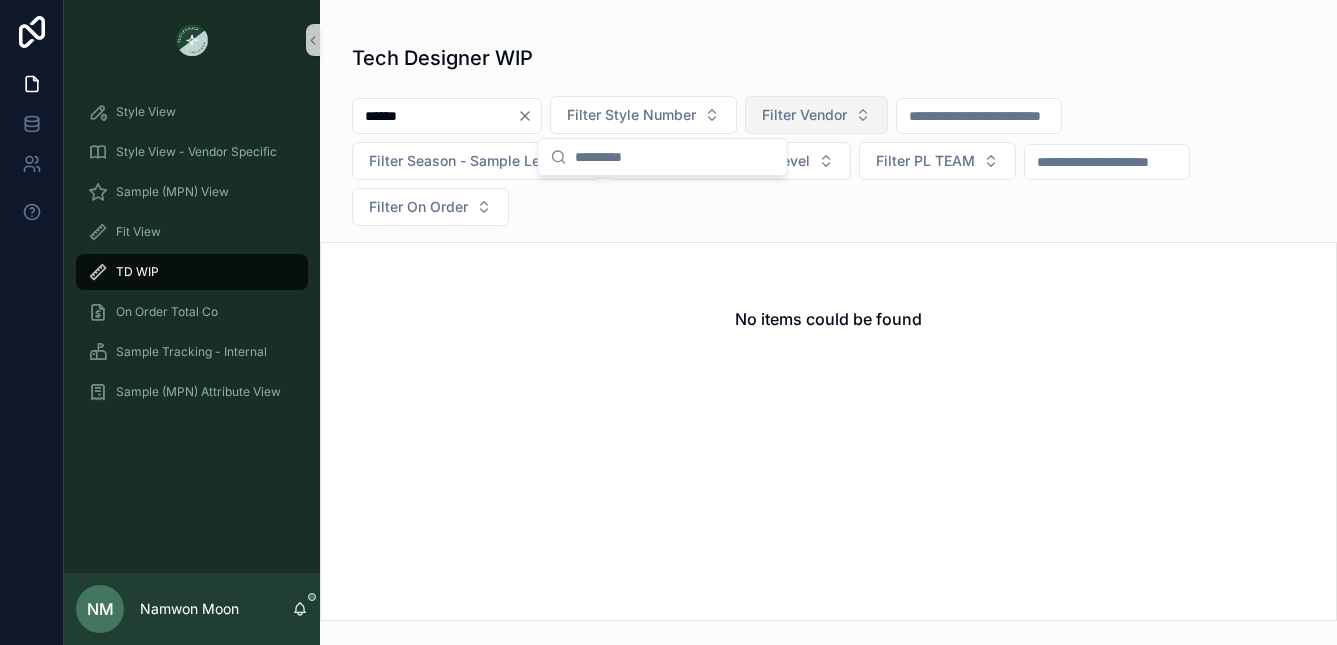 click on "Filter Vendor" at bounding box center (804, 115) 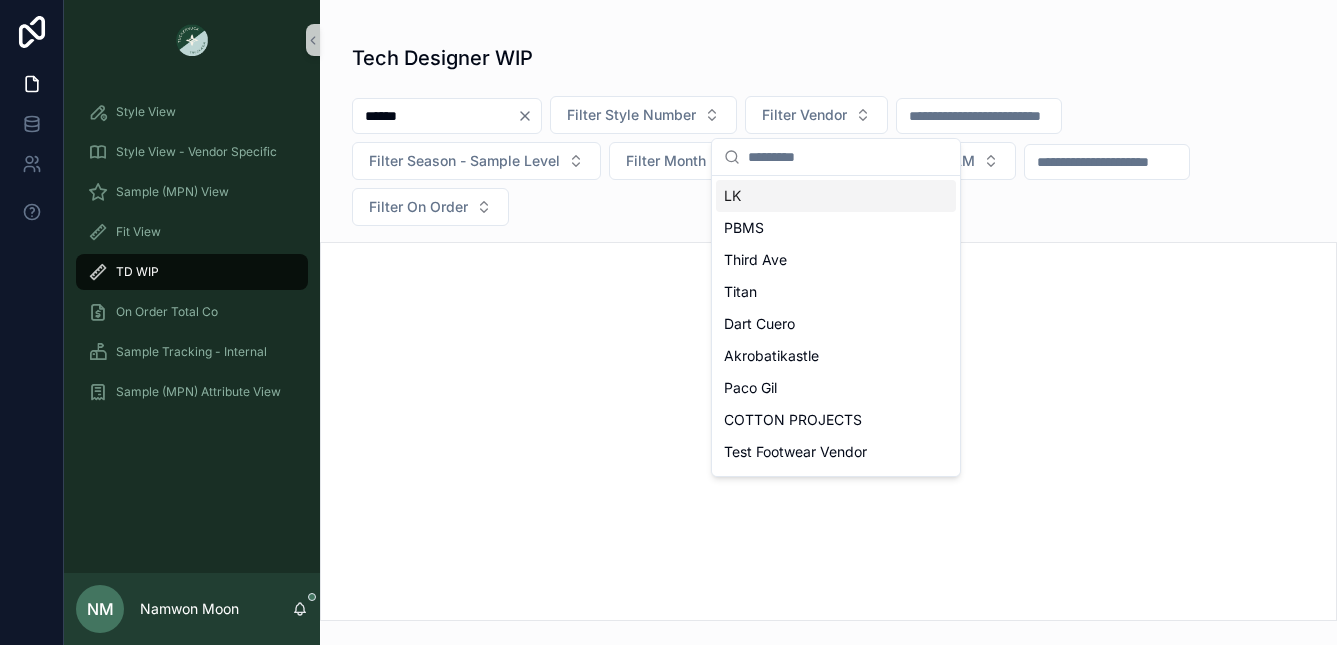 click on "No items could be found" at bounding box center [828, 319] 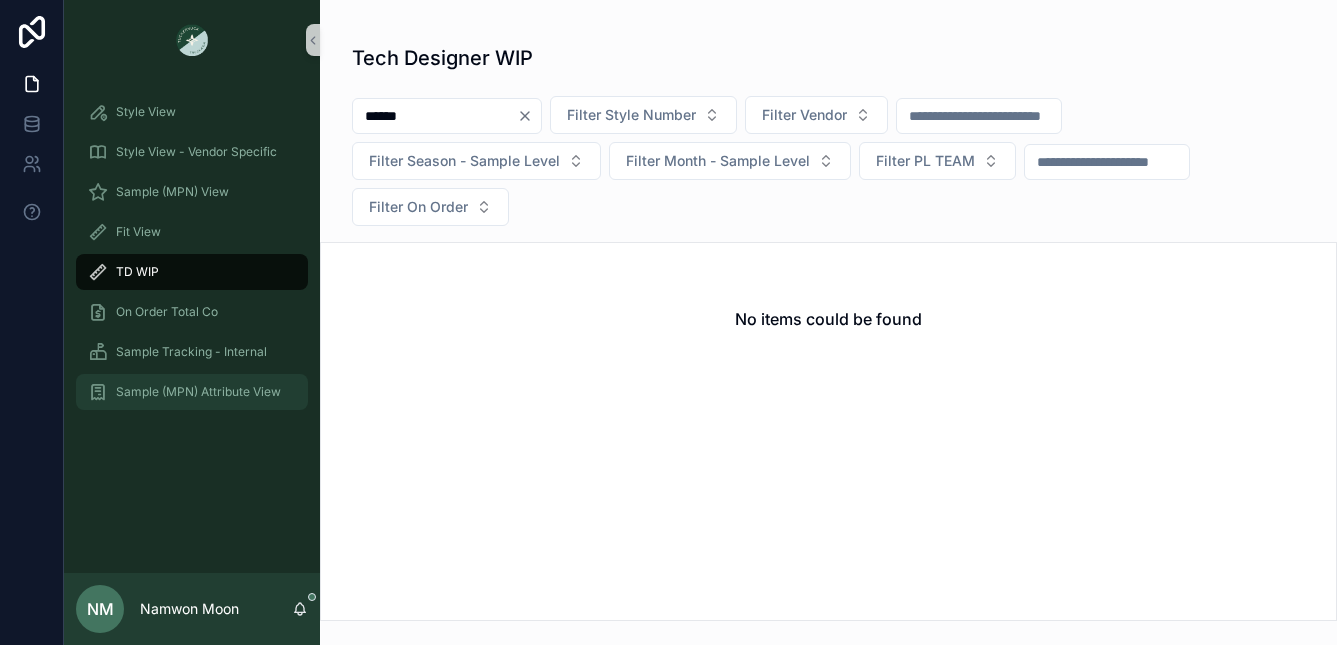click on "Sample (MPN) Attribute View" at bounding box center (198, 392) 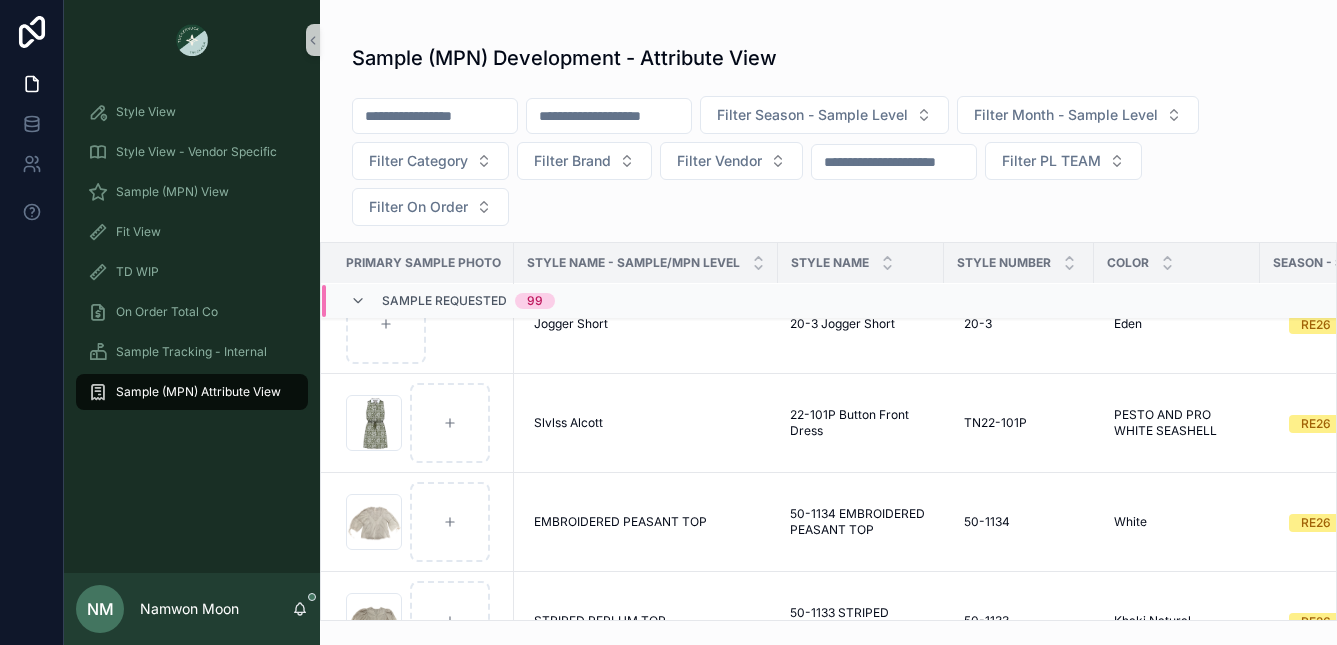 scroll, scrollTop: 892, scrollLeft: 0, axis: vertical 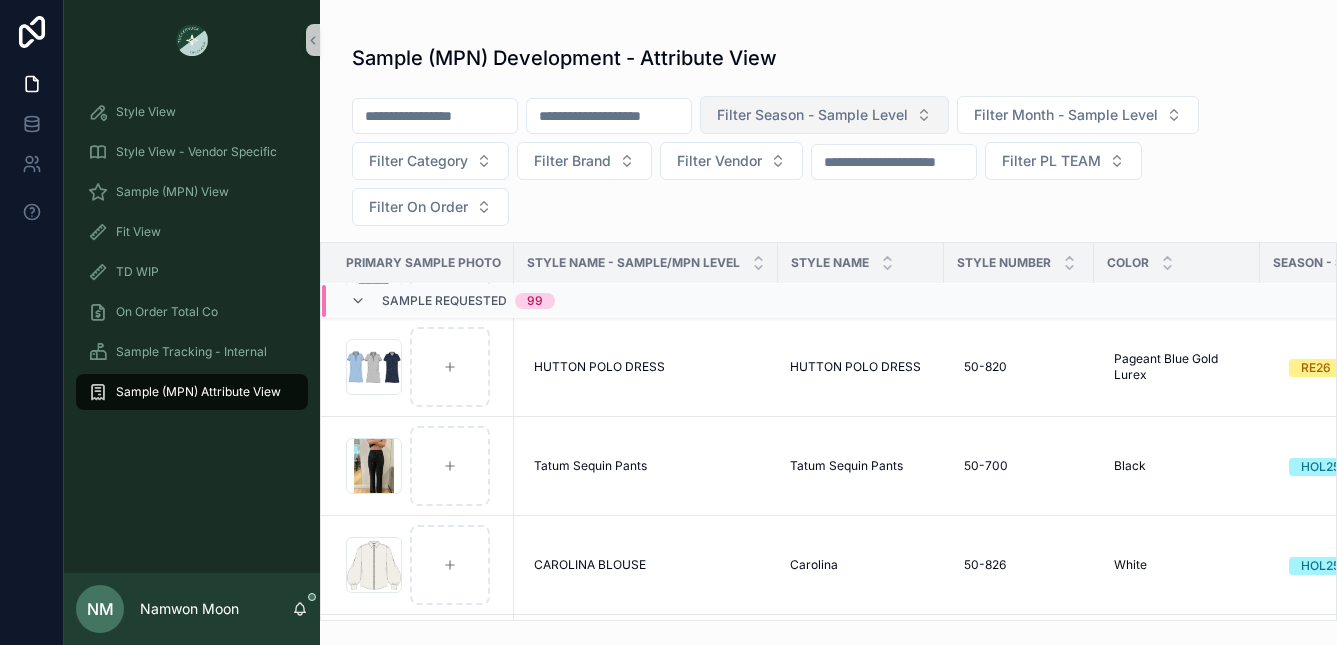 click on "Filter Season - Sample Level" at bounding box center (824, 115) 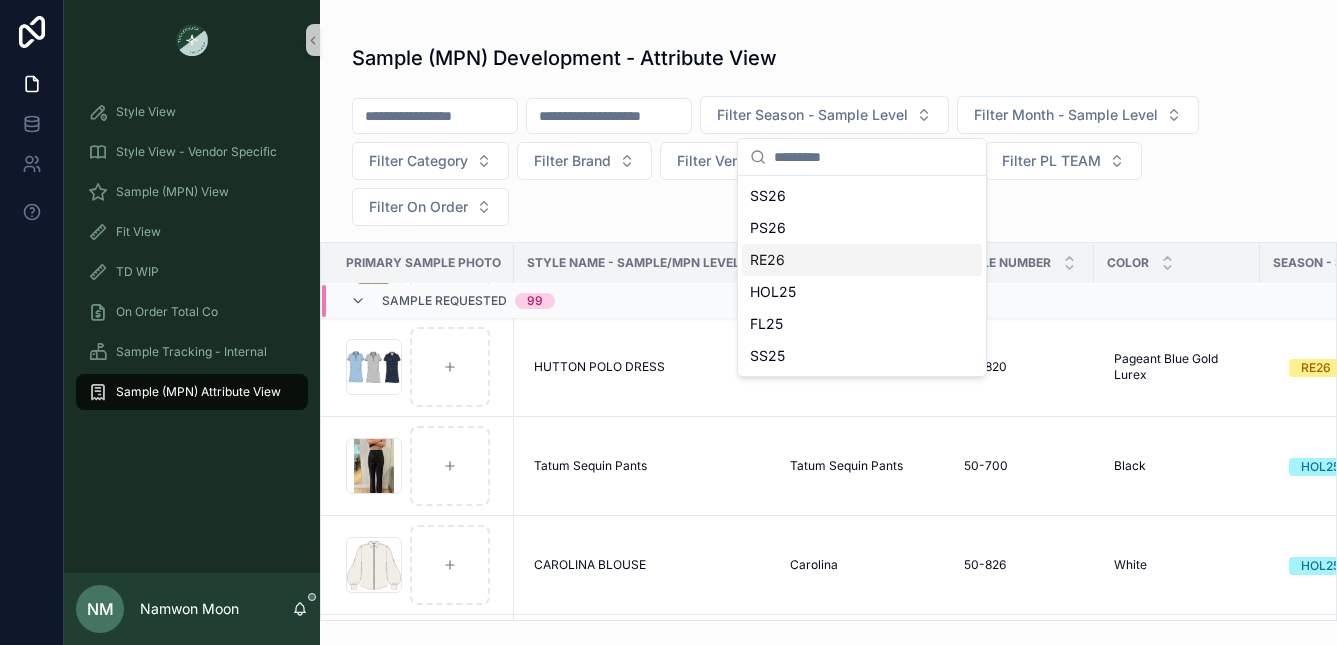 click on "RE26" at bounding box center (862, 260) 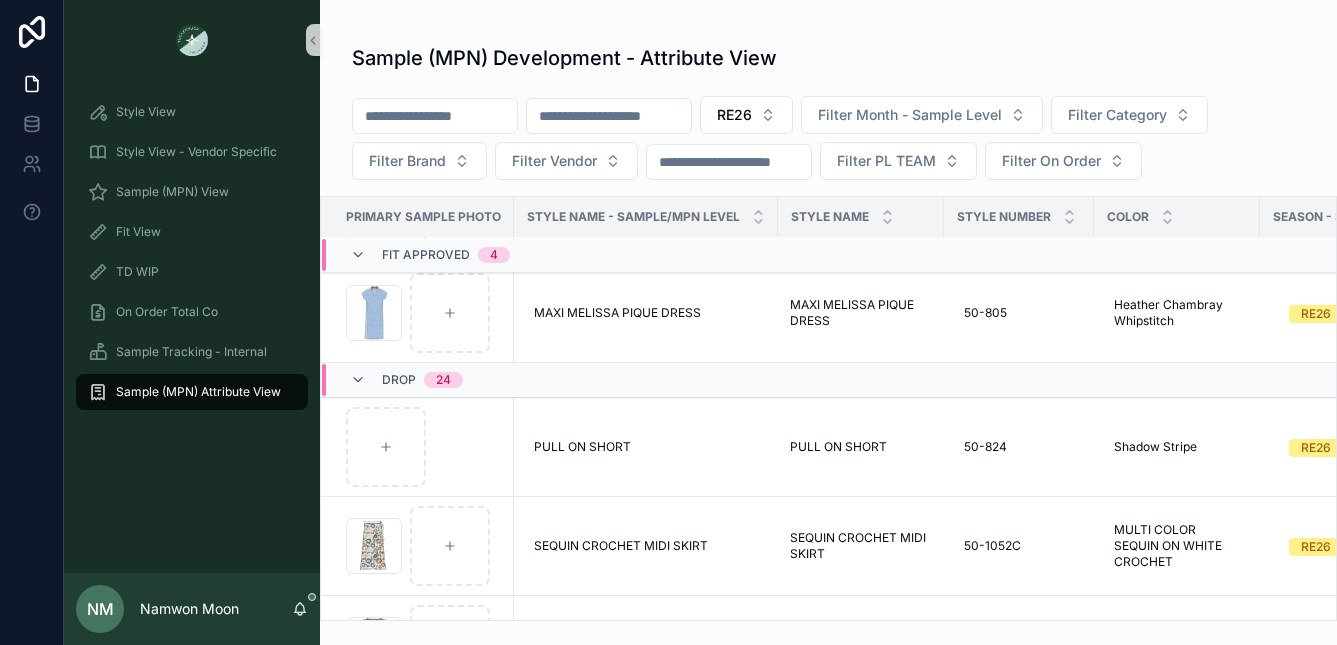 scroll, scrollTop: 3506, scrollLeft: 0, axis: vertical 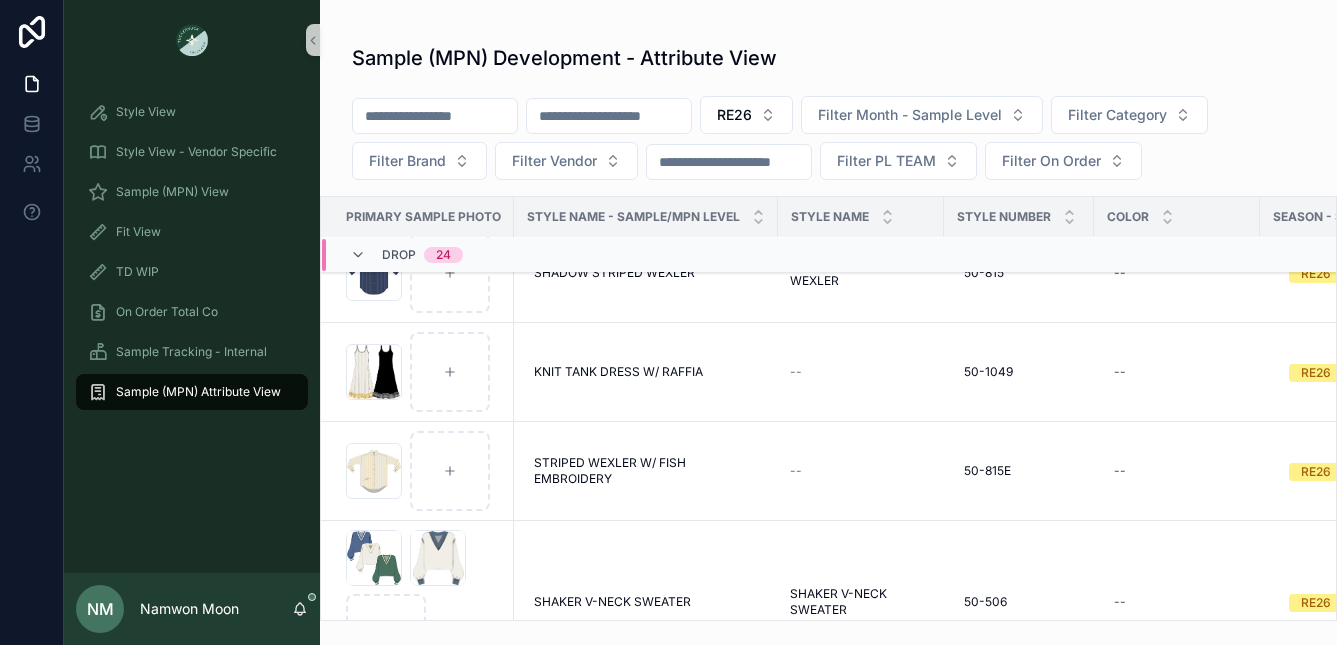 click at bounding box center (609, 116) 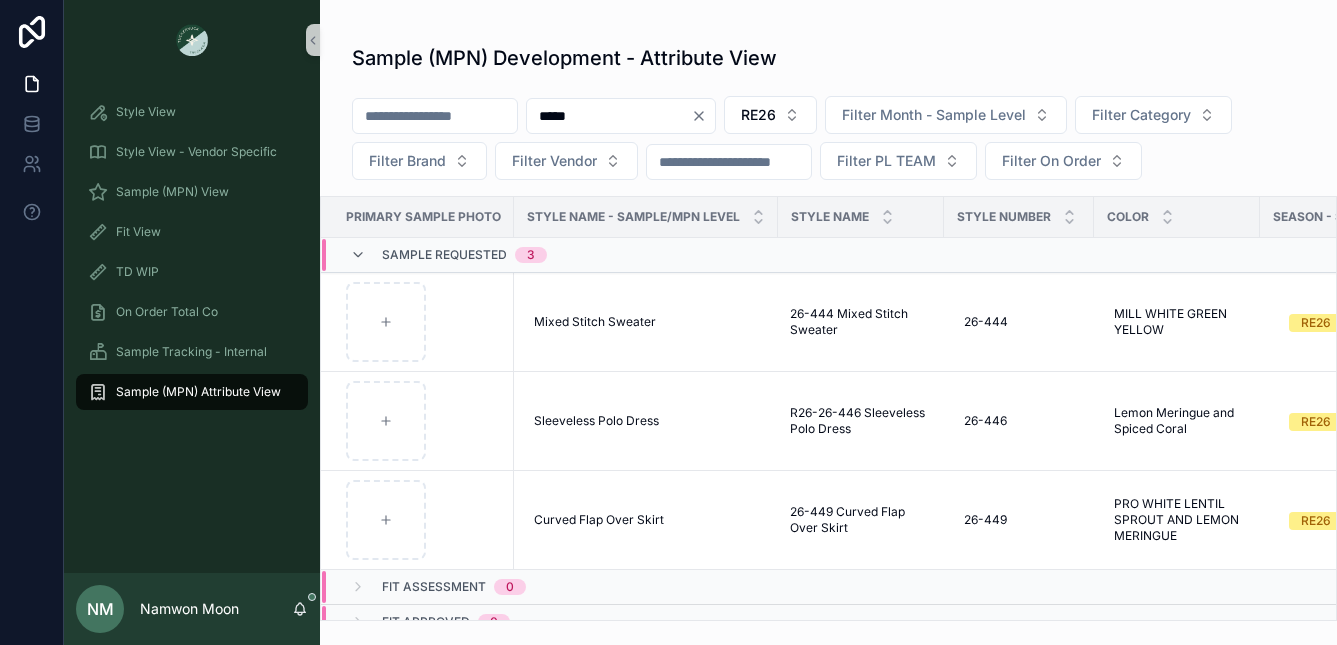 drag, startPoint x: 591, startPoint y: 113, endPoint x: 644, endPoint y: 120, distance: 53.460266 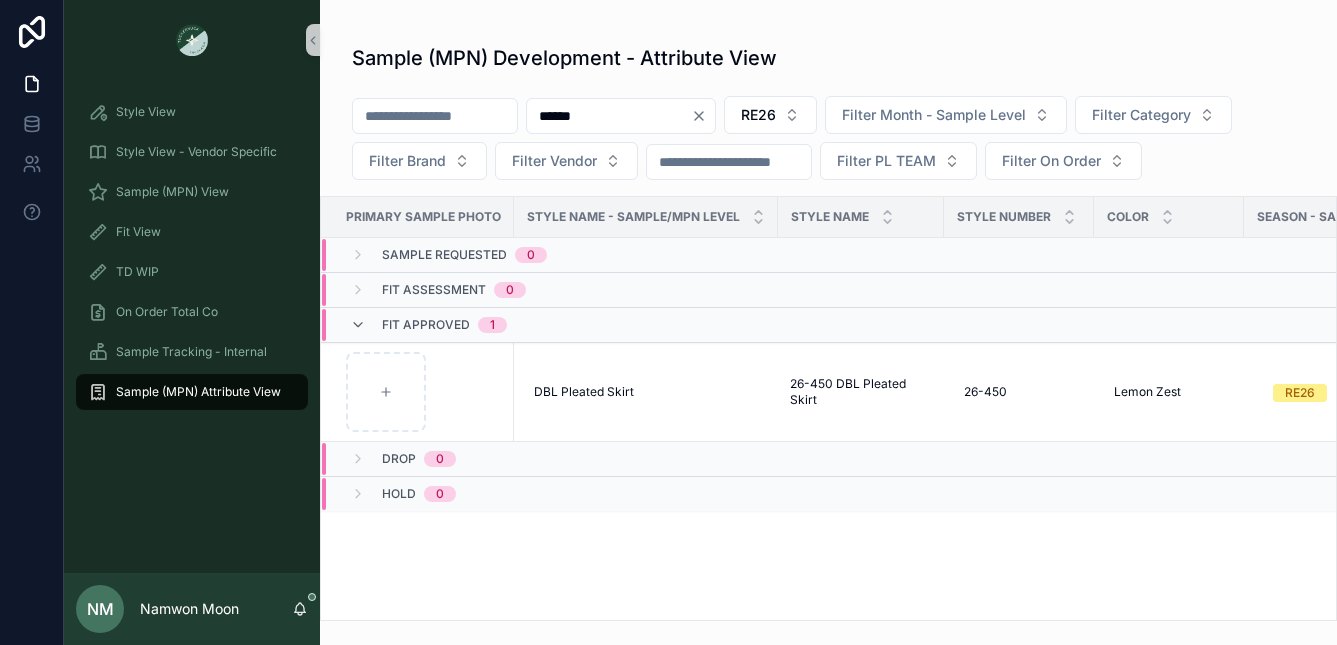 type on "******" 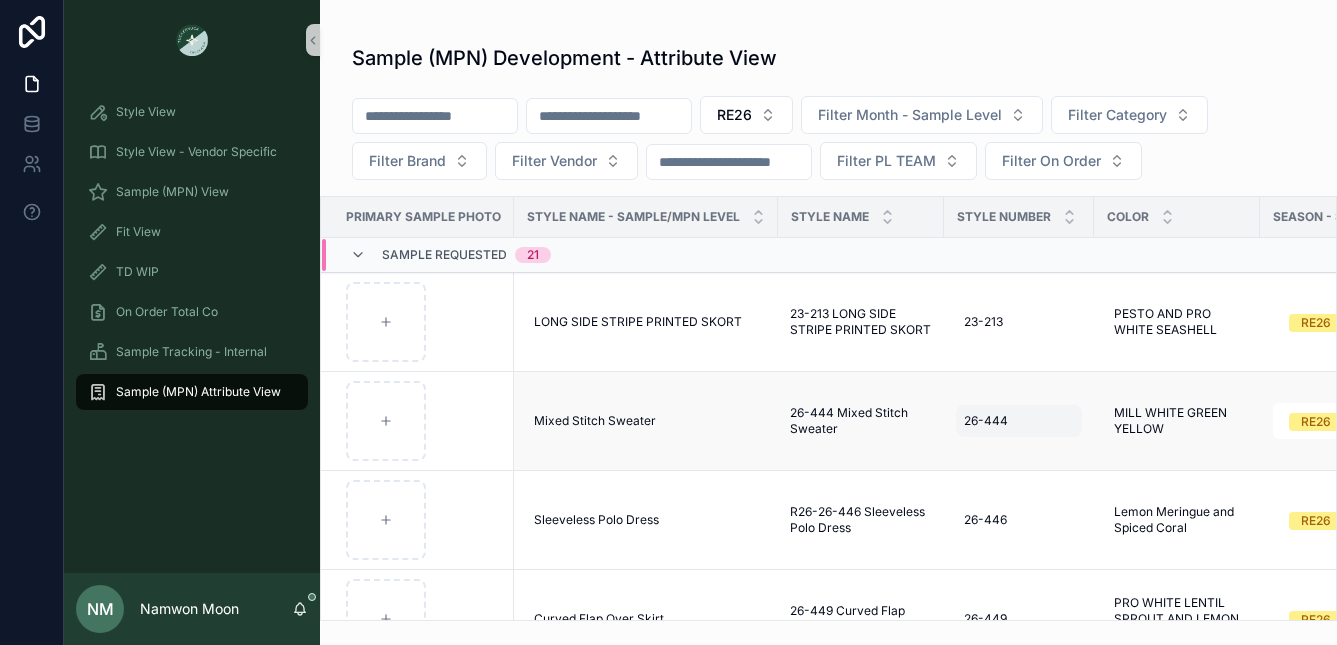 click on "26-444" at bounding box center [986, 421] 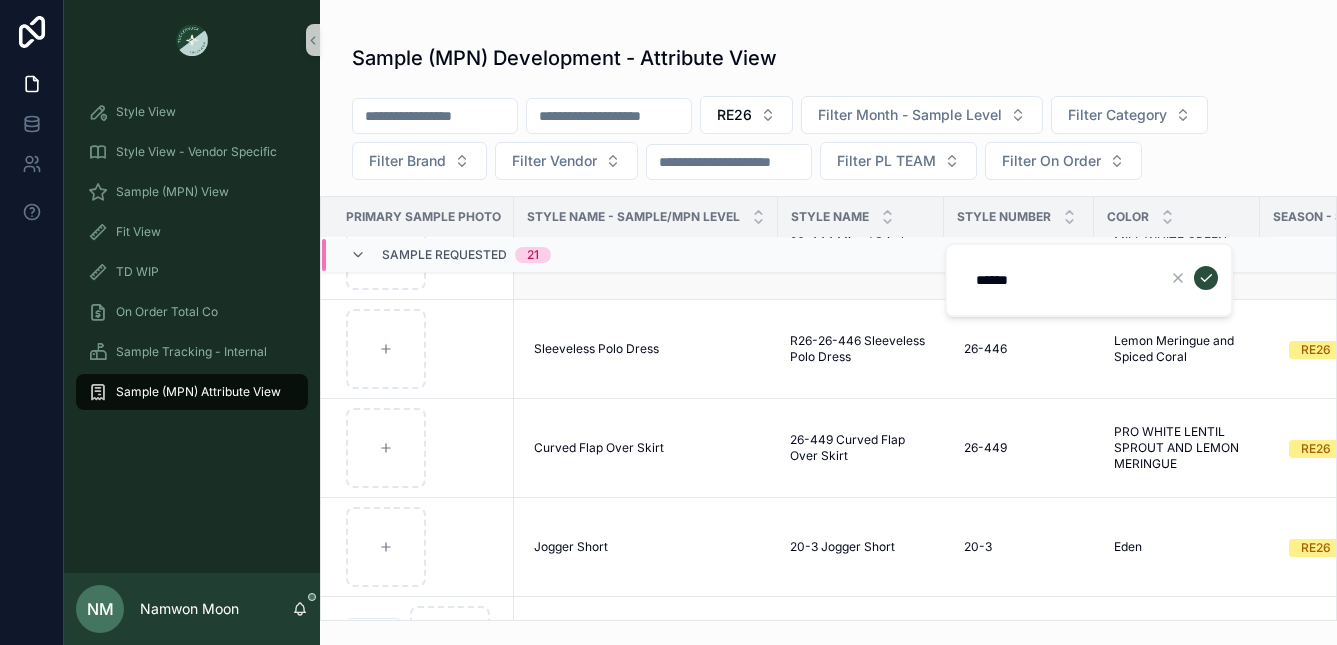 scroll, scrollTop: 174, scrollLeft: 0, axis: vertical 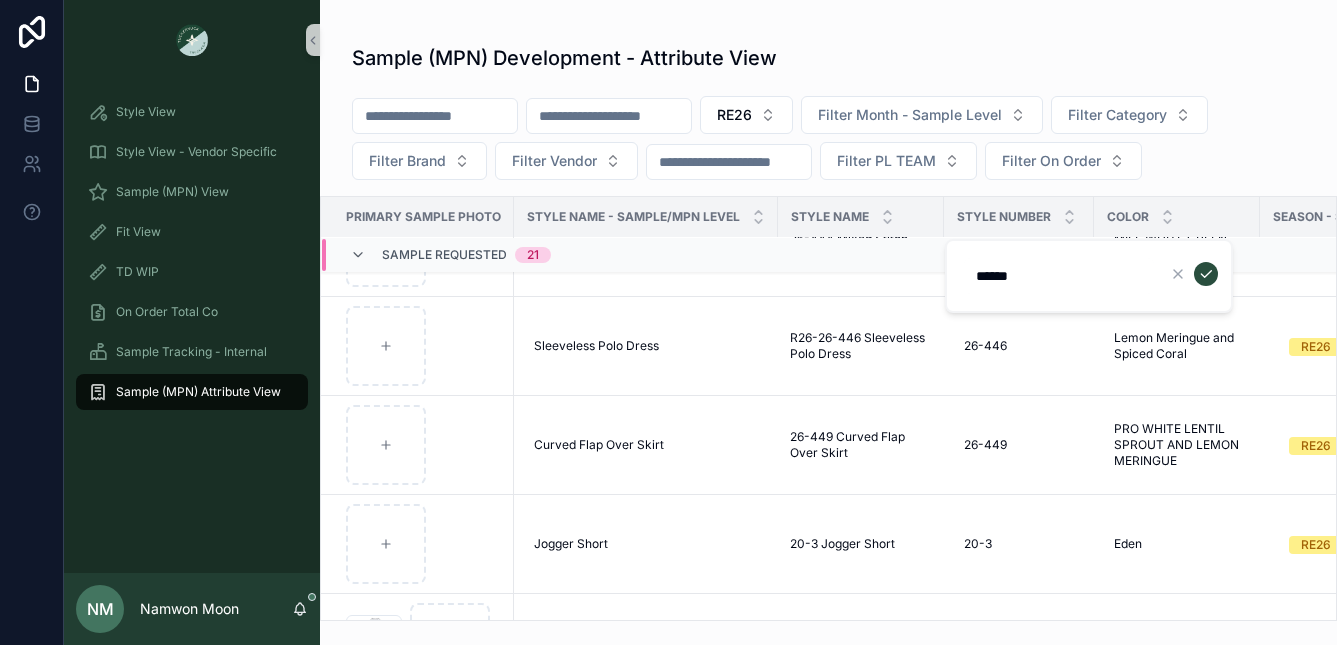 click at bounding box center [609, 116] 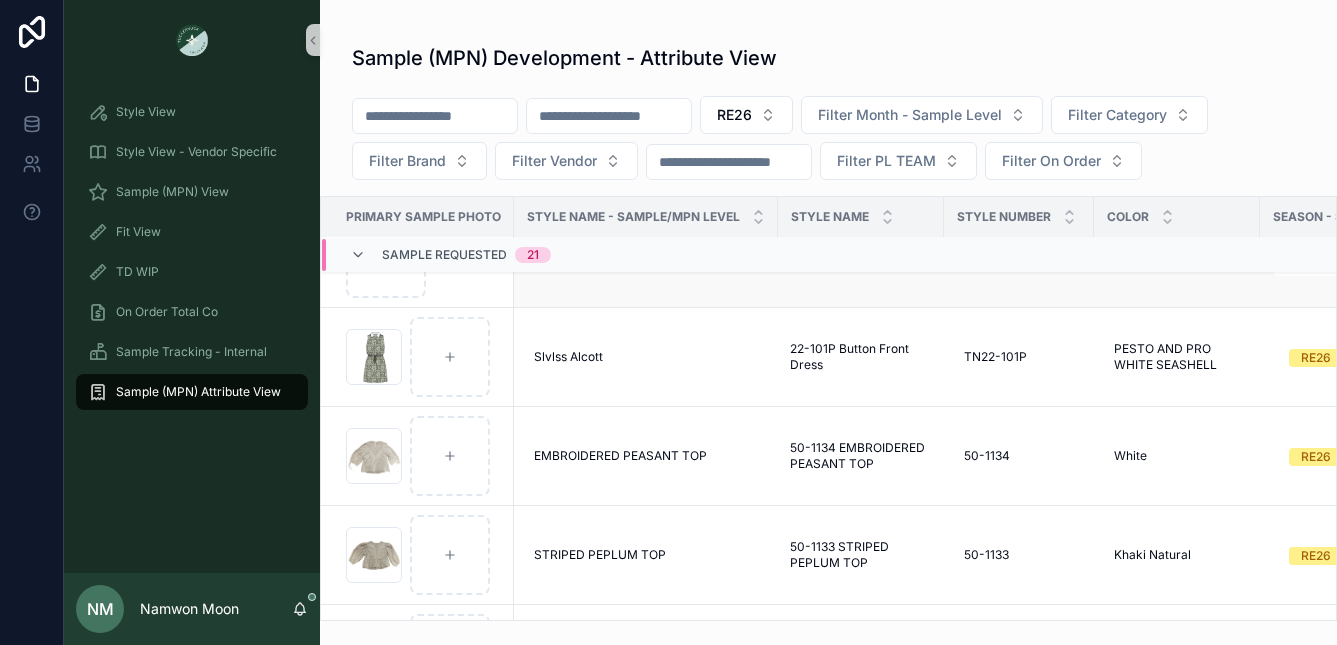 scroll, scrollTop: 527, scrollLeft: 0, axis: vertical 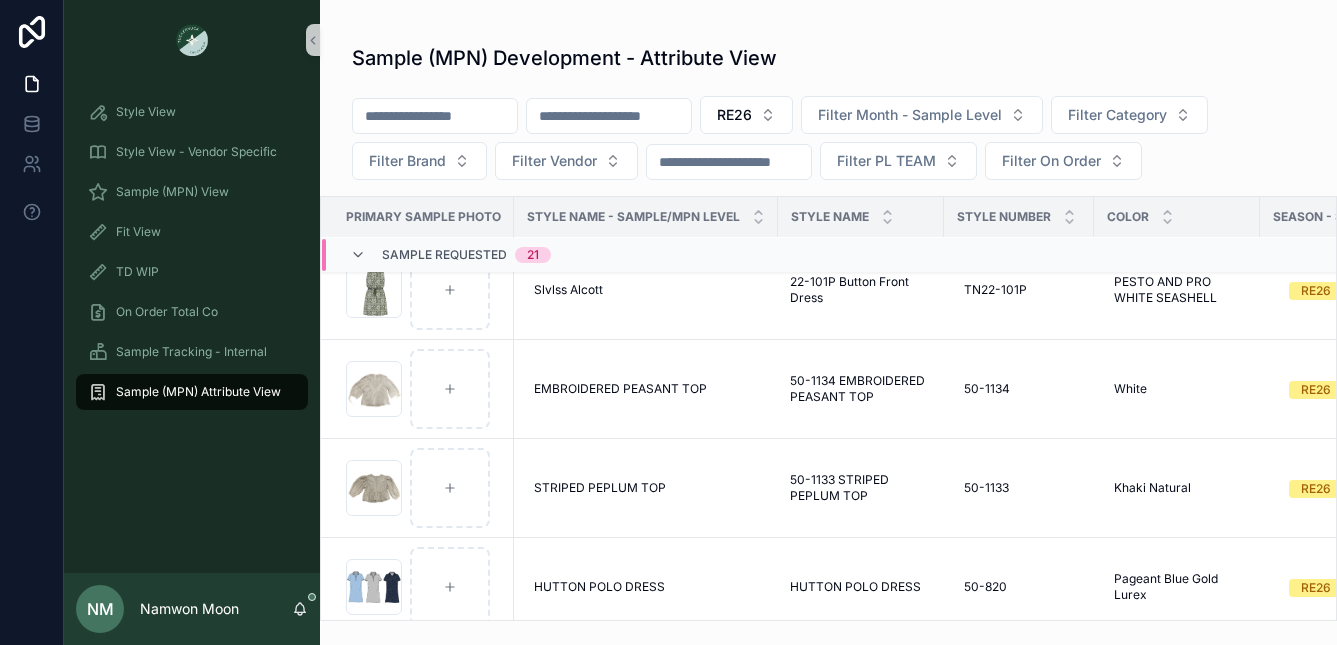 click at bounding box center [609, 116] 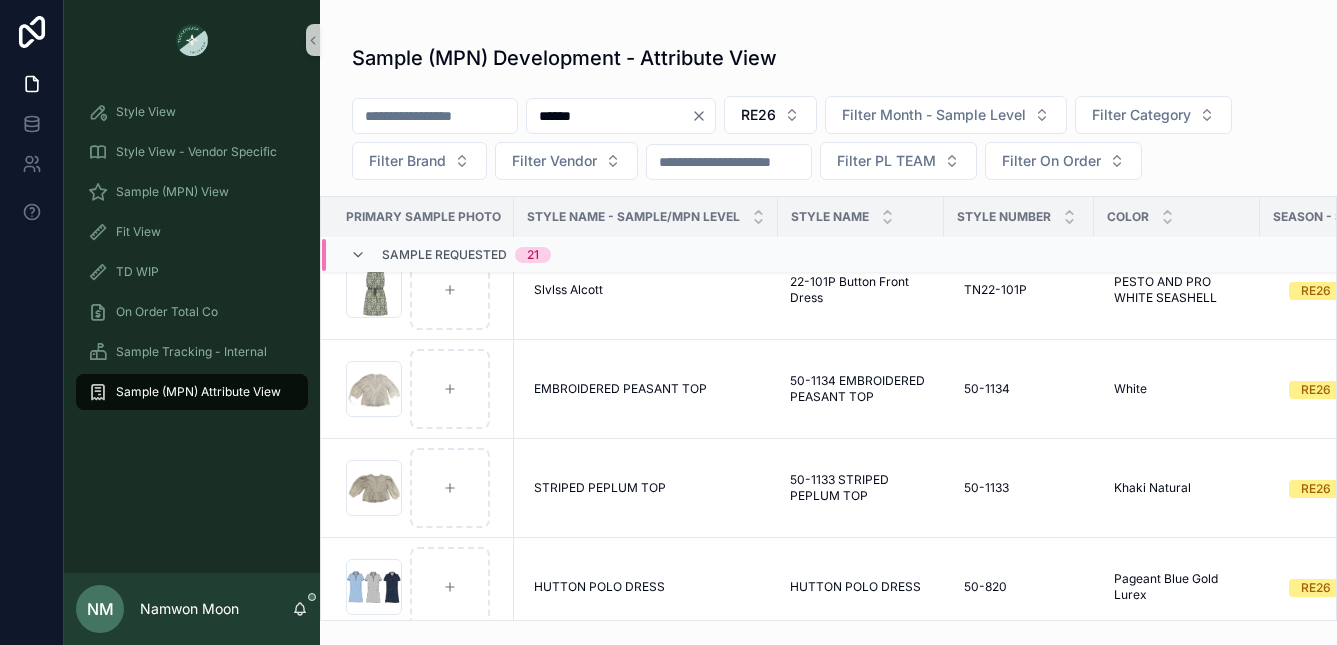 scroll, scrollTop: 0, scrollLeft: 0, axis: both 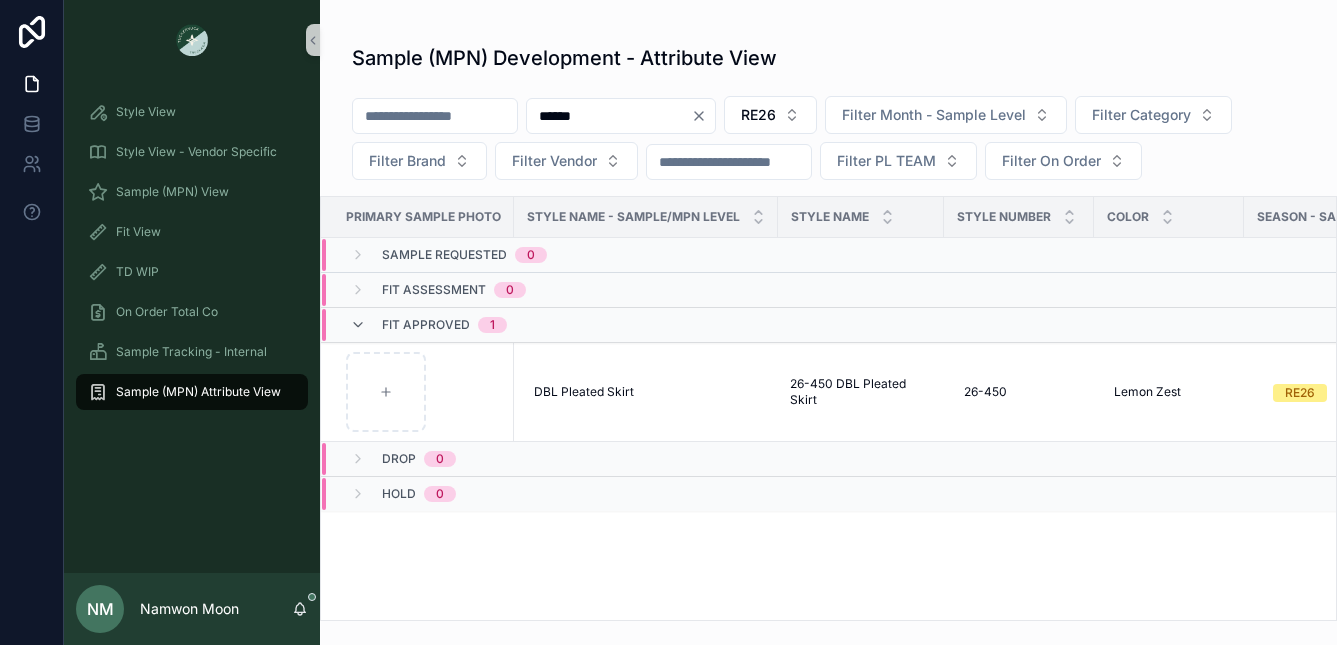 click on "Fit Approved" at bounding box center [426, 325] 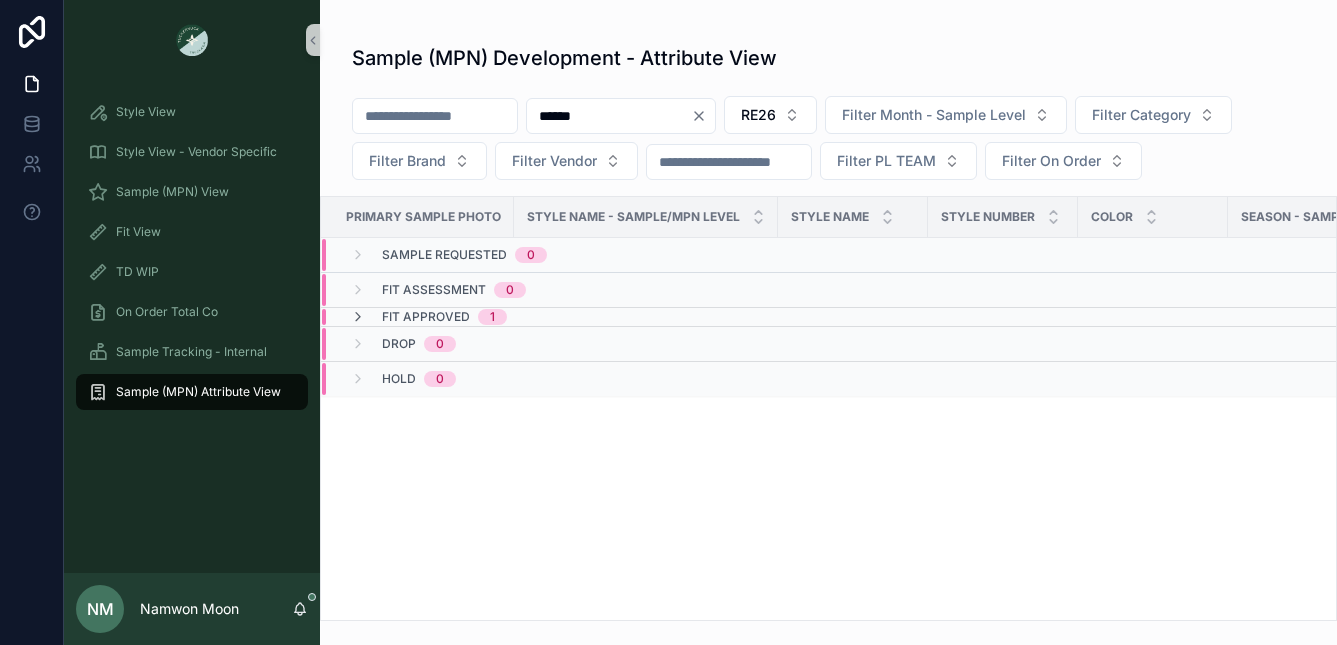 click on "Fit Approved" at bounding box center [426, 317] 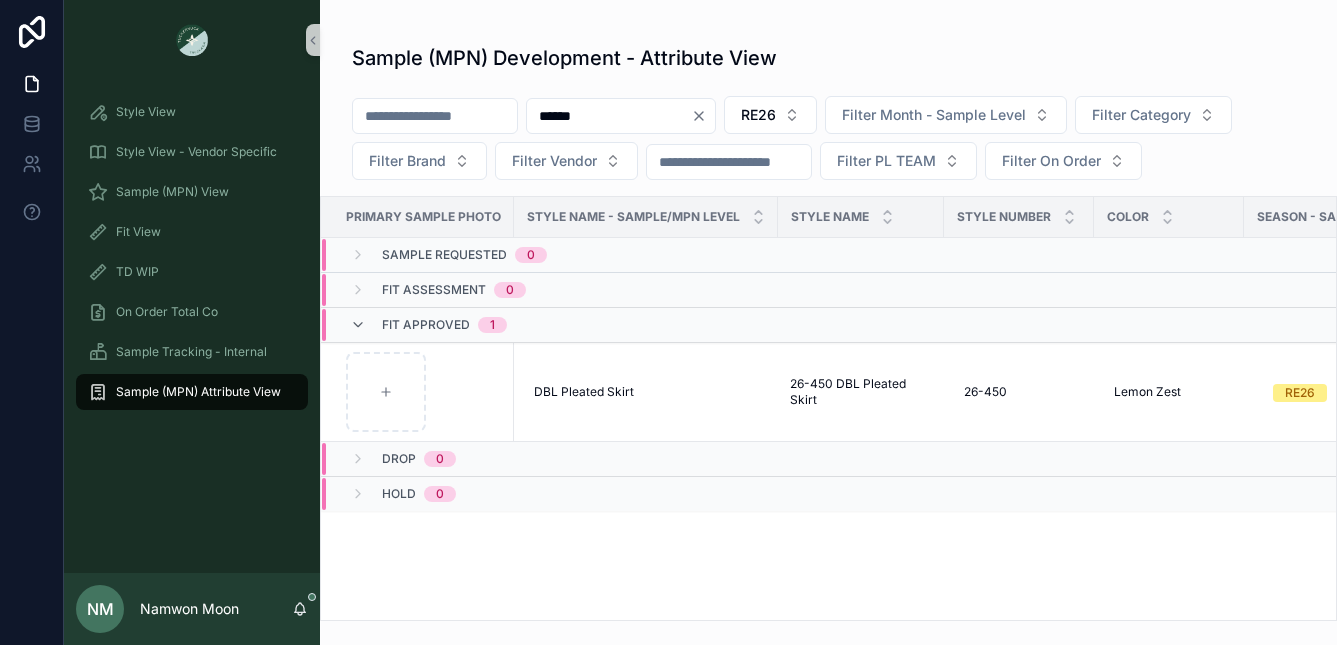 click on "******" at bounding box center [609, 116] 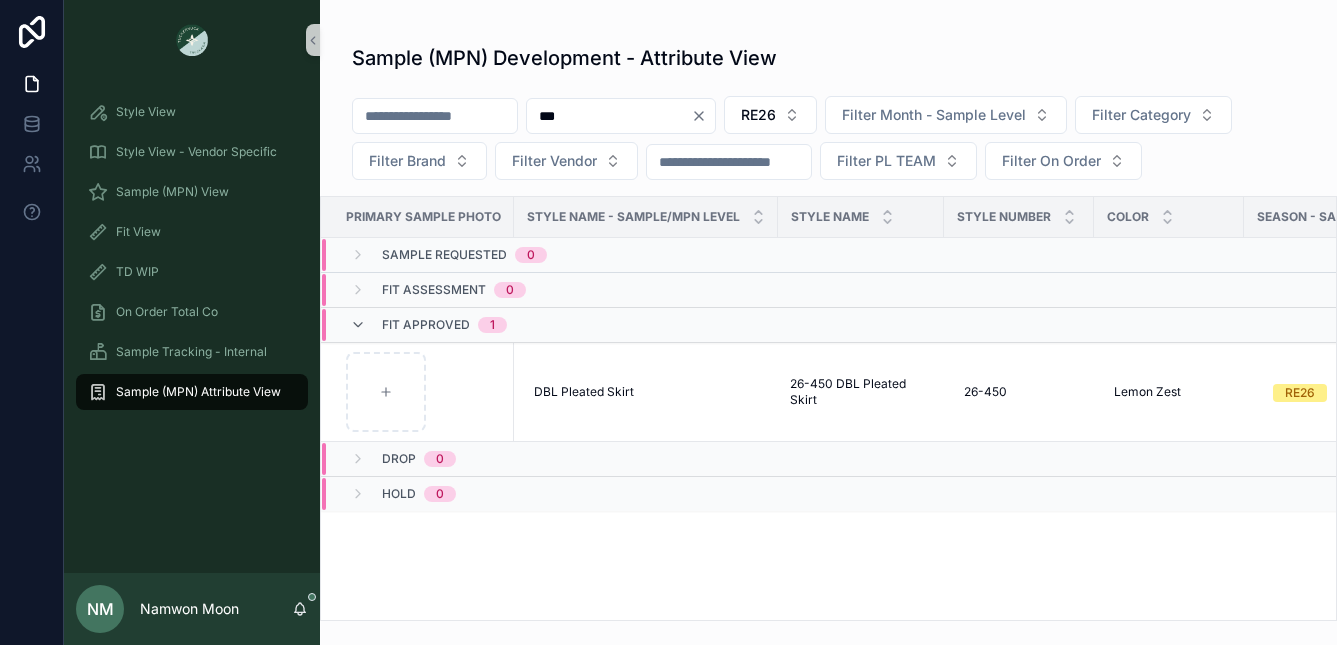 click on "Fit Approved" at bounding box center (426, 325) 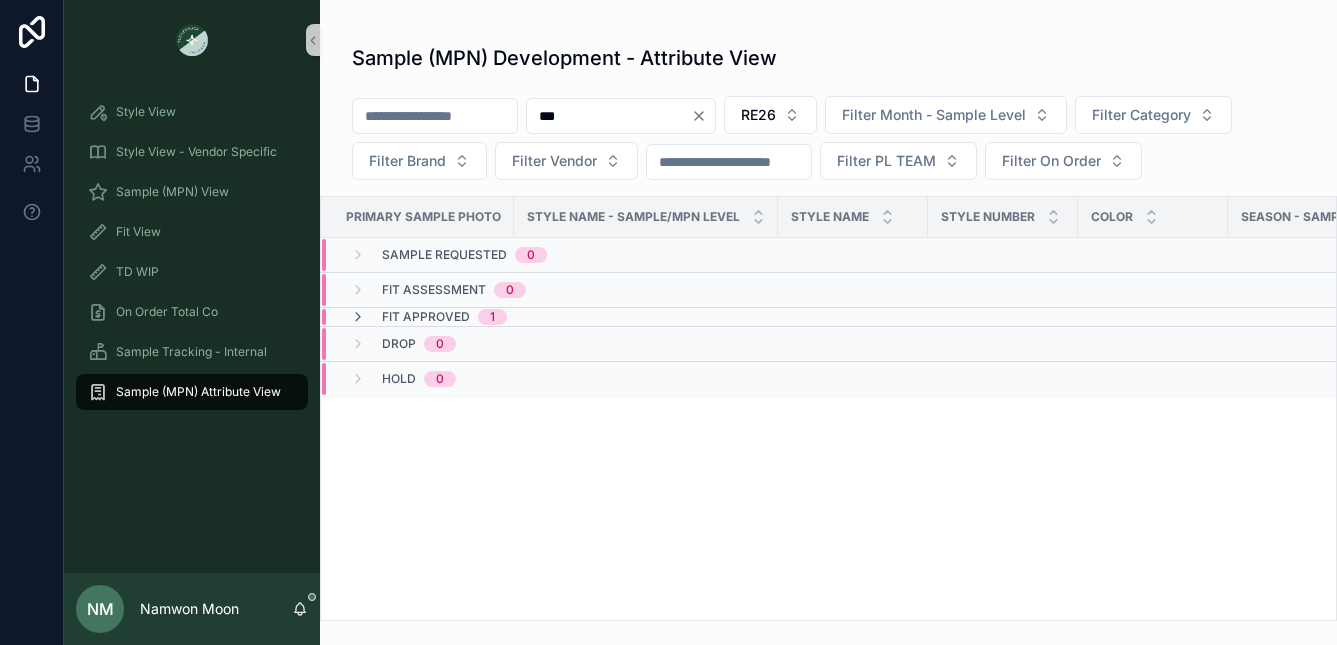 click on "Fit Approved" at bounding box center [426, 317] 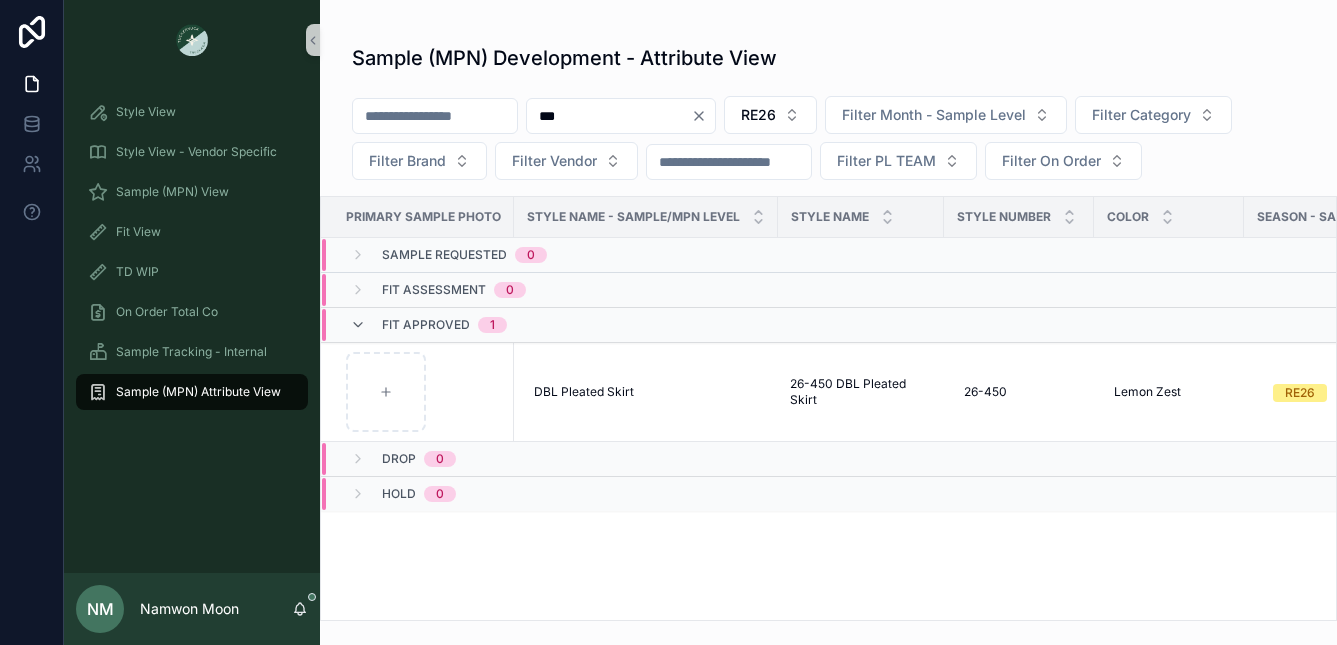 click on "1" at bounding box center (492, 325) 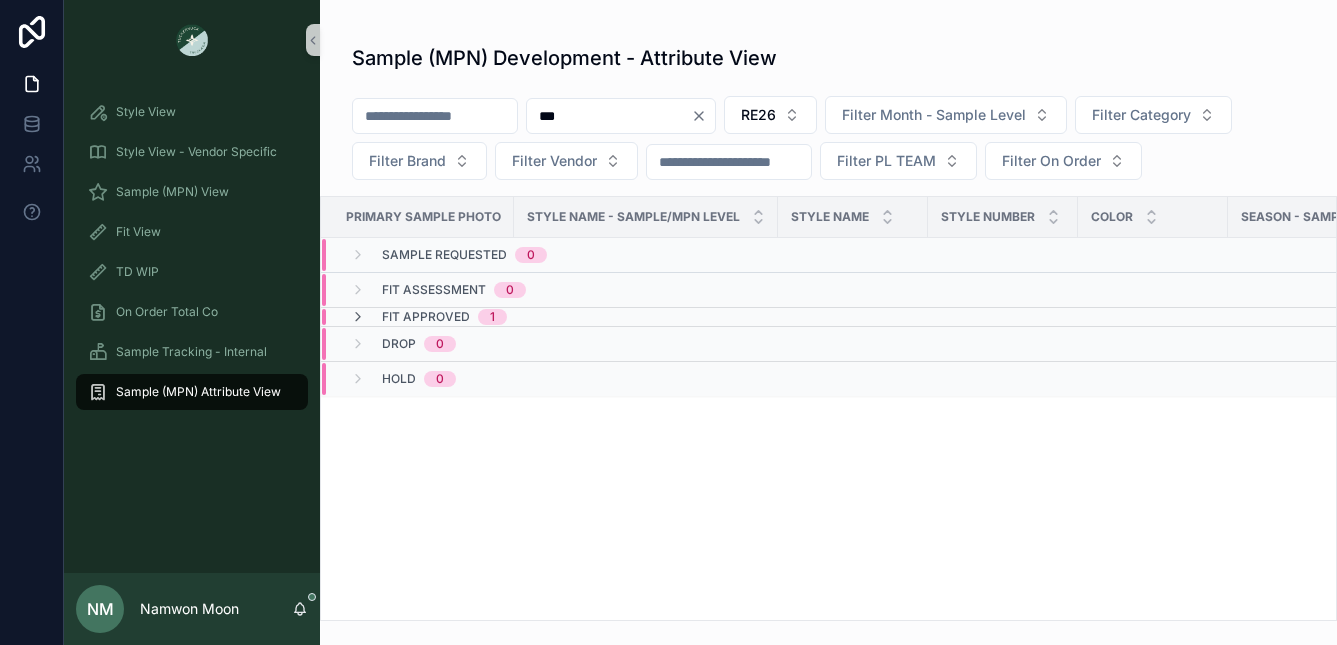 click on "Fit Approved 1" at bounding box center (444, 317) 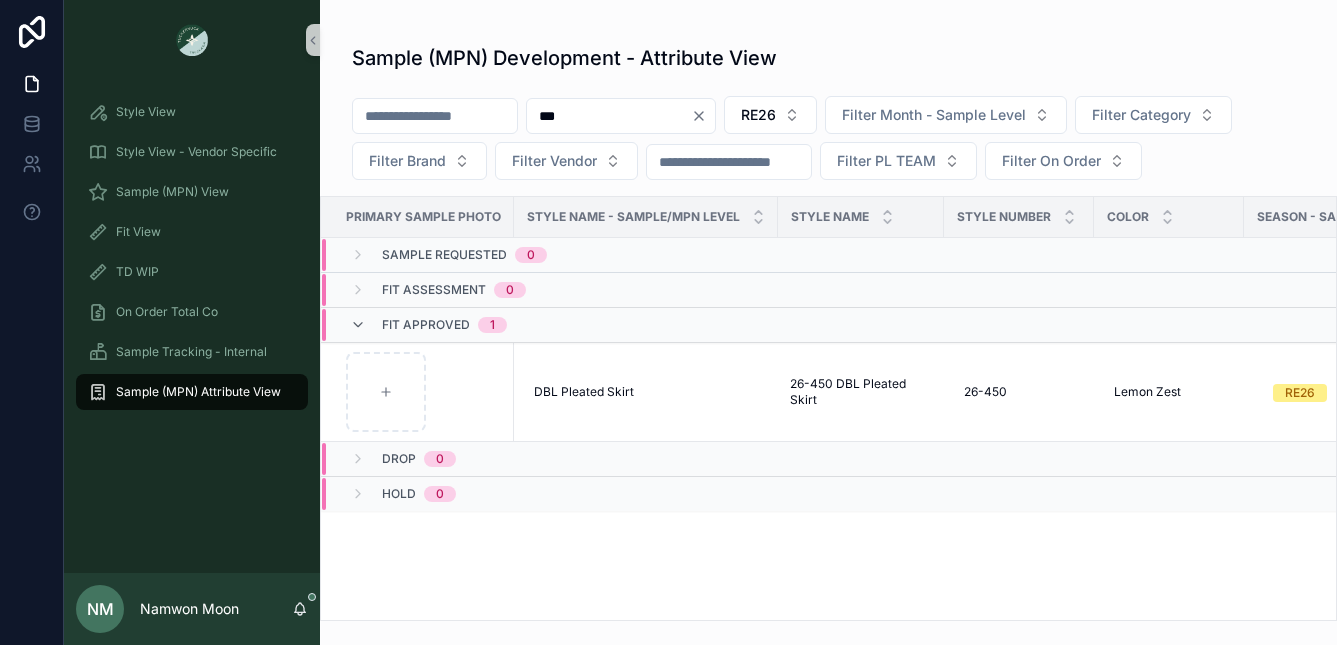 click on "Style Name" at bounding box center [830, 217] 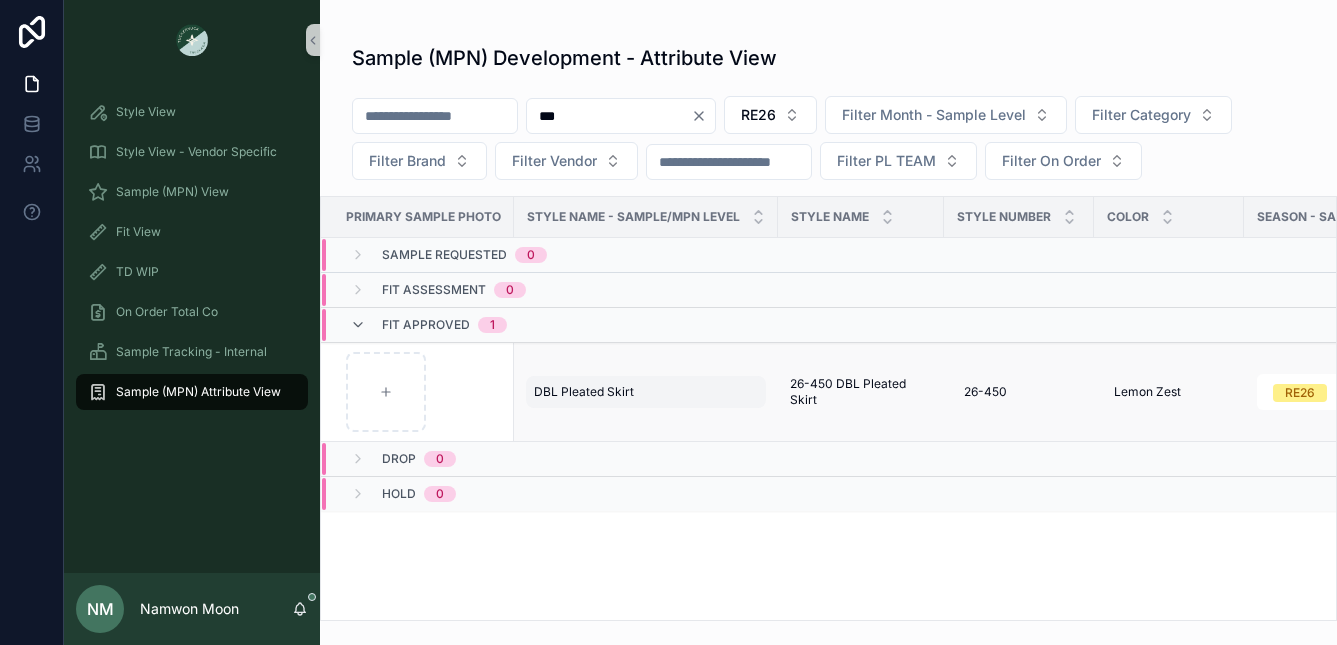 click on "DBL Pleated Skirt" at bounding box center [584, 392] 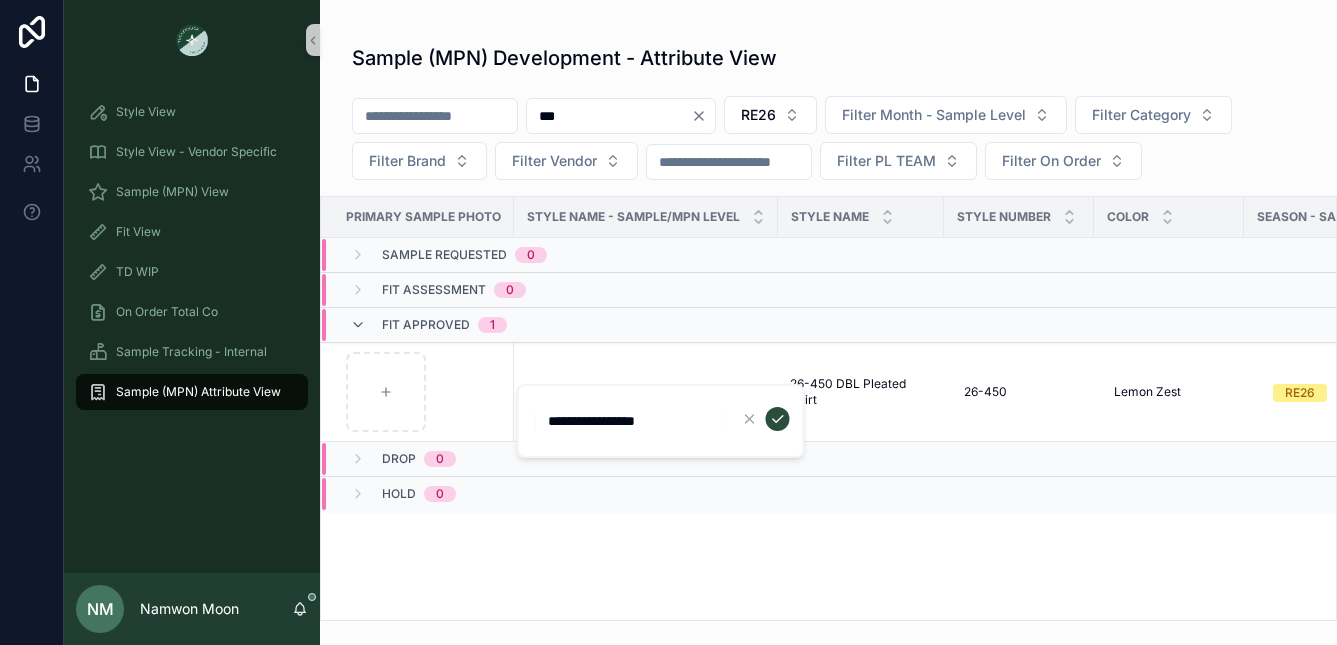 click on "Primary Sample Photo Style Name - Sample/MPN Level Style Name Style Number Color Season - Sample Level MONTH - SAMPLE LEVEL Category Brand Vendor ON ORDER? Units Target MSRP COST $ FABRIC CONTENT STYLING NOTES PATTERN FABRICS PRINT TYPE Sample Requested 0 Fit Assessment 0 Fit Approved 1 DBL Pleated Skirt DBL Pleated Skirt 26-450 DBL Pleated Skirt 26-450 DBL Pleated Skirt 26-450 26-450 Lemon Zest Lemon Zest RE26 Select a MPN LEVEL ORDER MONTH Skirts TUCKERNUCK SPORT Vanwell -- -- -- -- -- Select a PATTERN Select a FABRICS Select a PRINT TYPE Drop 0 Hold 0" at bounding box center (828, 408) 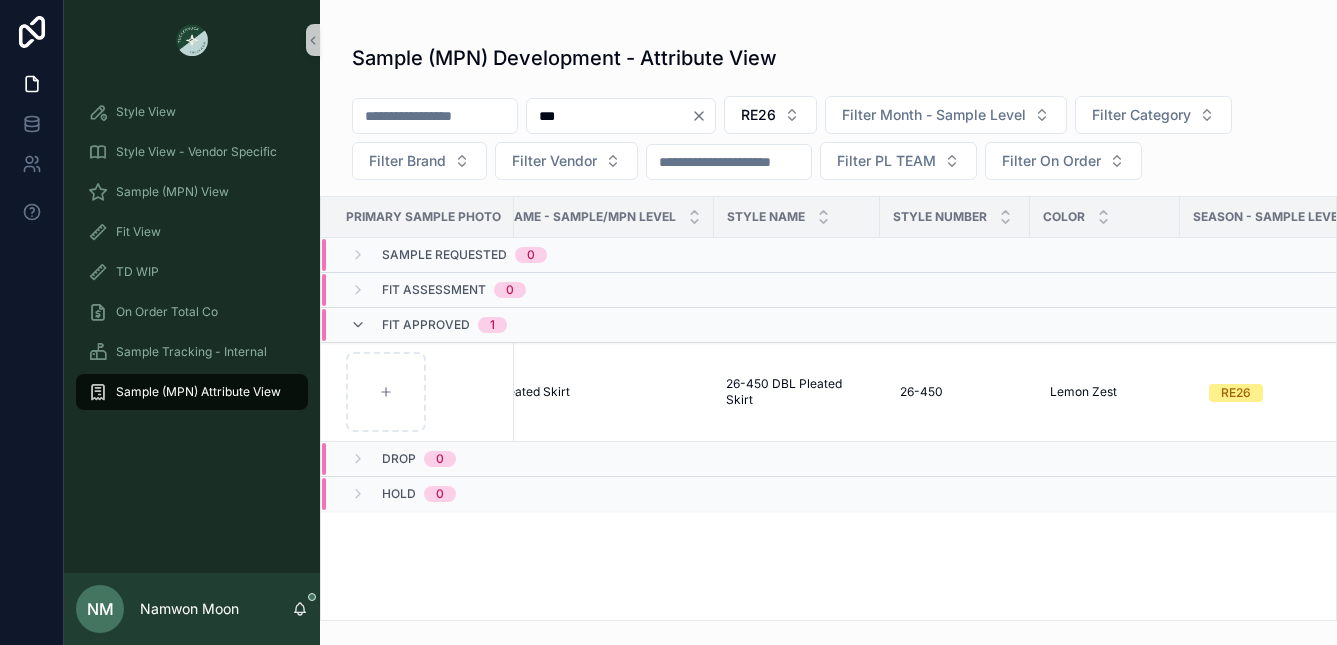 scroll, scrollTop: 0, scrollLeft: 164, axis: horizontal 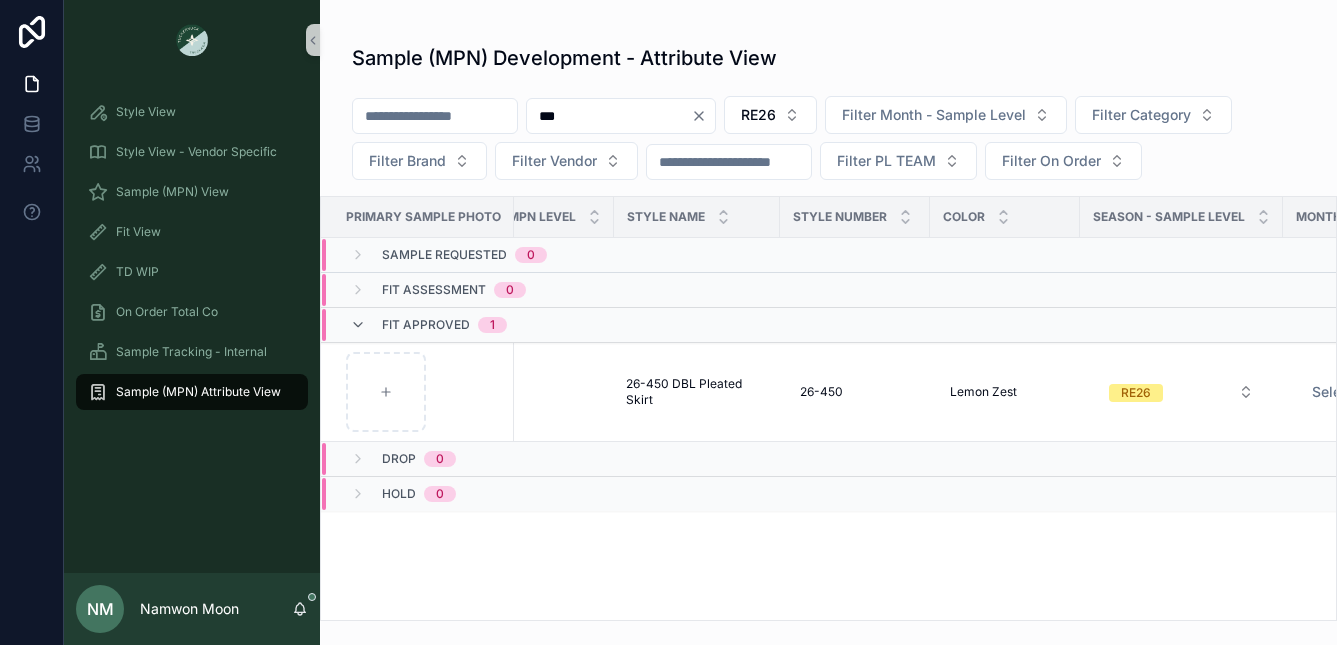 click on "***" at bounding box center [609, 116] 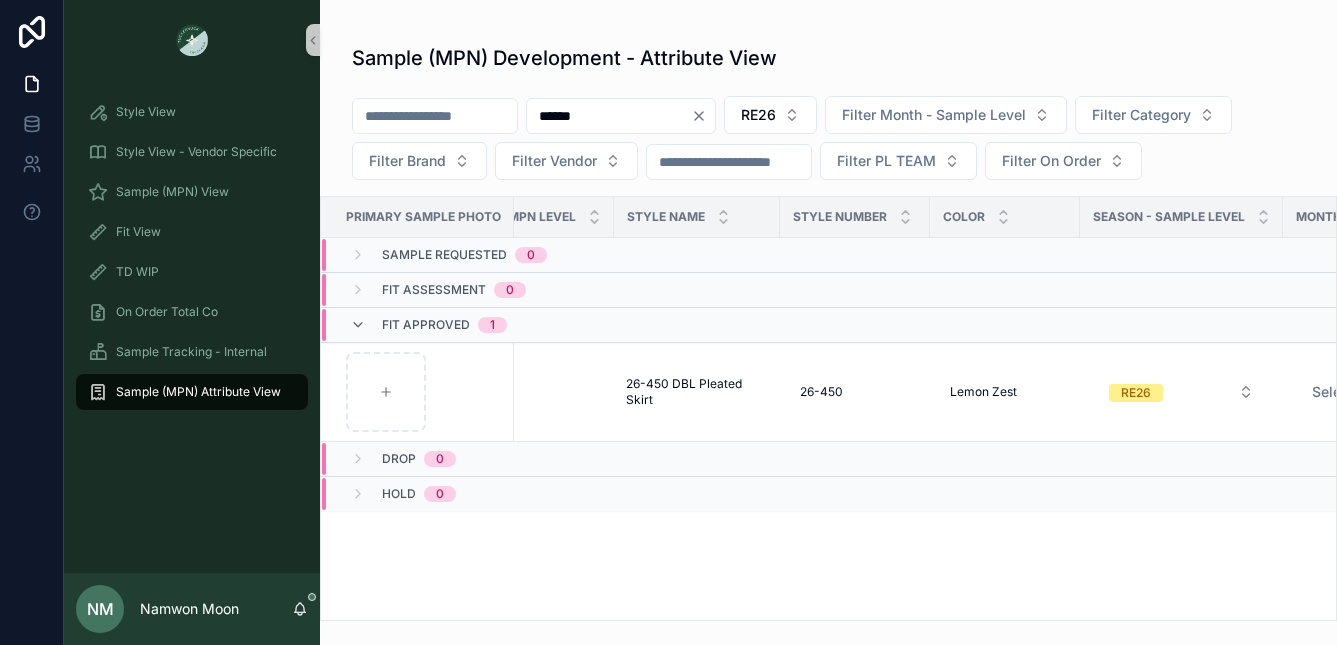 type on "******" 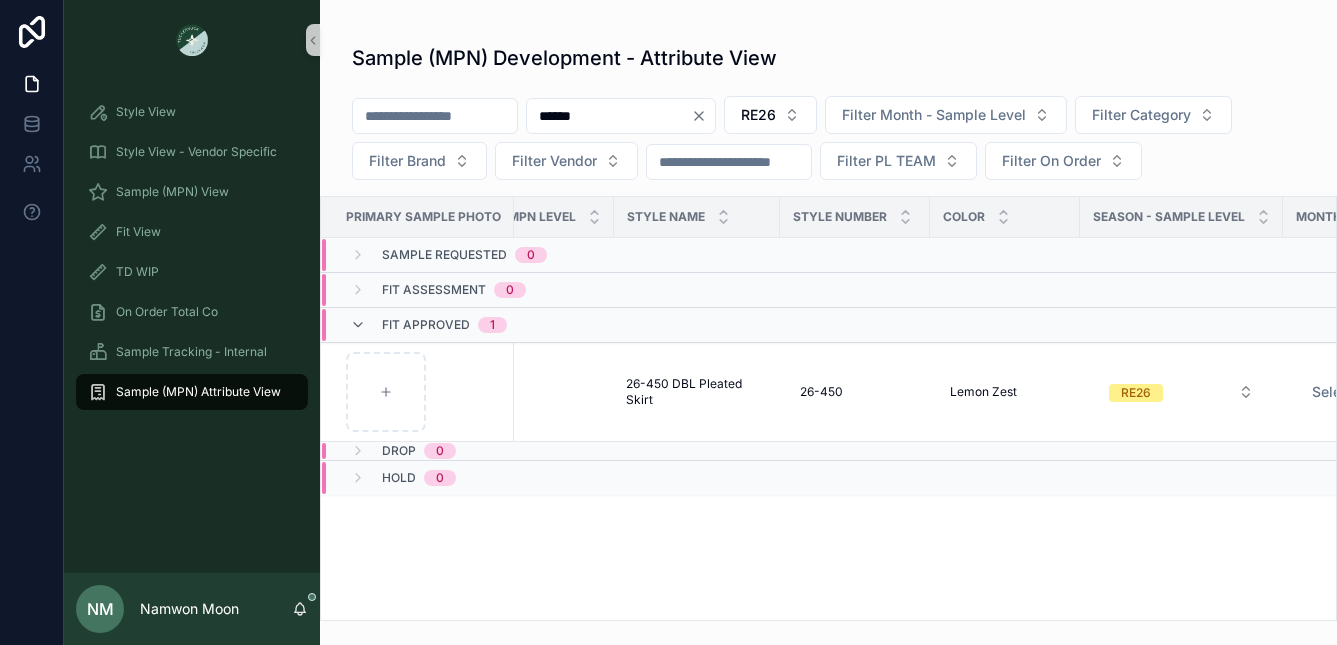 click on "Fit Approved" at bounding box center (426, 325) 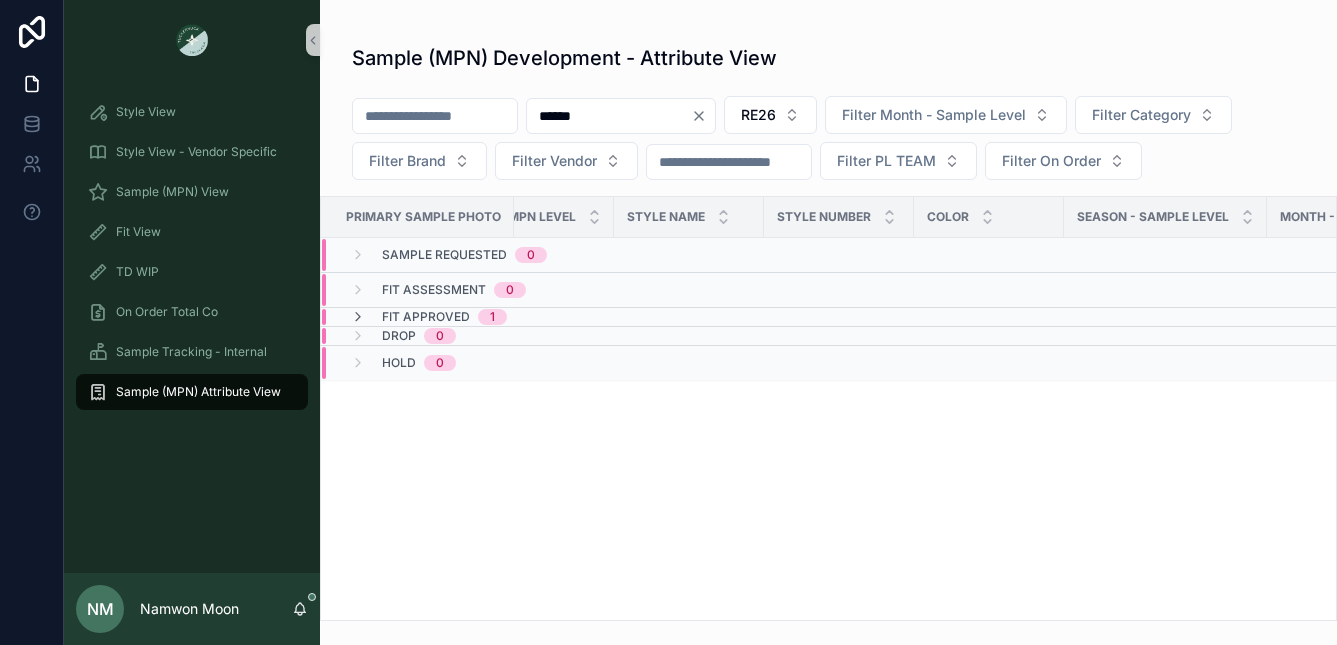 click on "Fit Approved" at bounding box center [426, 317] 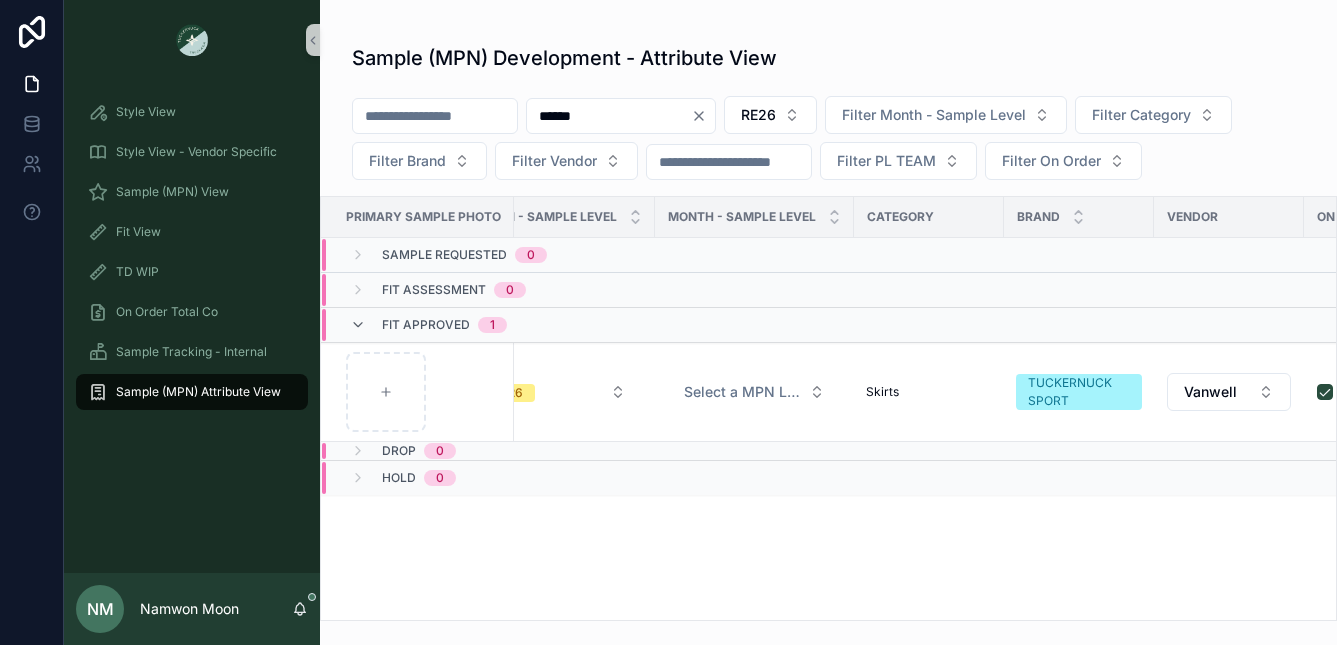 scroll, scrollTop: 0, scrollLeft: 883, axis: horizontal 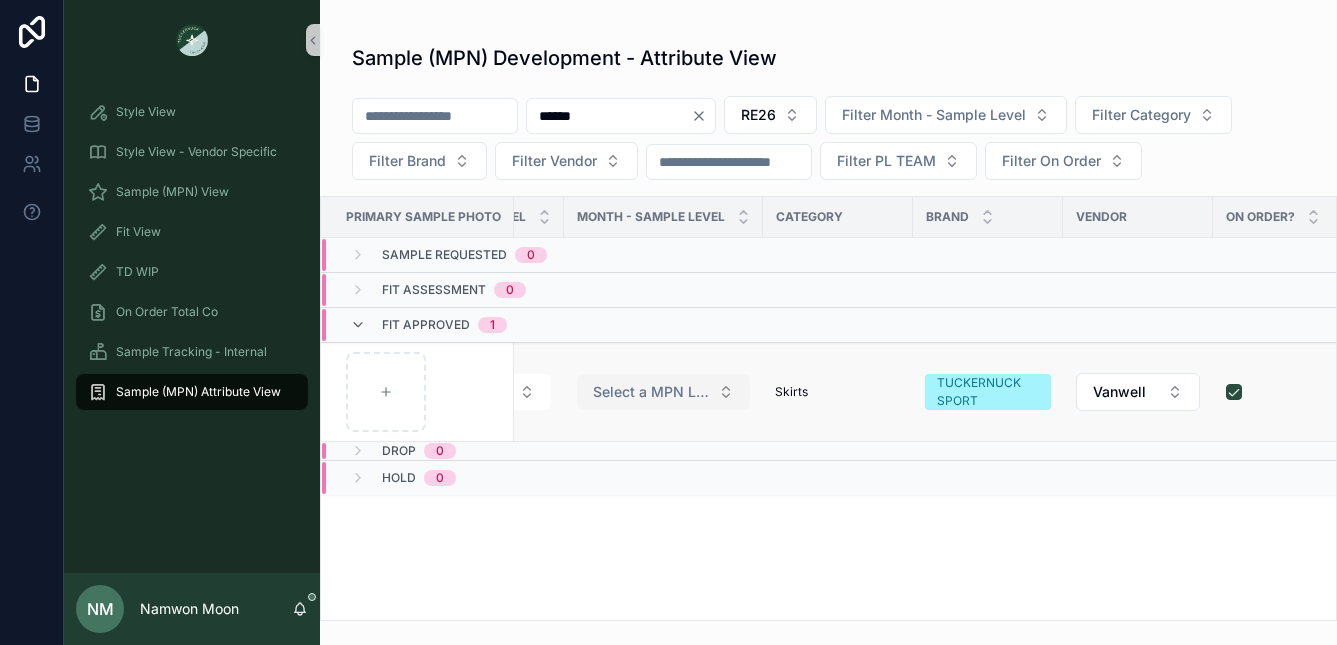 click on "Select a MPN LEVEL ORDER MONTH" at bounding box center [651, 392] 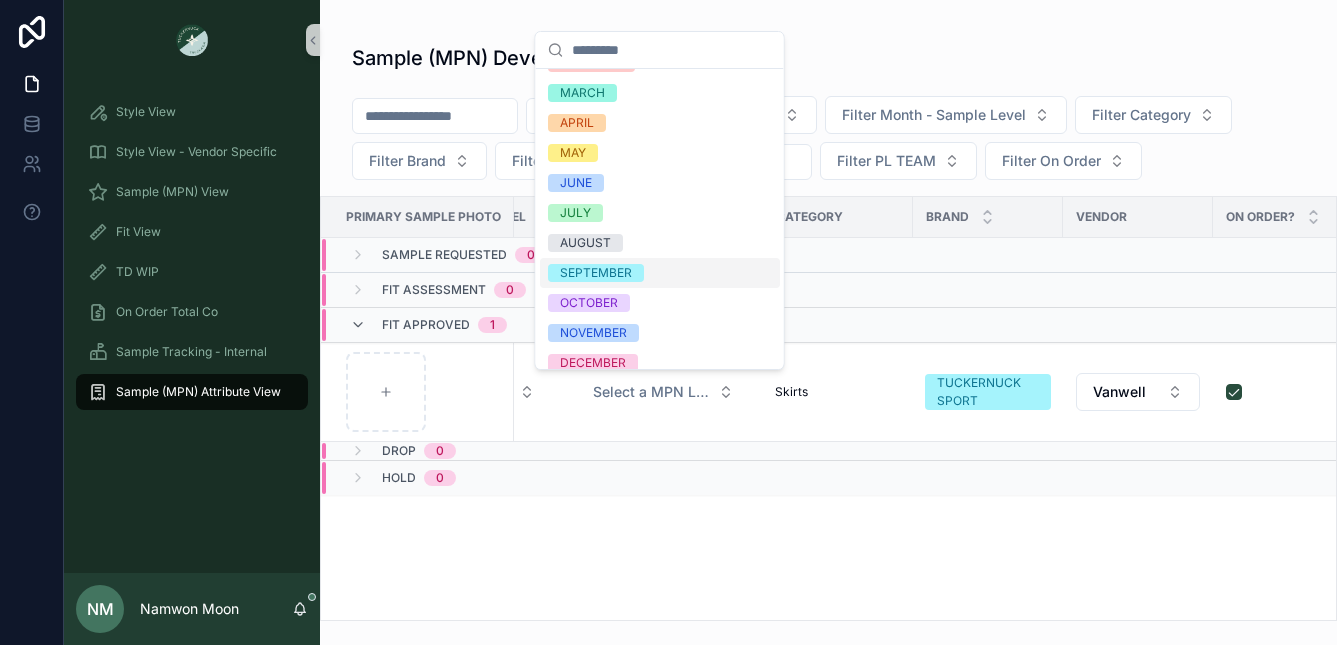 scroll, scrollTop: 0, scrollLeft: 0, axis: both 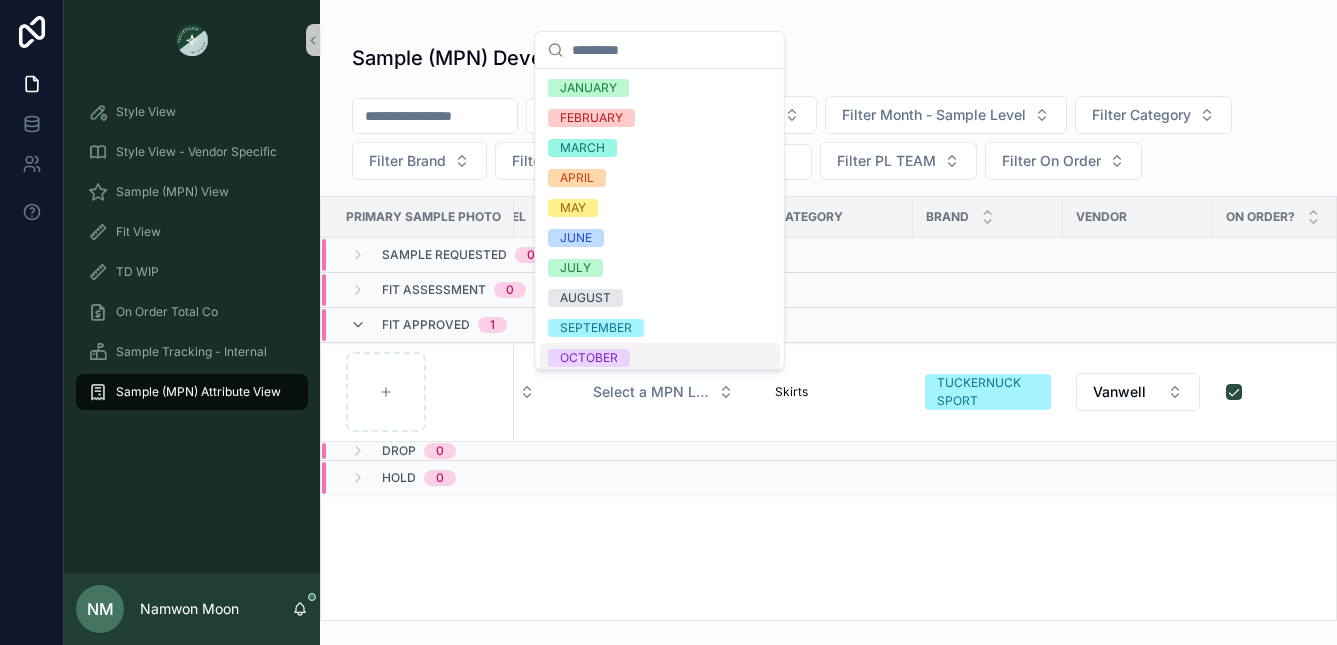 click on "Drop 0" at bounding box center (632, 451) 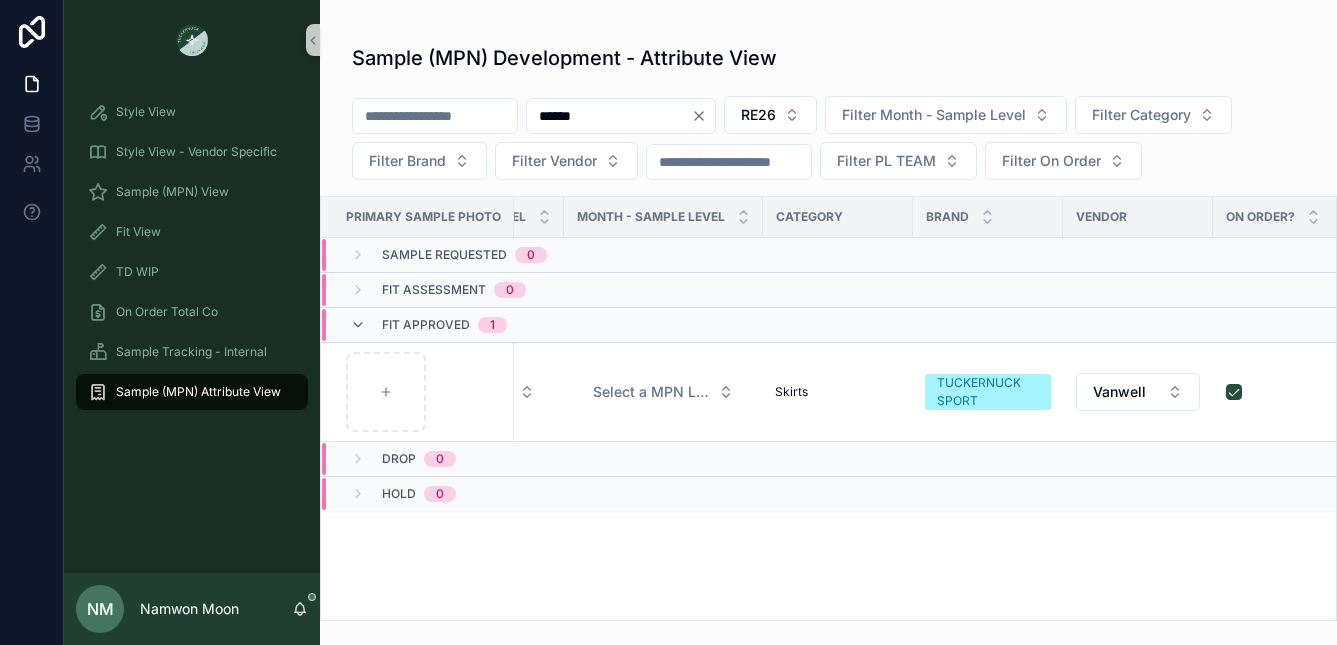 click on "Fit Approved" at bounding box center (426, 325) 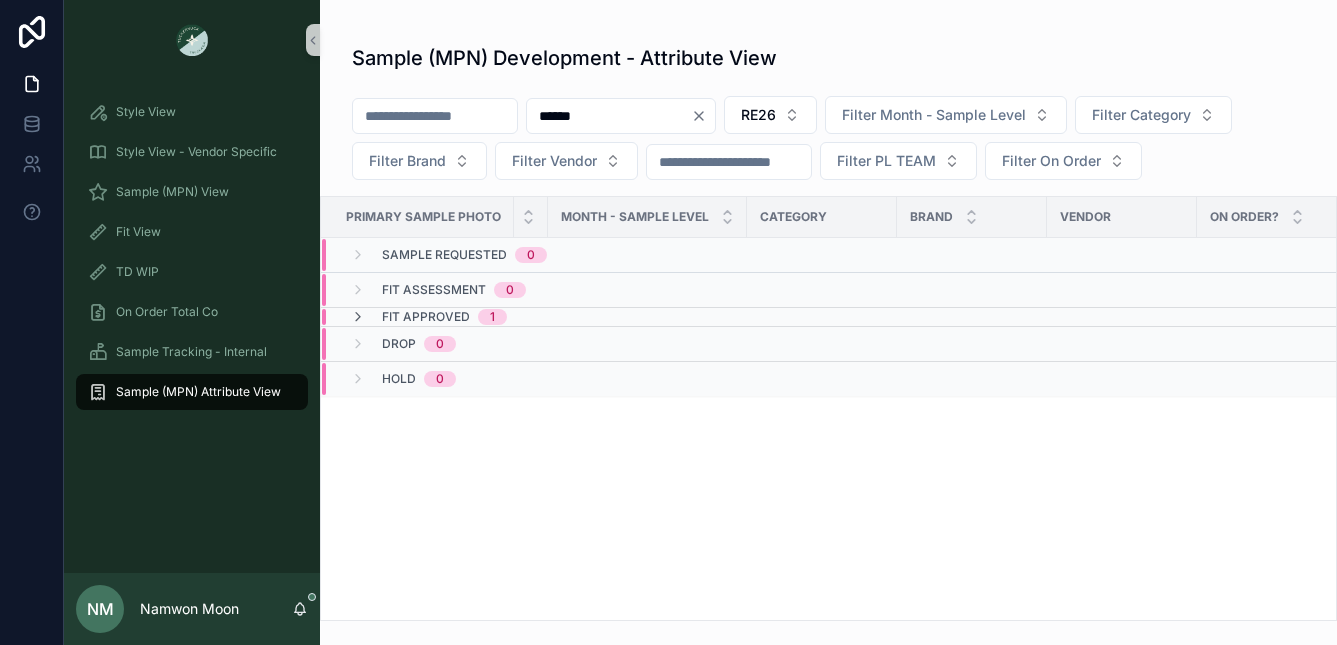 click on "Fit Approved" at bounding box center (426, 317) 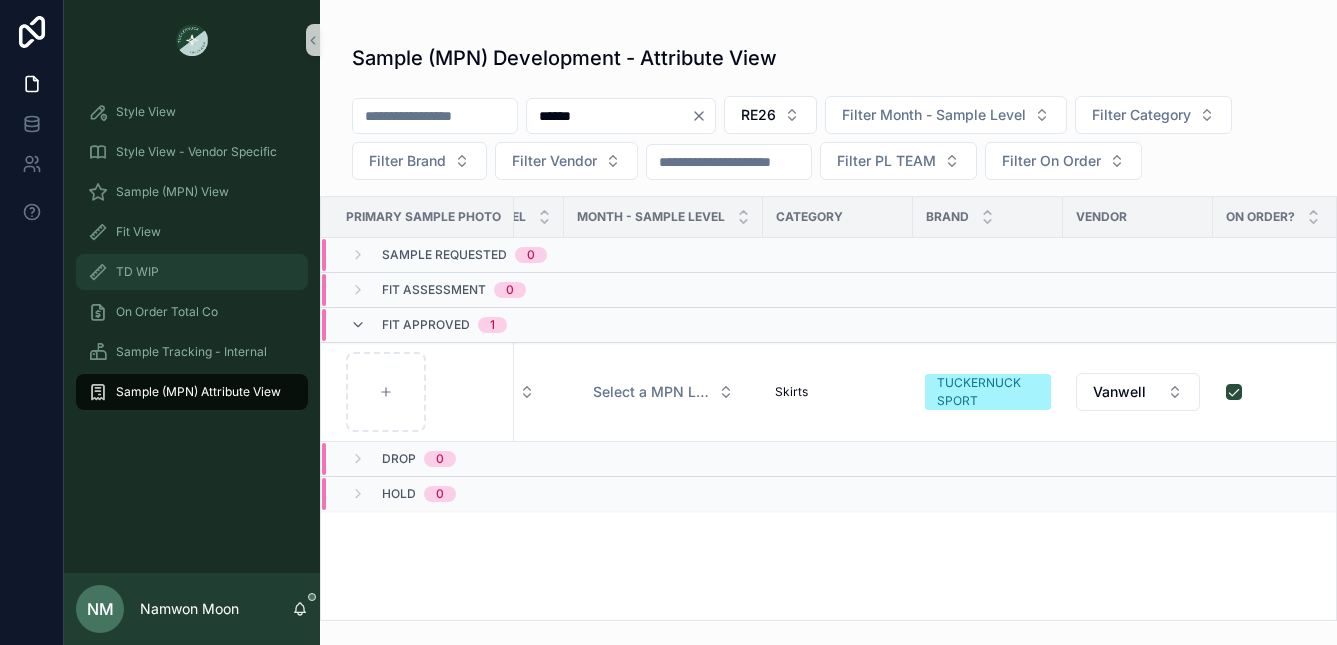 click on "TD WIP" at bounding box center (137, 272) 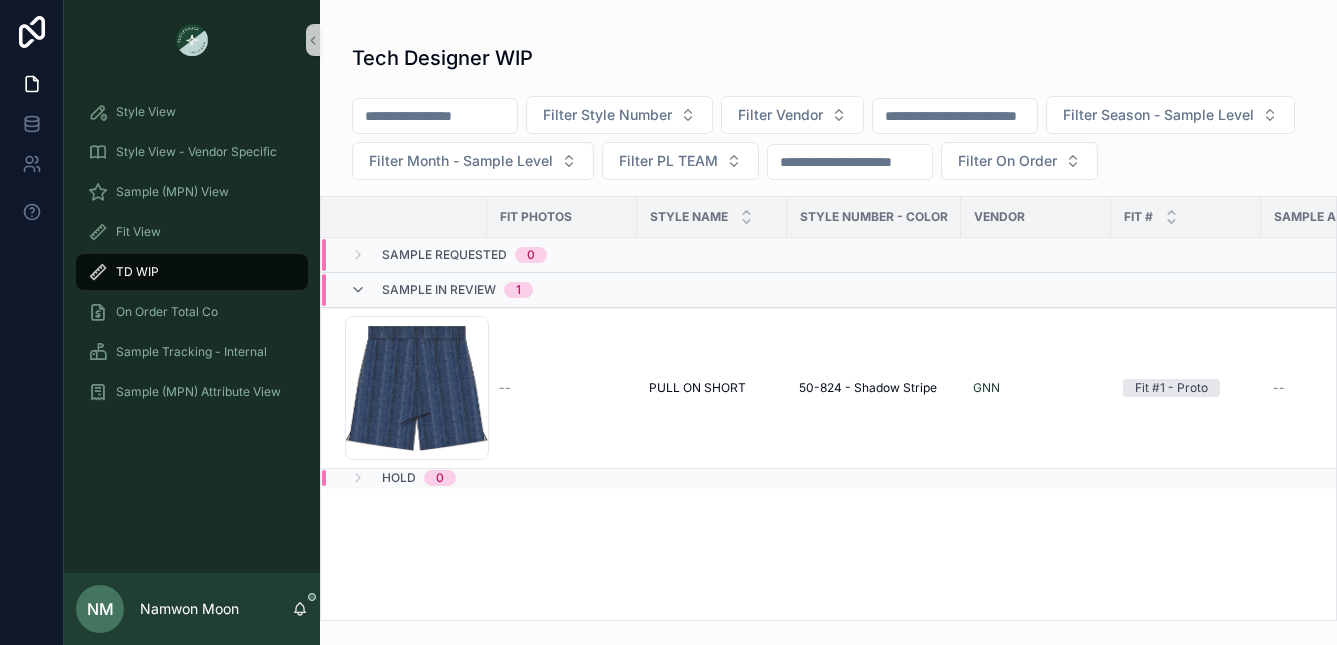 click at bounding box center (435, 116) 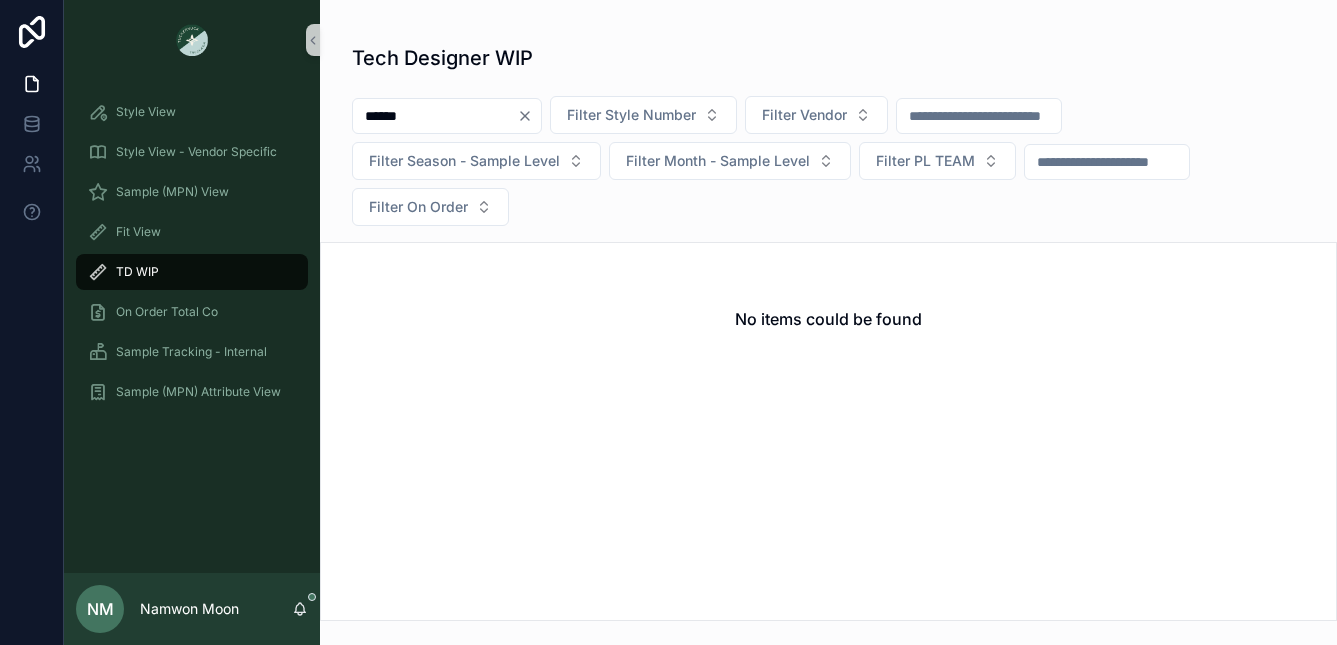 drag, startPoint x: 387, startPoint y: 118, endPoint x: 347, endPoint y: 117, distance: 40.012497 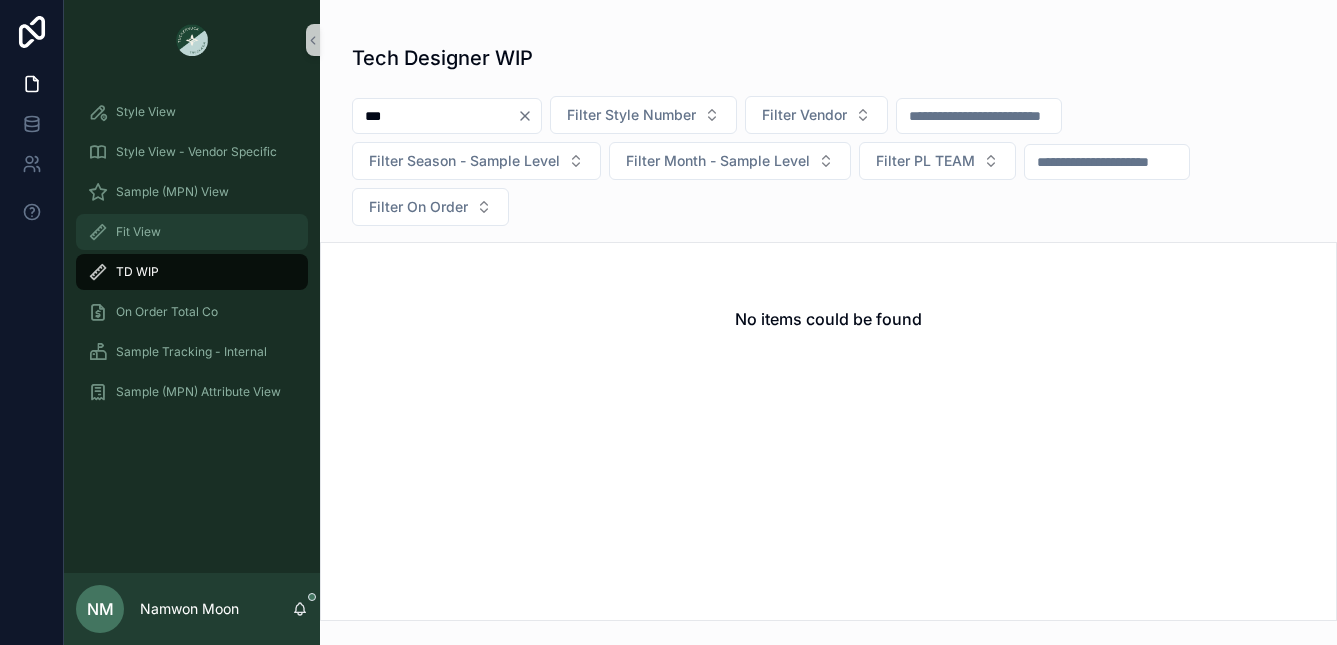 type on "***" 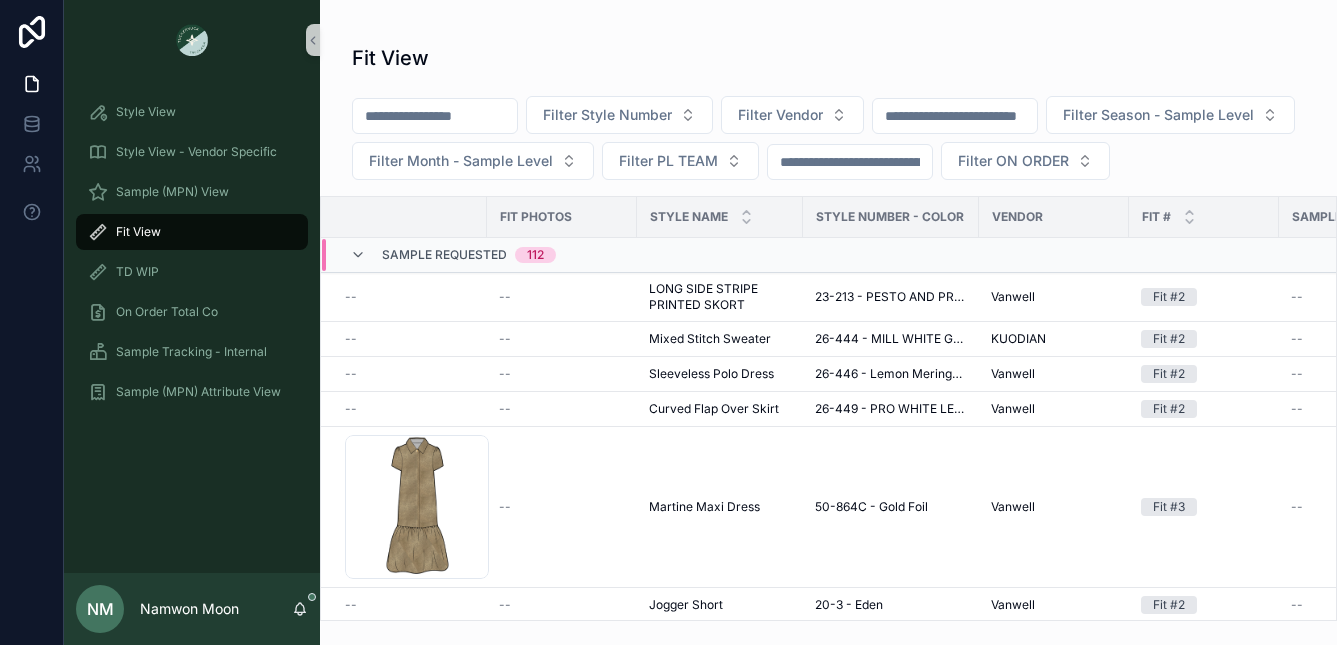 click at bounding box center [435, 116] 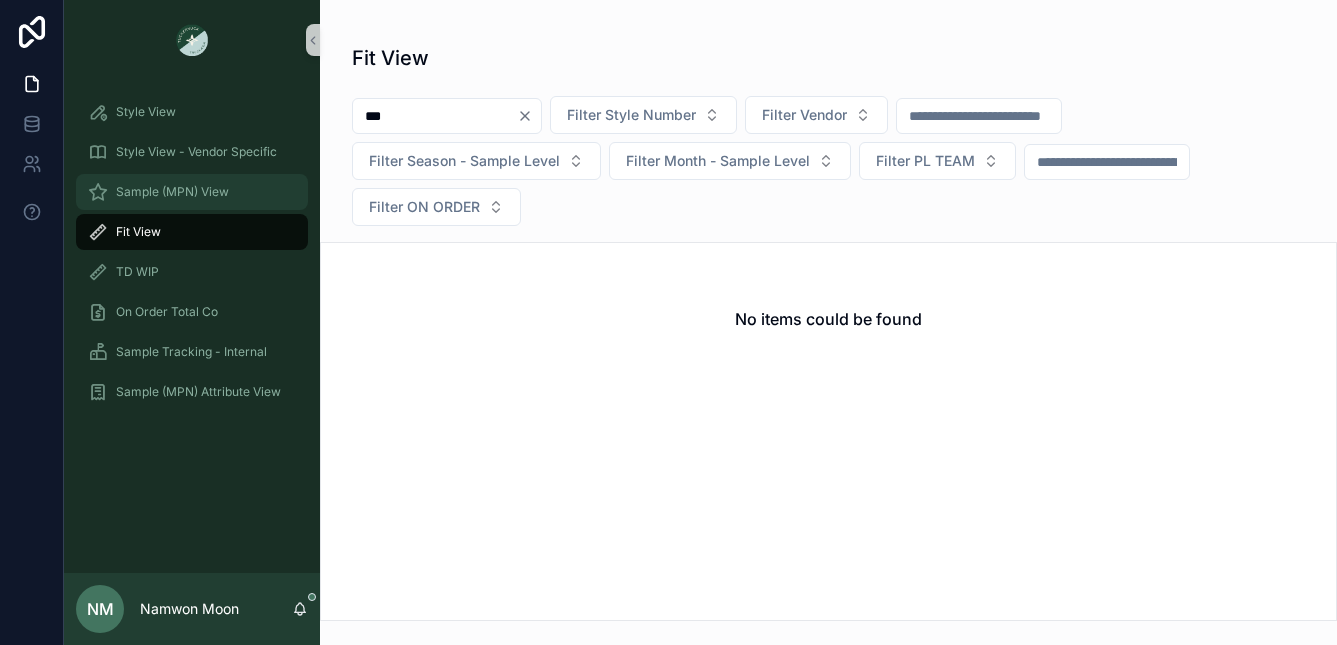 type on "***" 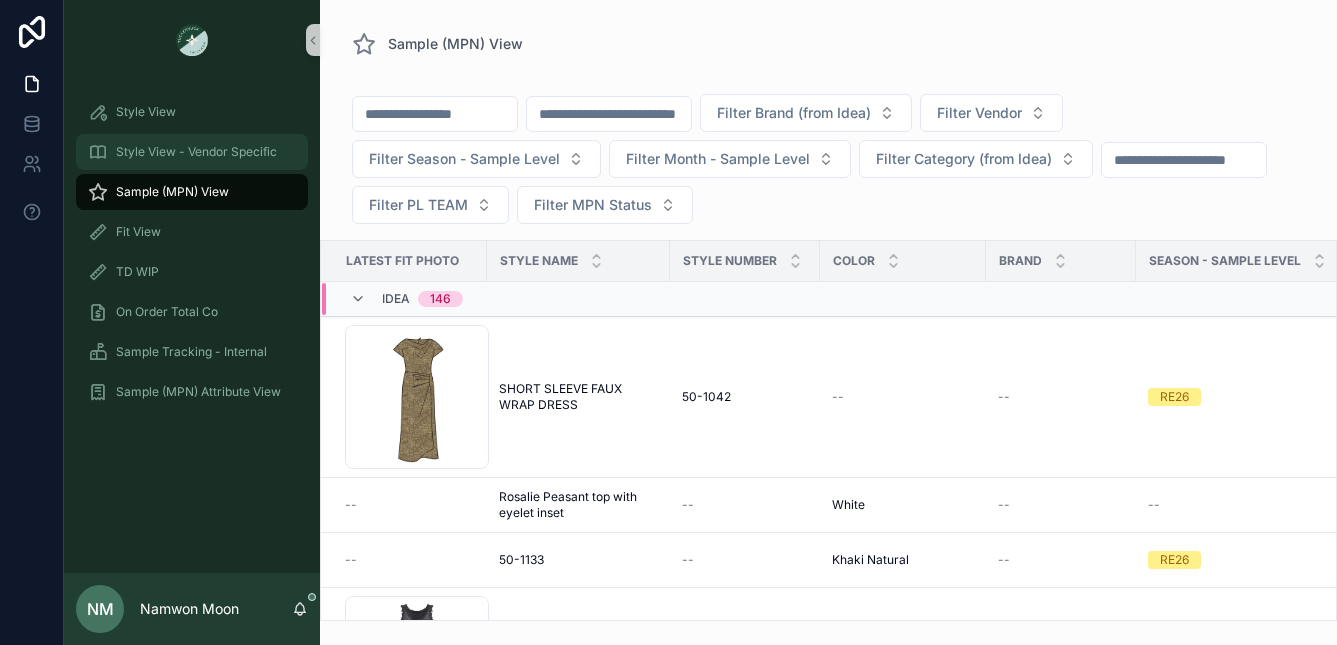click on "Style View - Vendor Specific" at bounding box center [196, 152] 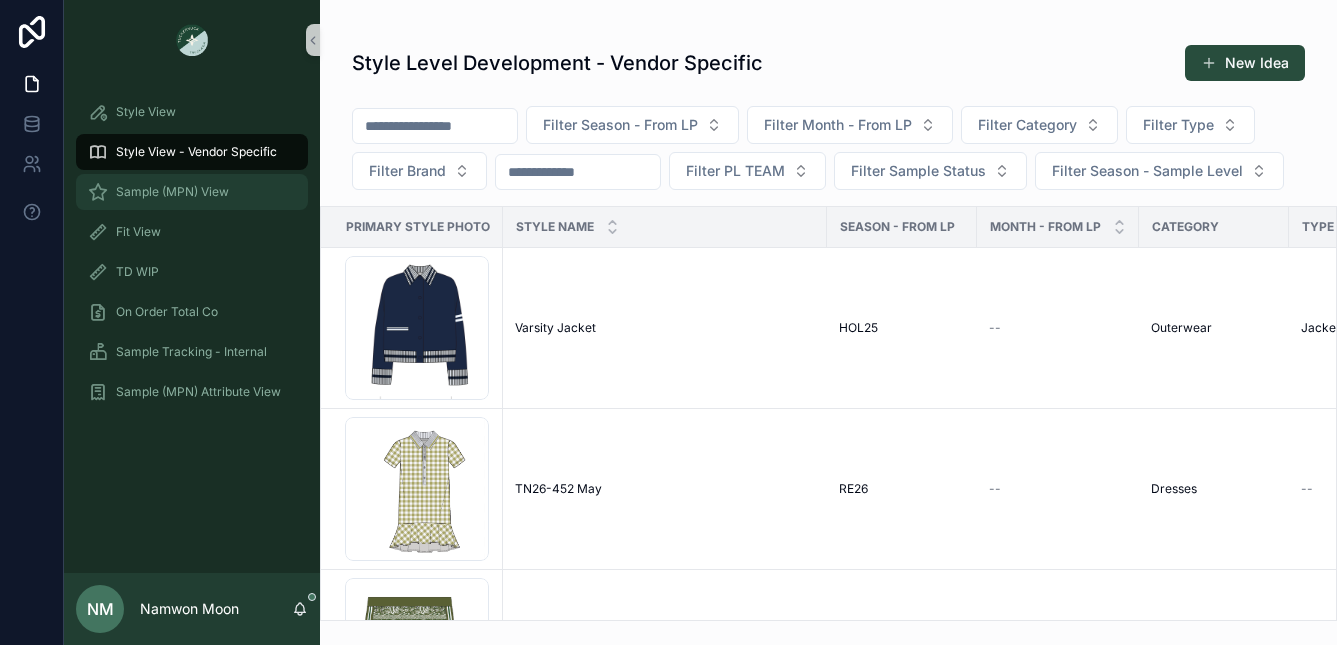 click on "Sample (MPN) View" at bounding box center [172, 192] 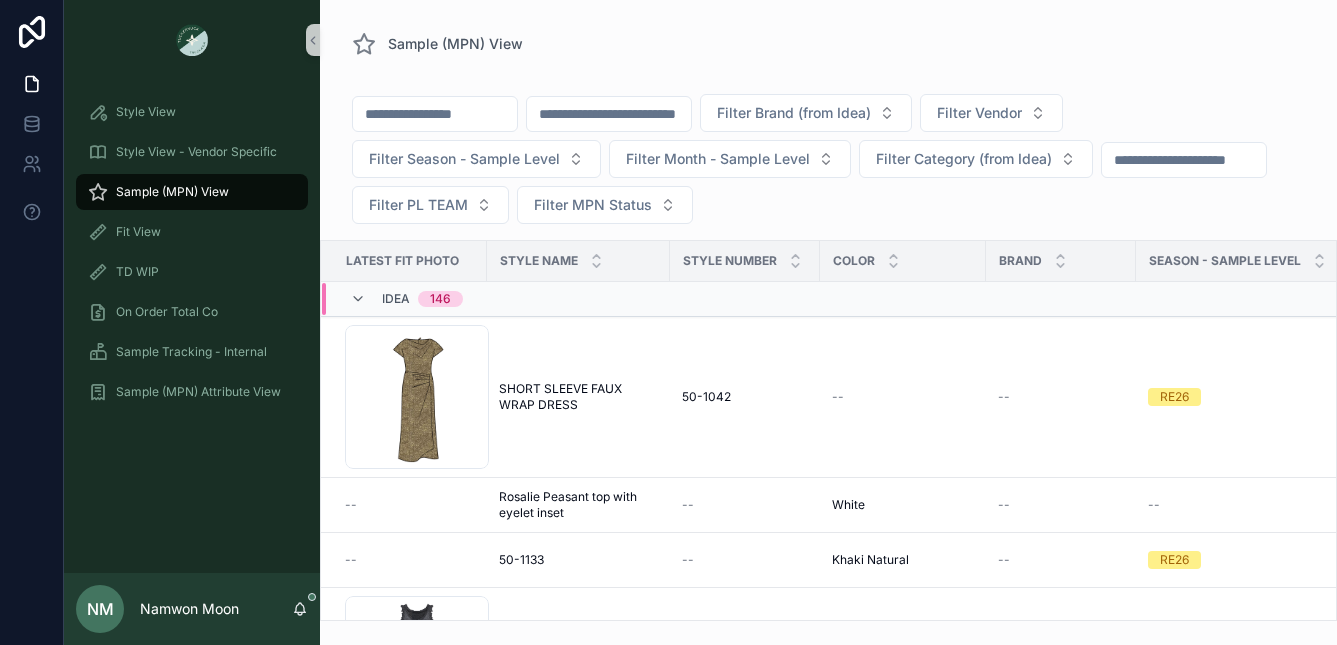 click at bounding box center [435, 114] 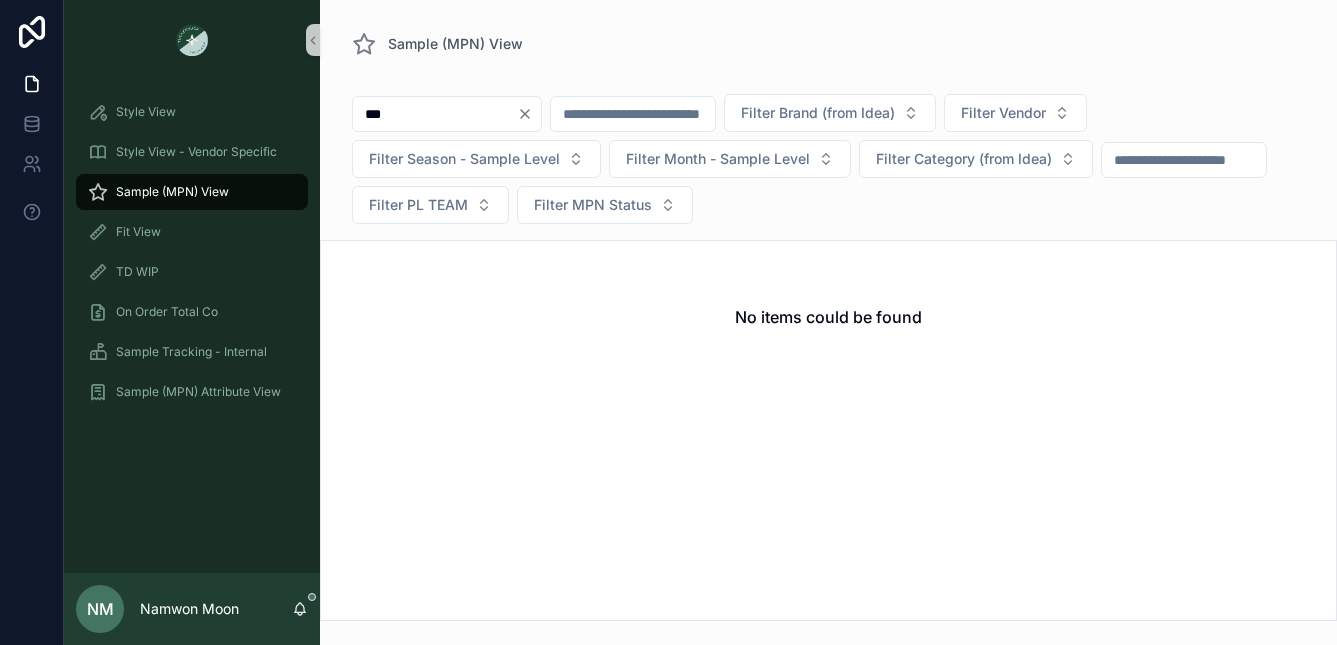 click on "***" at bounding box center (435, 114) 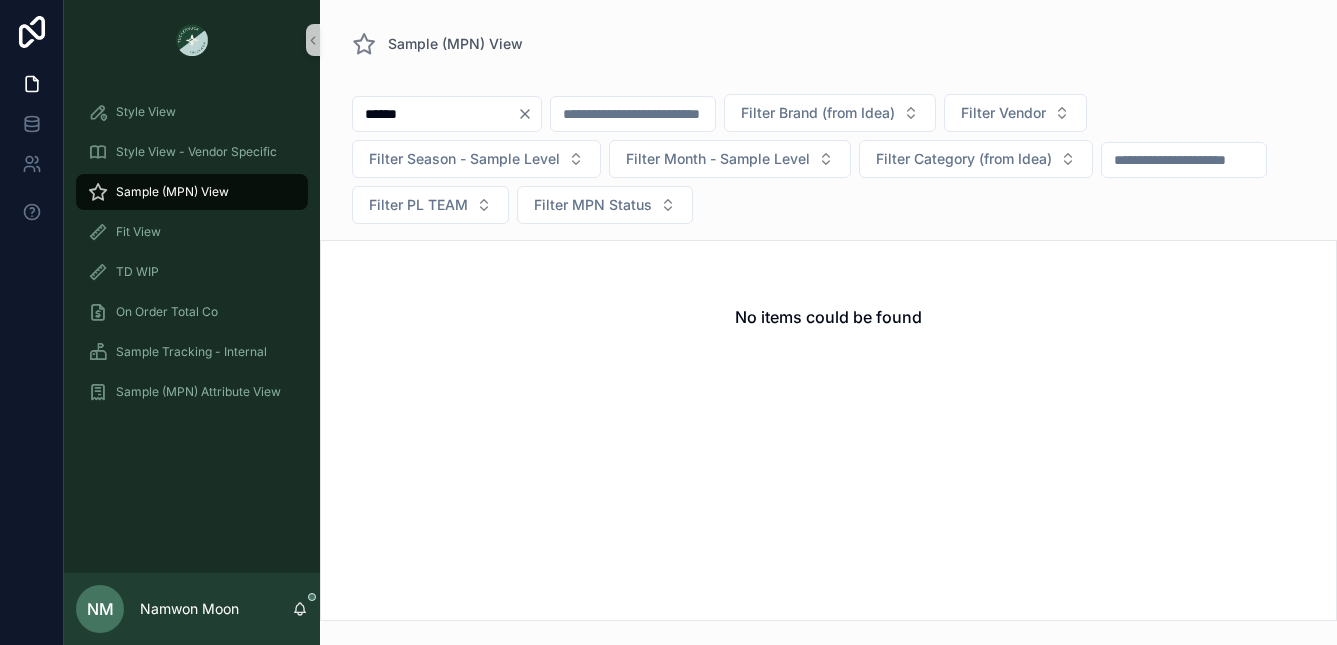 type on "******" 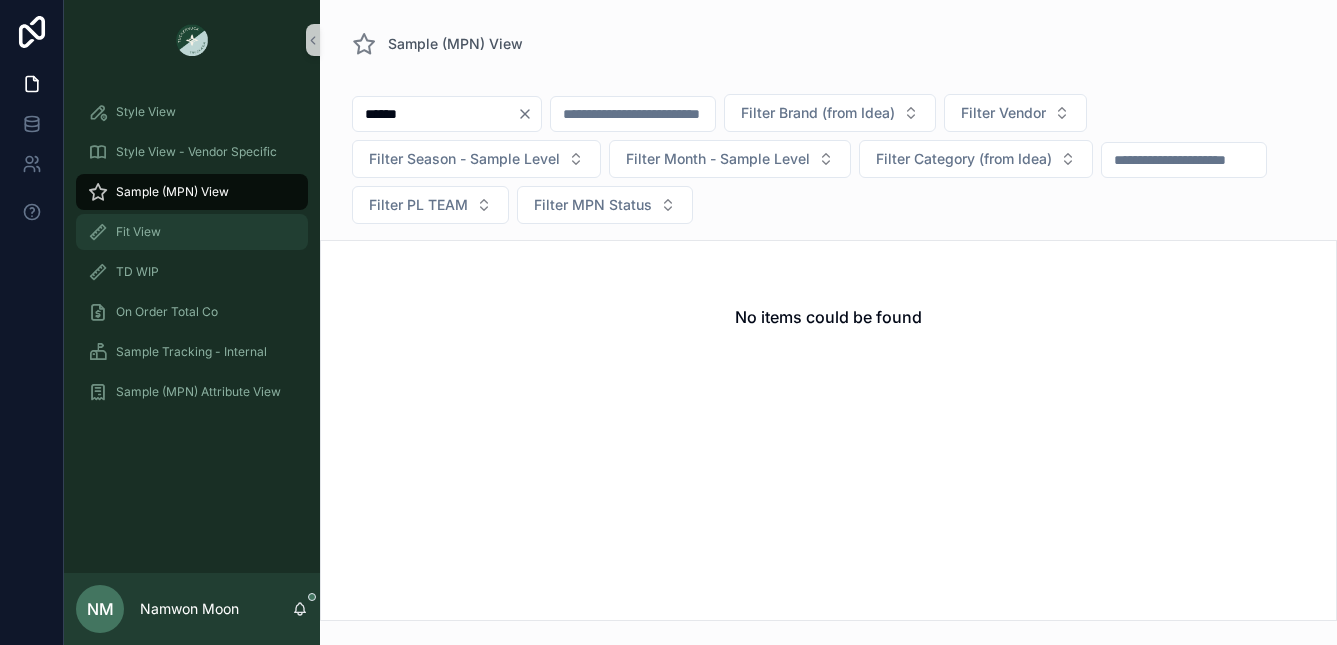click on "Fit View" at bounding box center [192, 232] 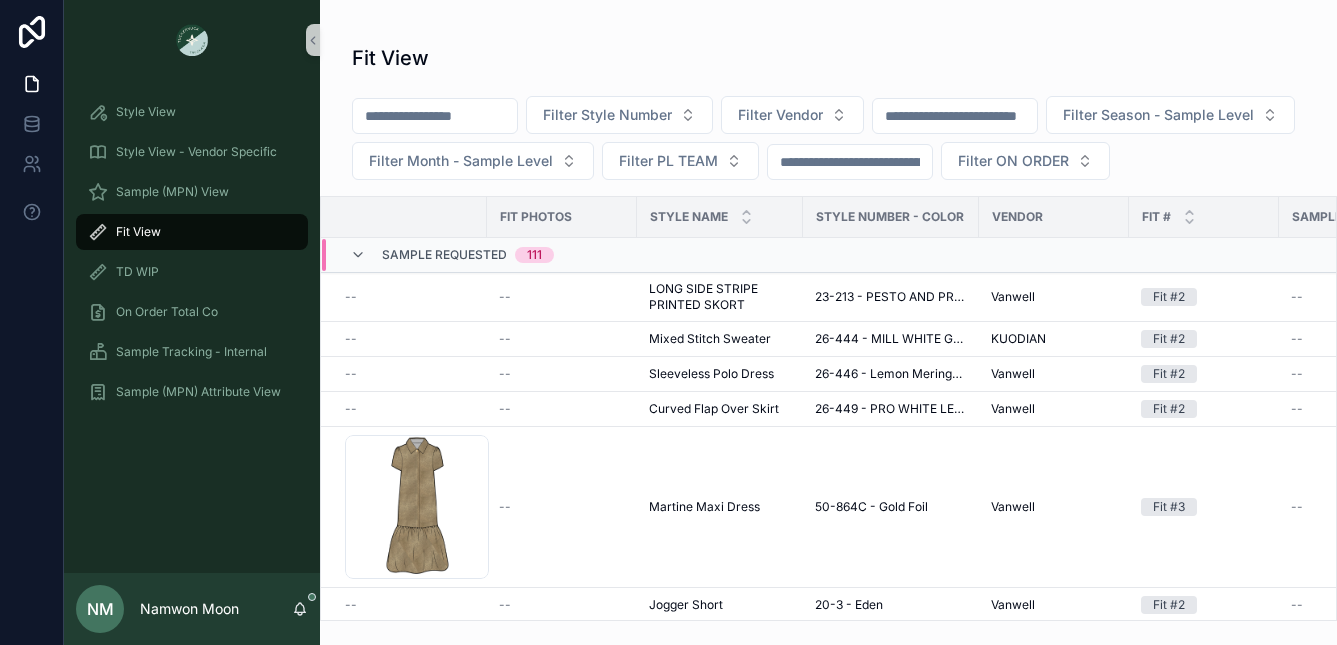 click at bounding box center [435, 116] 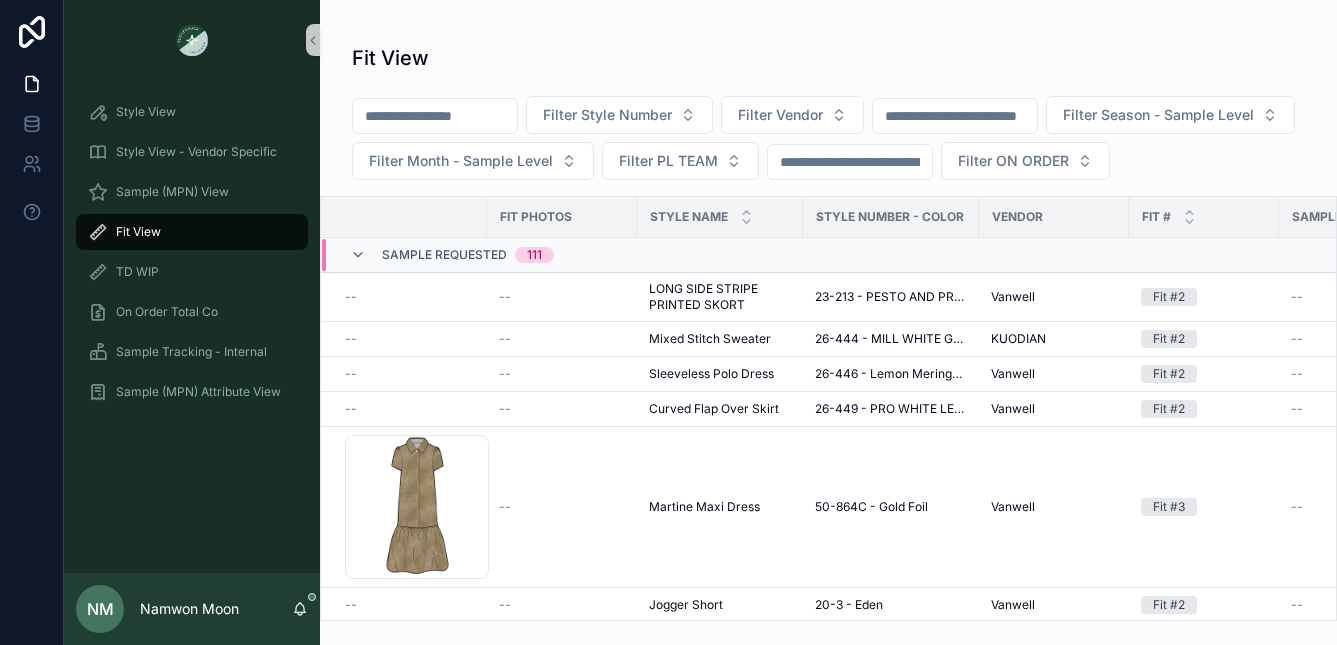 type on "******" 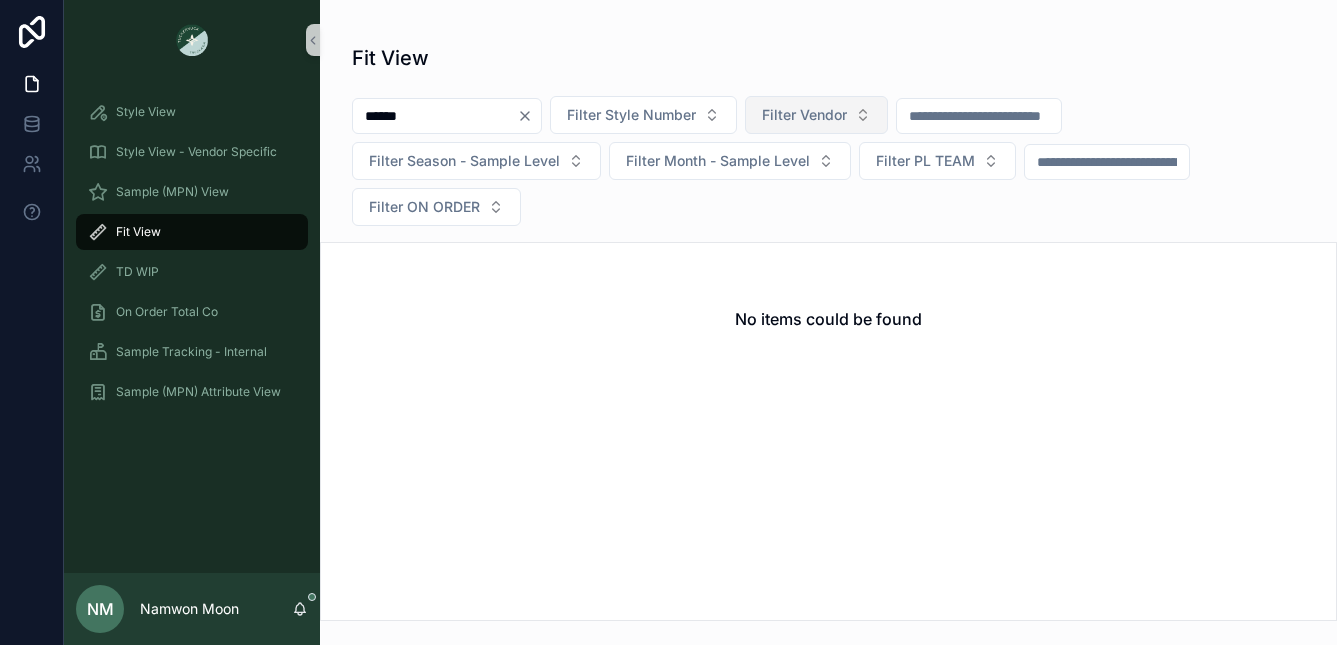 click on "Filter Vendor" at bounding box center (816, 115) 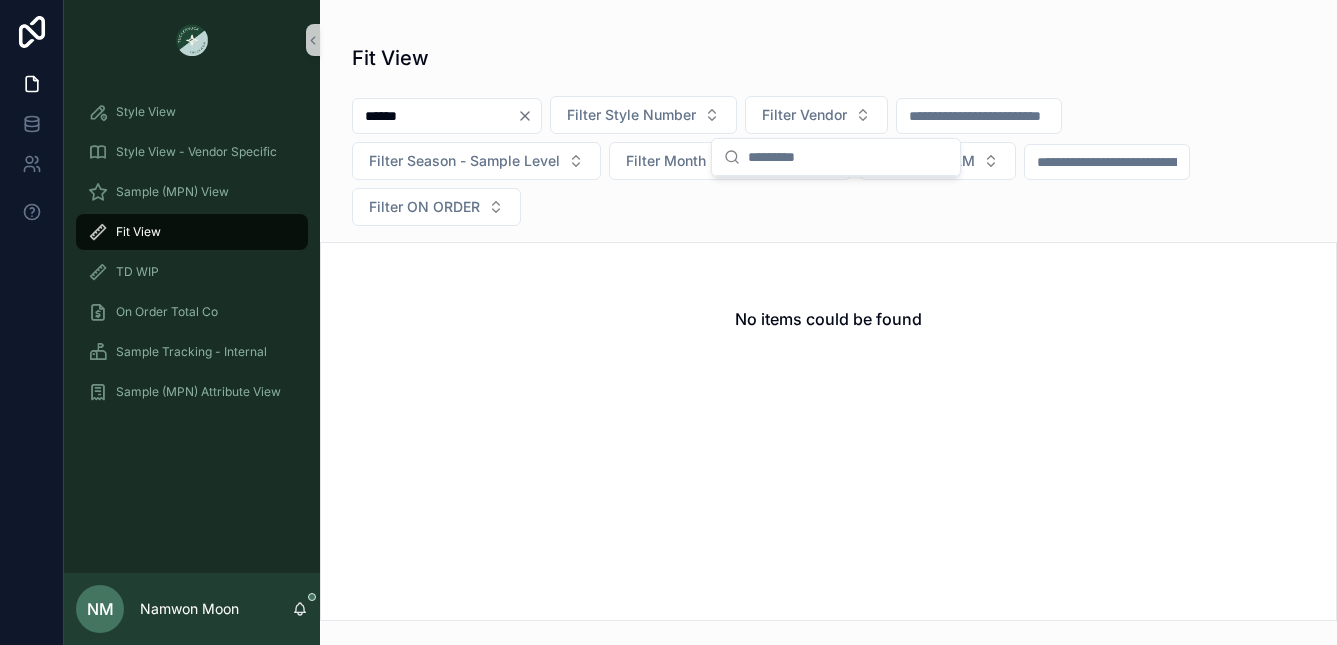click on "No items could be found" at bounding box center [828, 319] 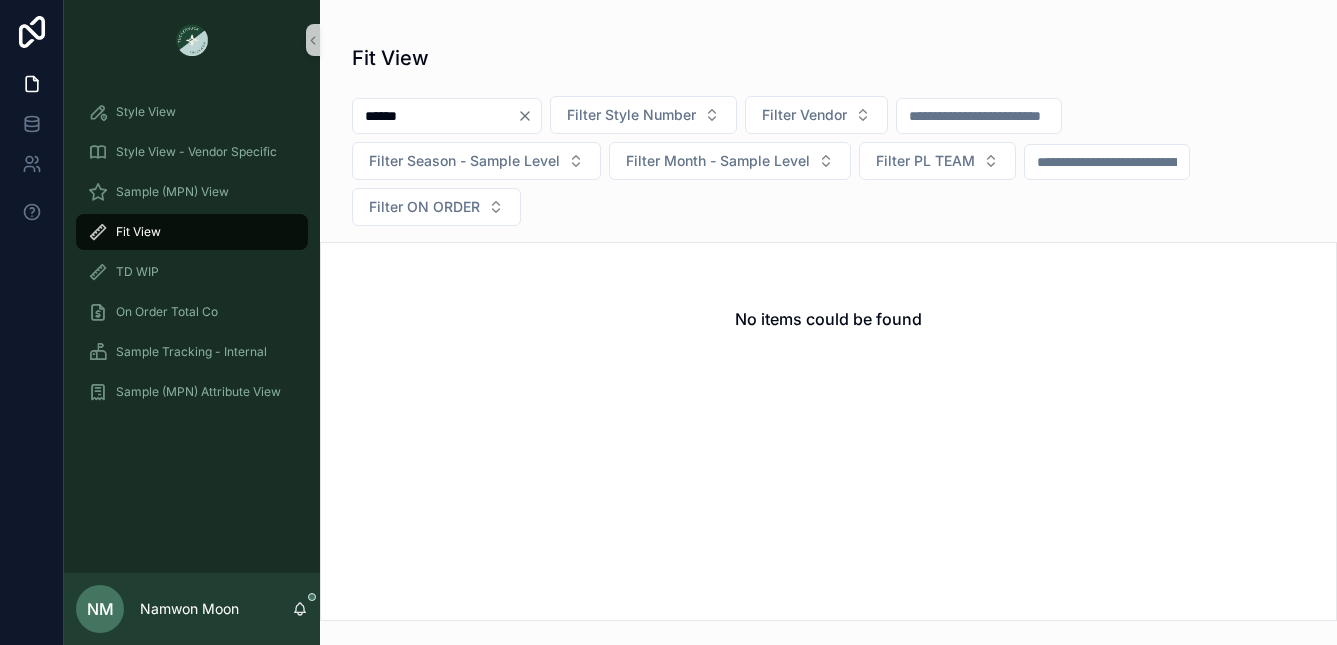 click on "No items could be found" at bounding box center (828, 319) 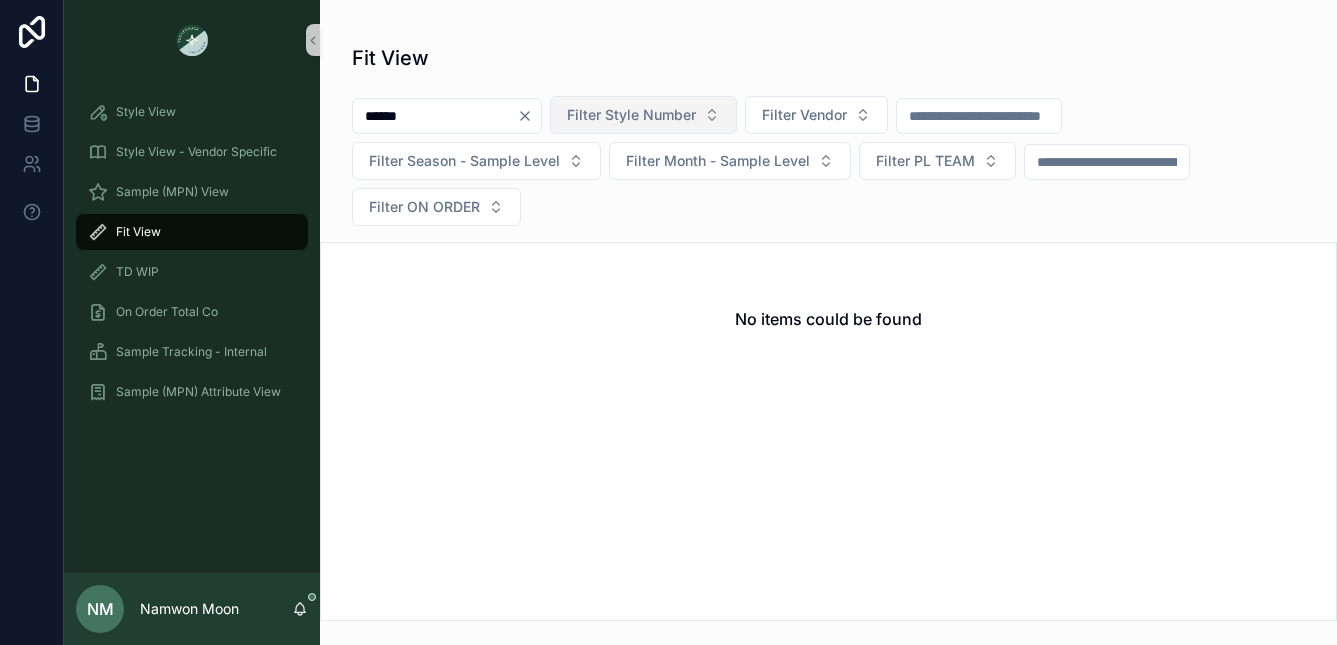 click on "Filter Style Number" at bounding box center [643, 115] 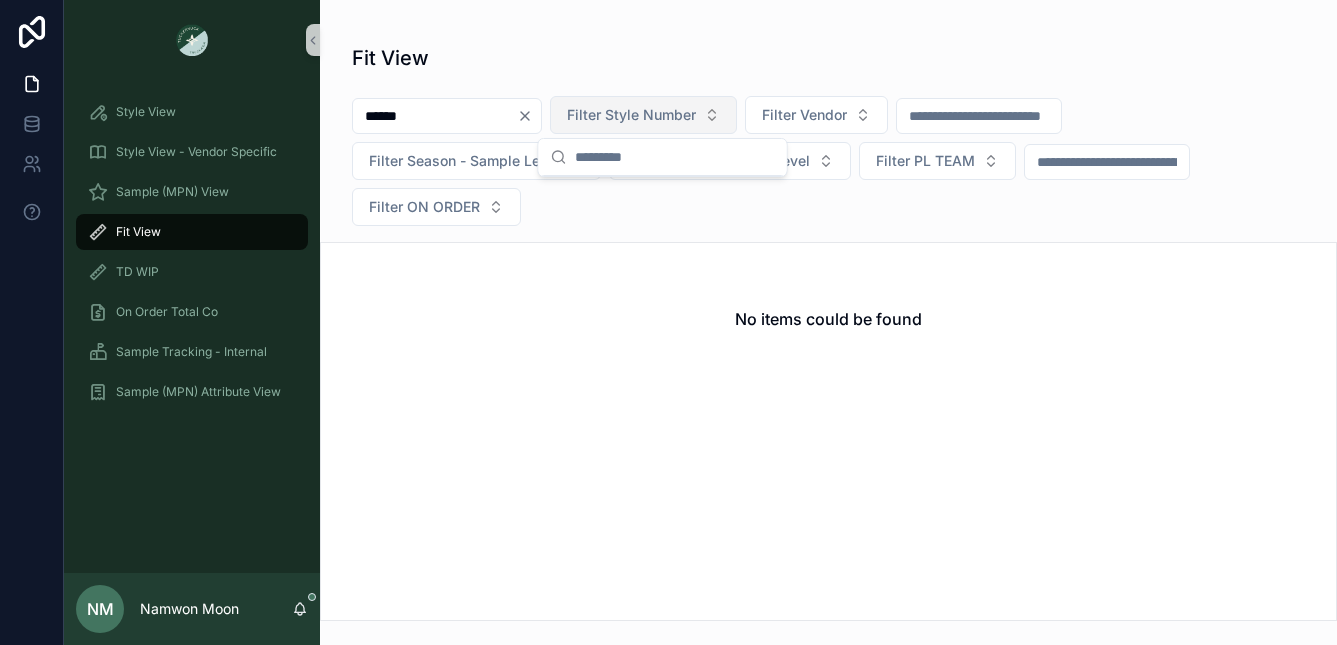 click on "Filter Style Number" at bounding box center (643, 115) 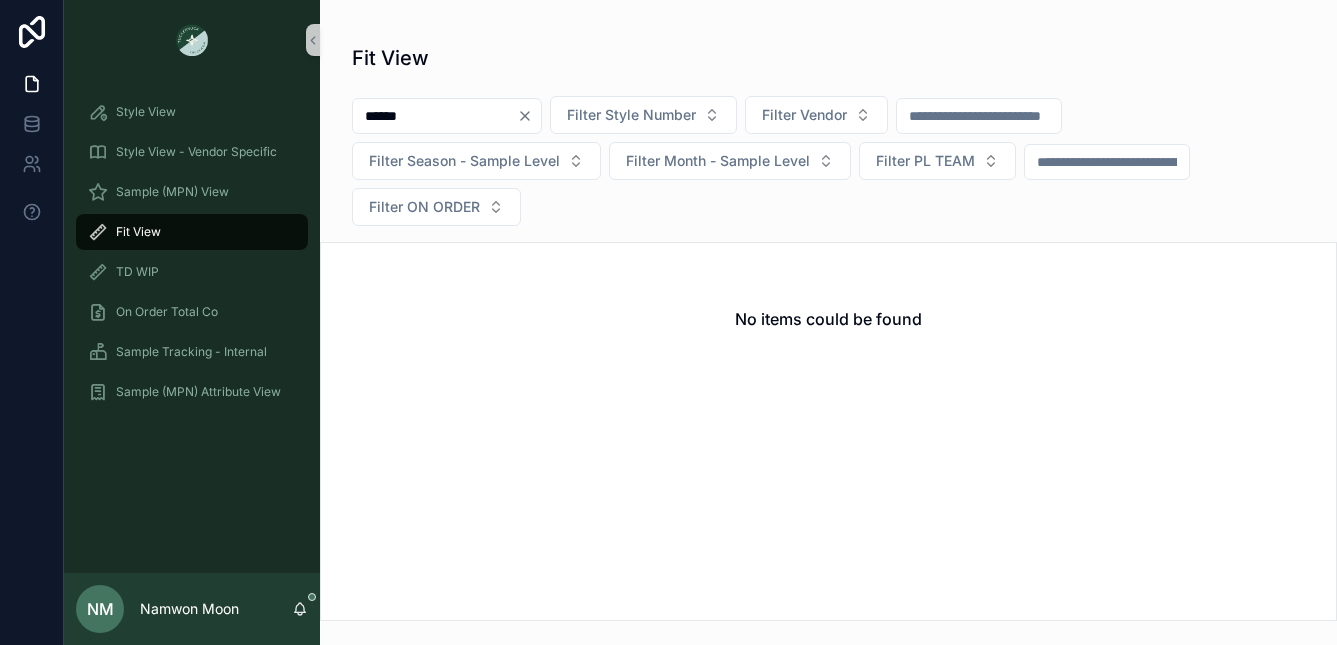 type 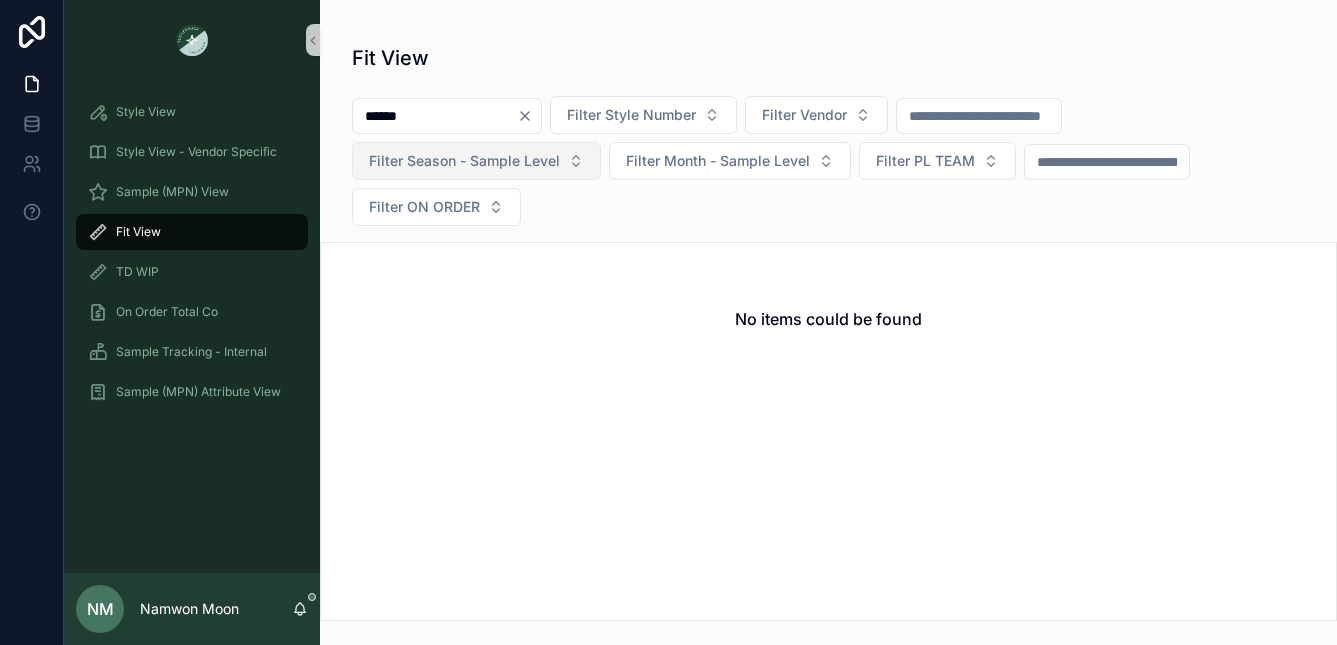 click on "Filter Season - Sample Level" at bounding box center [476, 161] 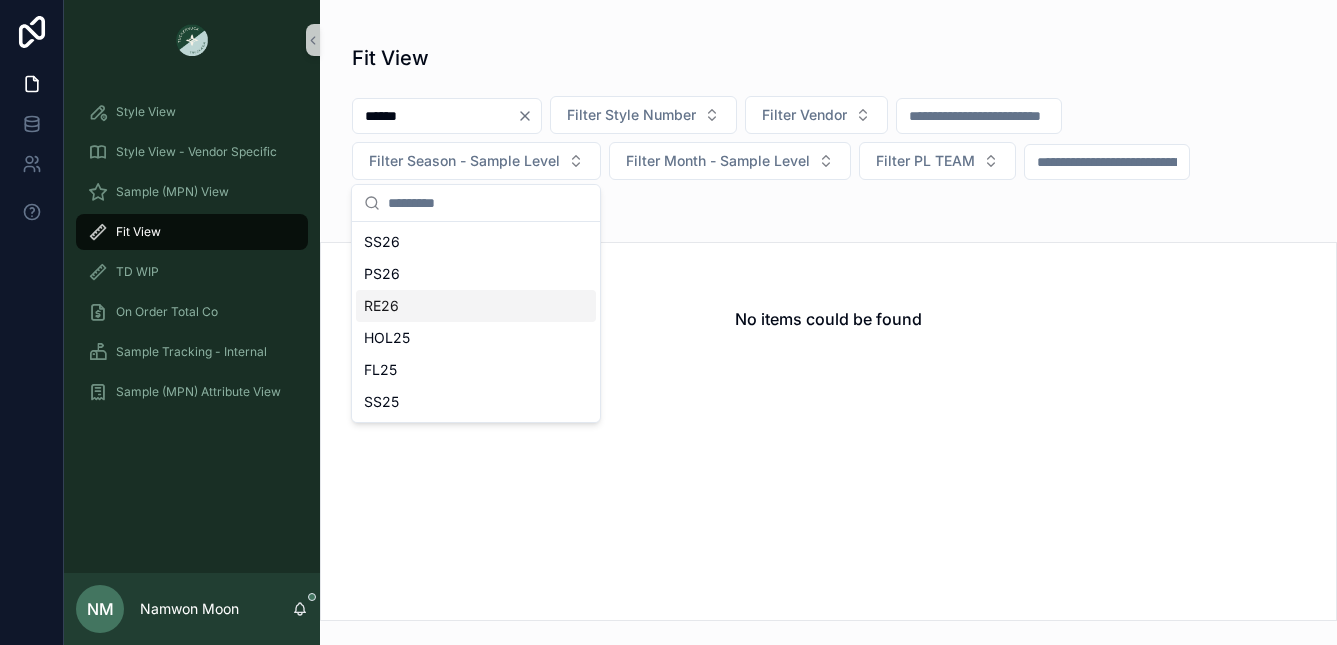 click on "RE26" at bounding box center [476, 306] 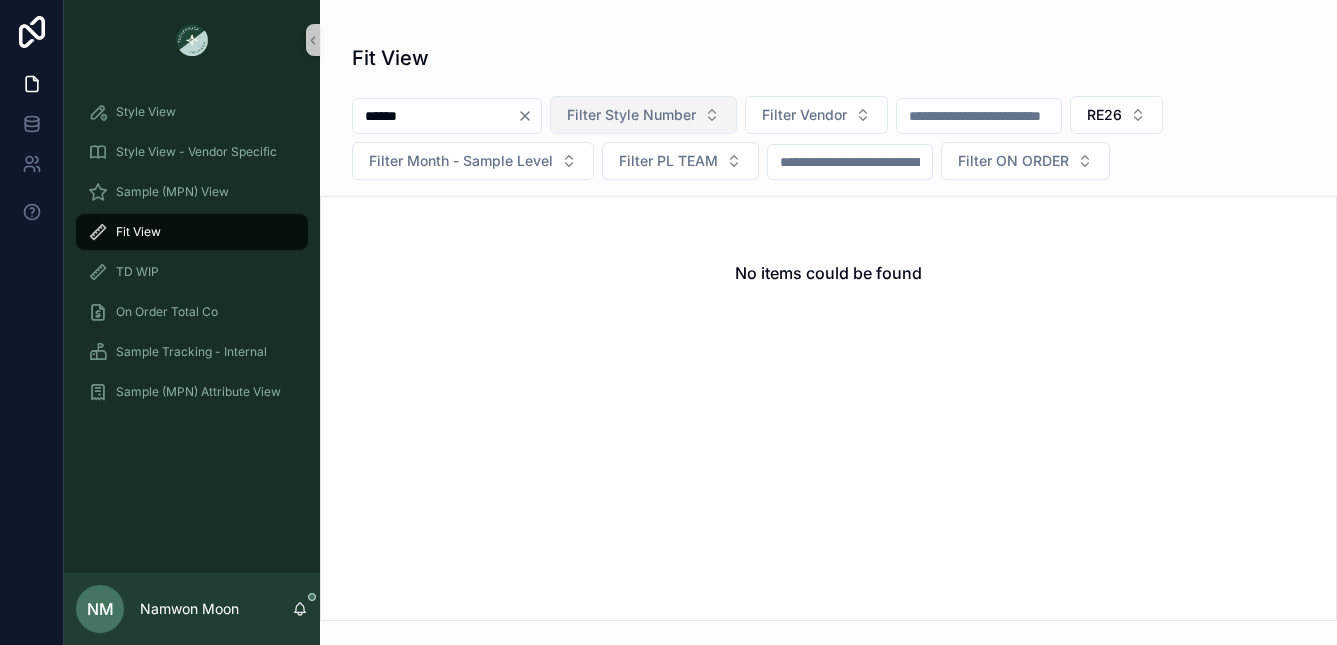 click on "Filter Style Number" at bounding box center (643, 115) 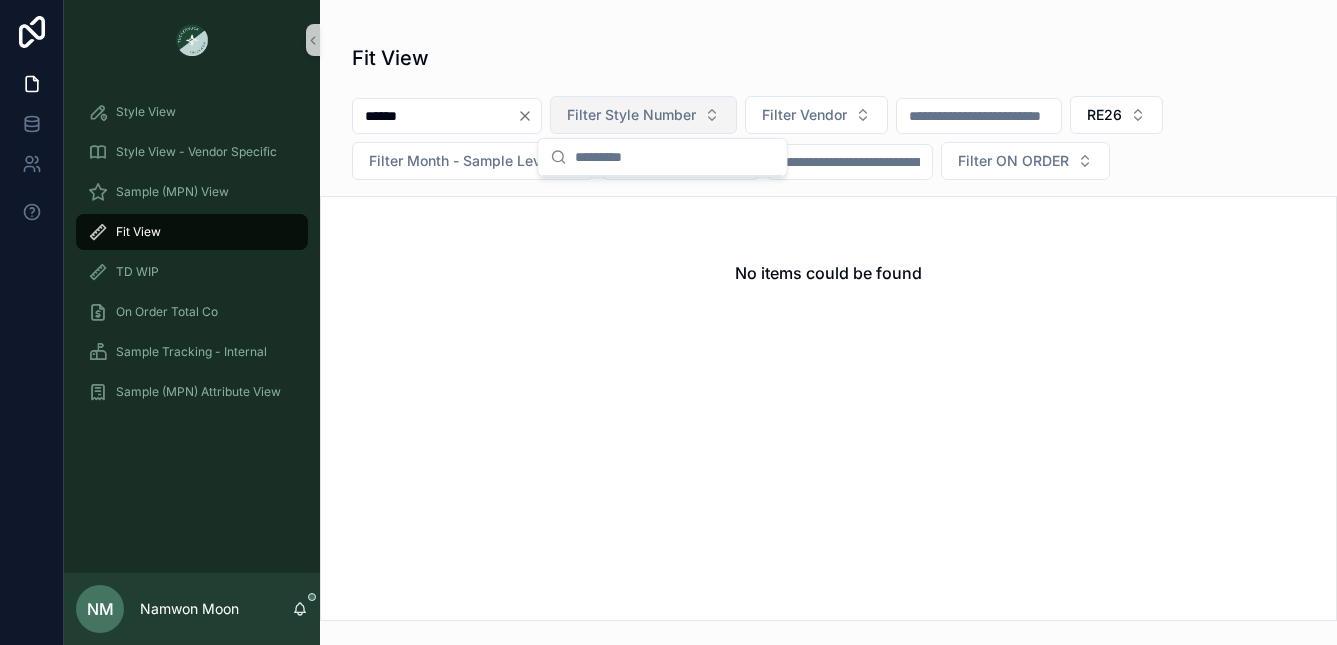 click on "Filter Style Number" at bounding box center [643, 115] 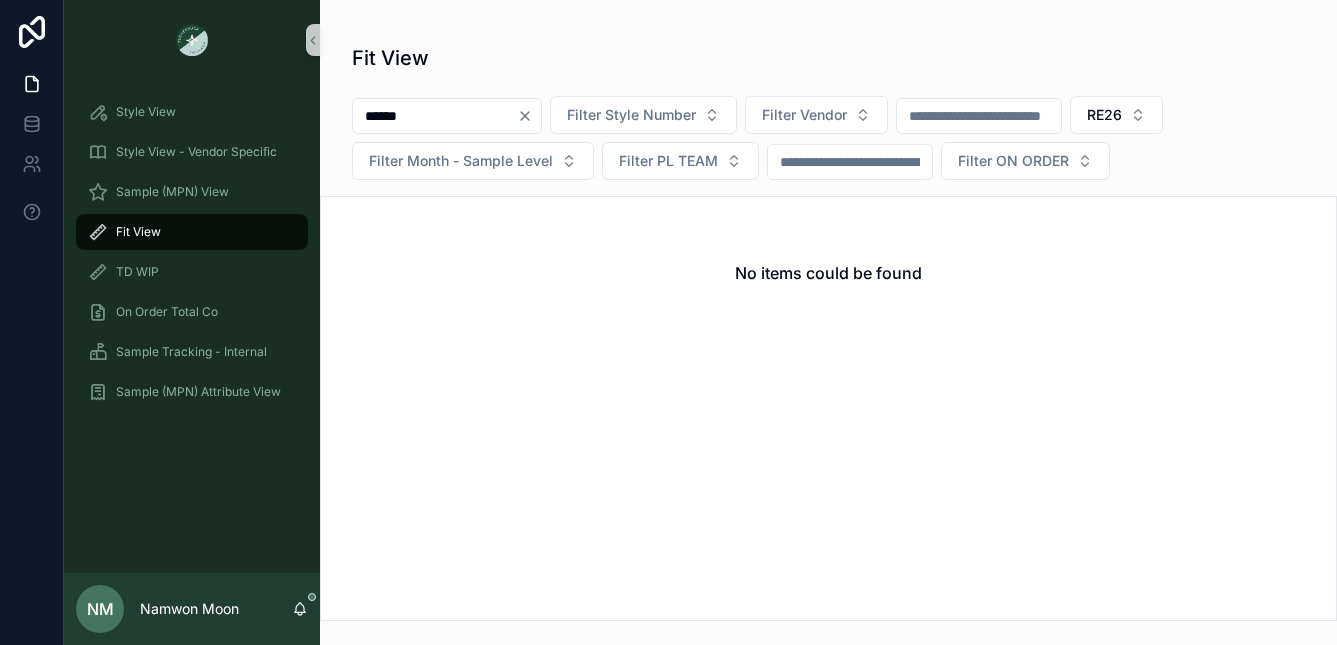 click on "No items could be found" at bounding box center (828, 273) 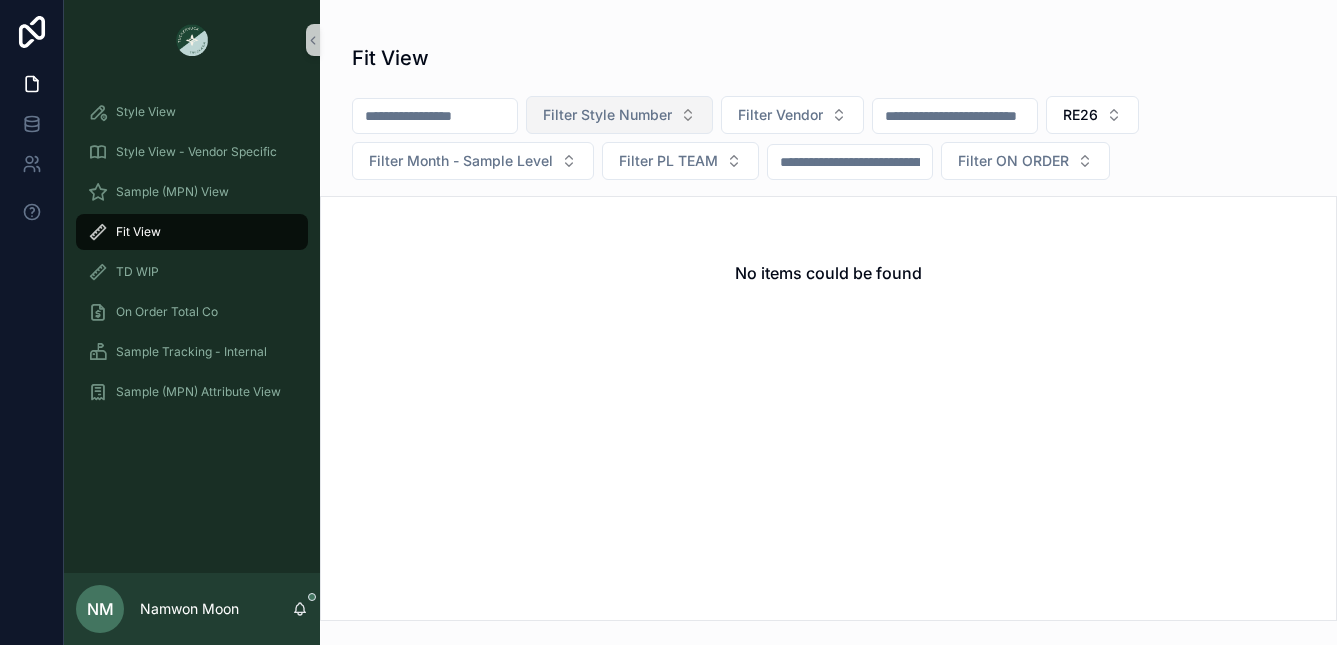click on "Filter Style Number" at bounding box center (607, 115) 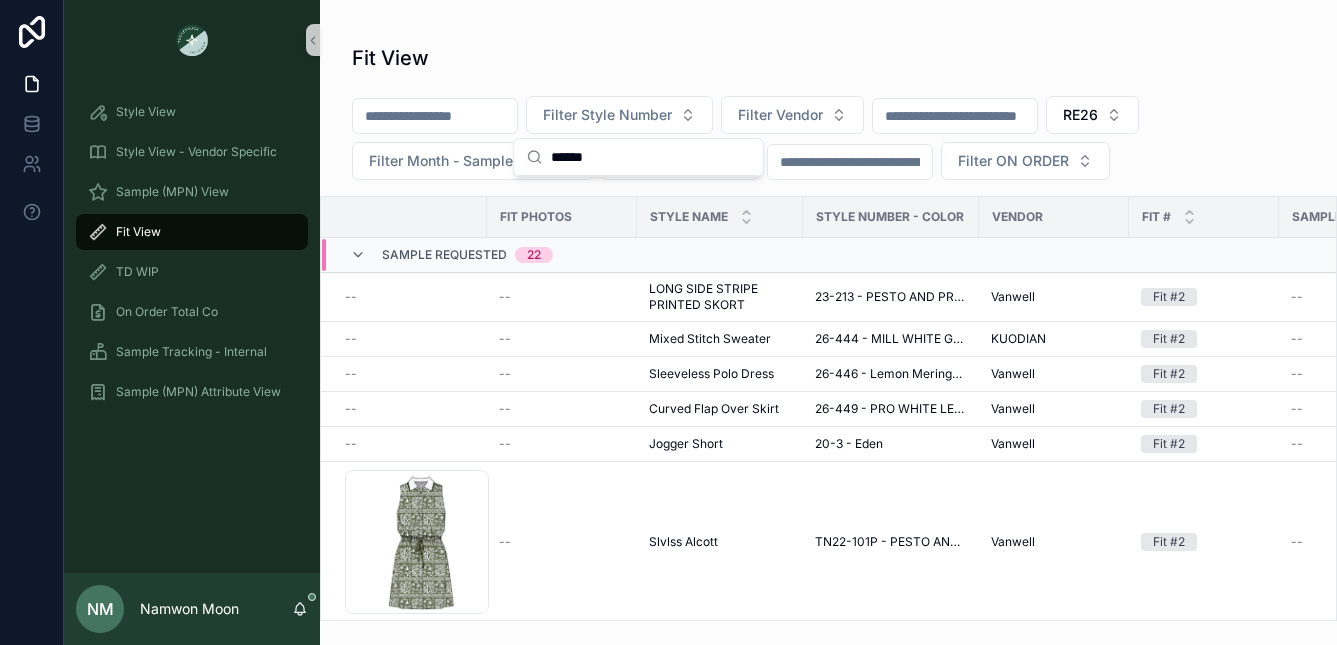 click on "******" at bounding box center [651, 157] 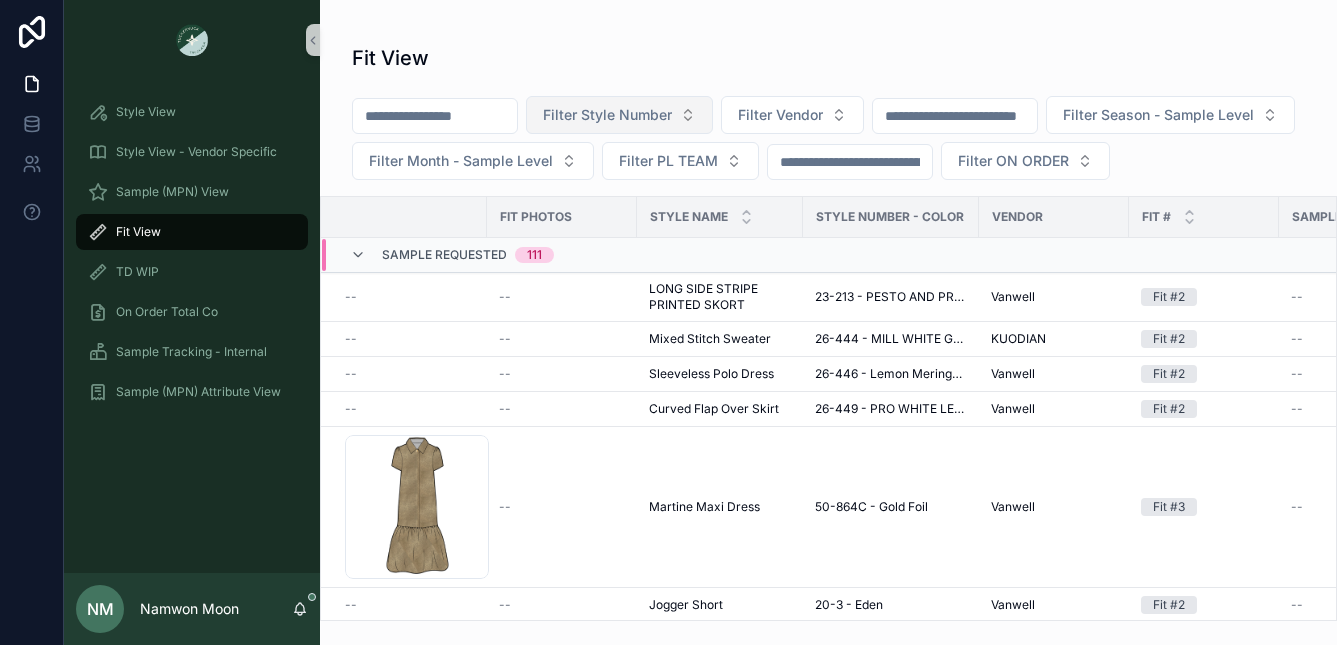 click on "Filter Style Number" at bounding box center [607, 115] 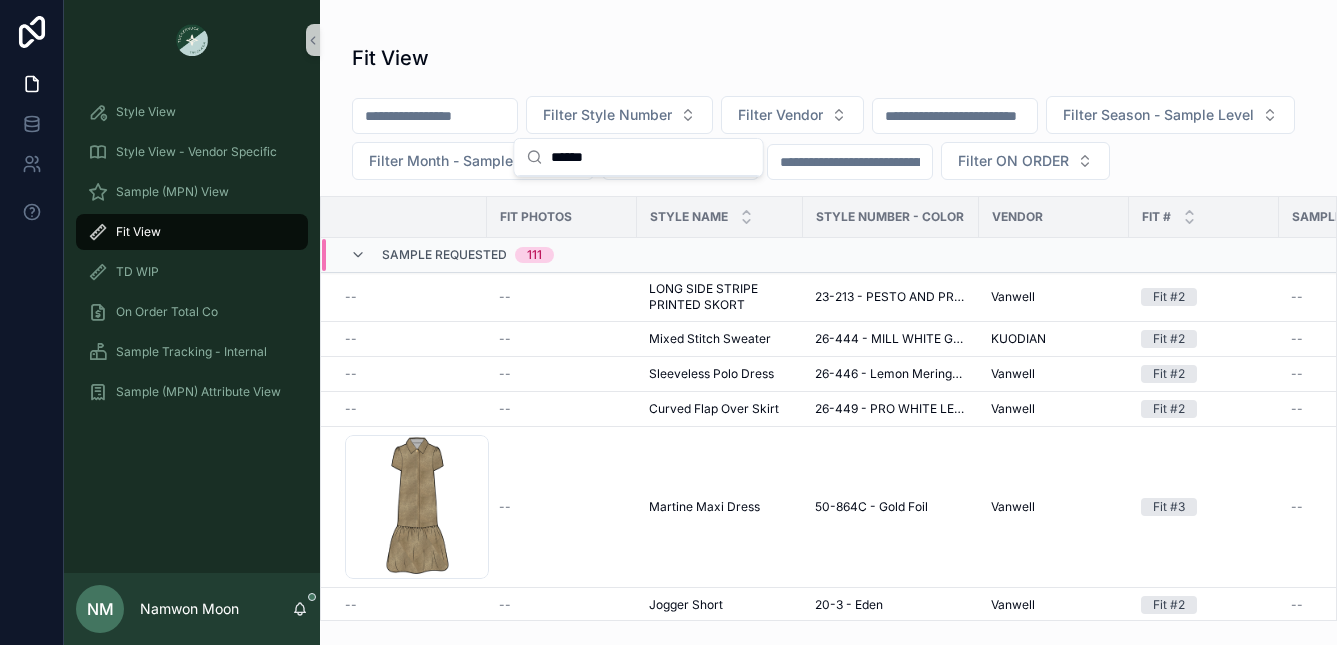 click on "******" at bounding box center [651, 157] 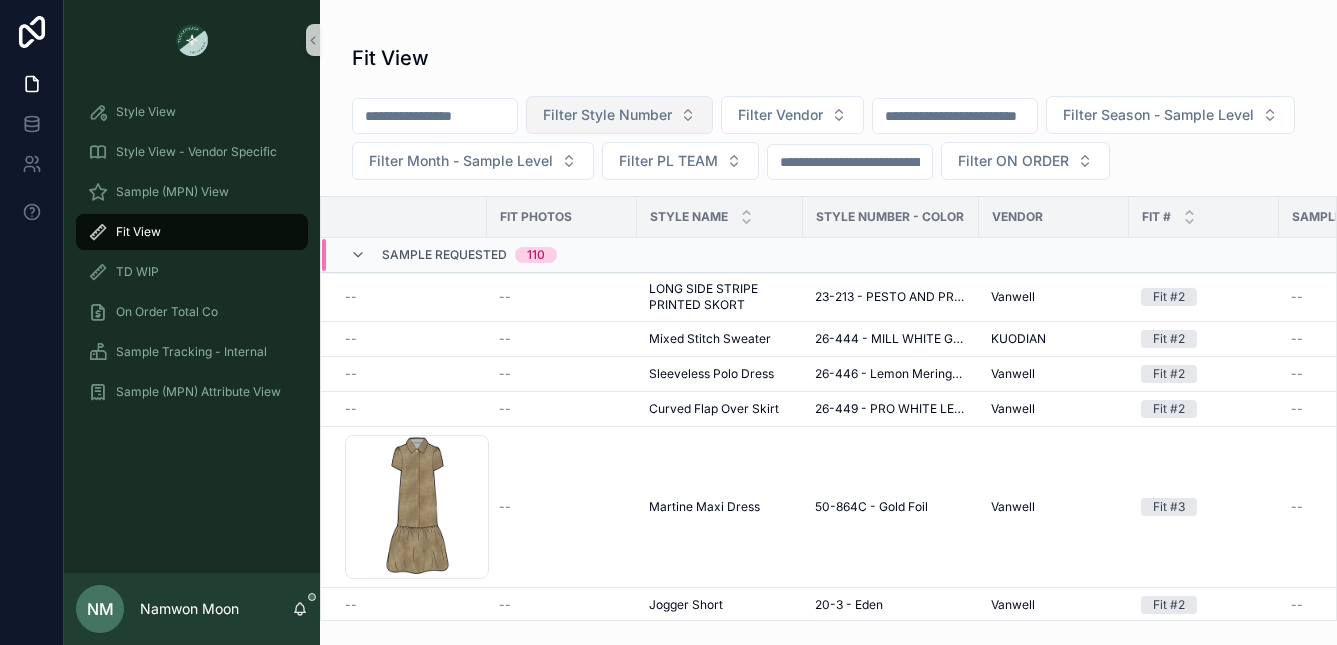 click on "Filter Style Number" at bounding box center (619, 115) 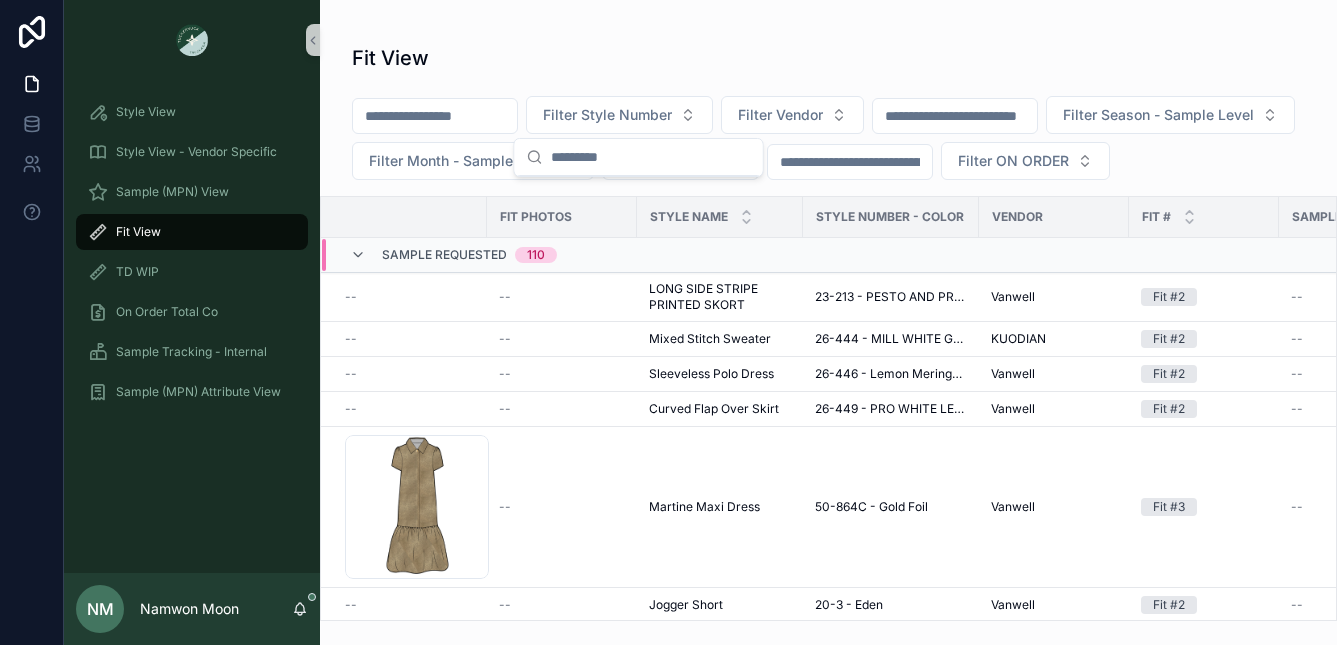 click at bounding box center [651, 157] 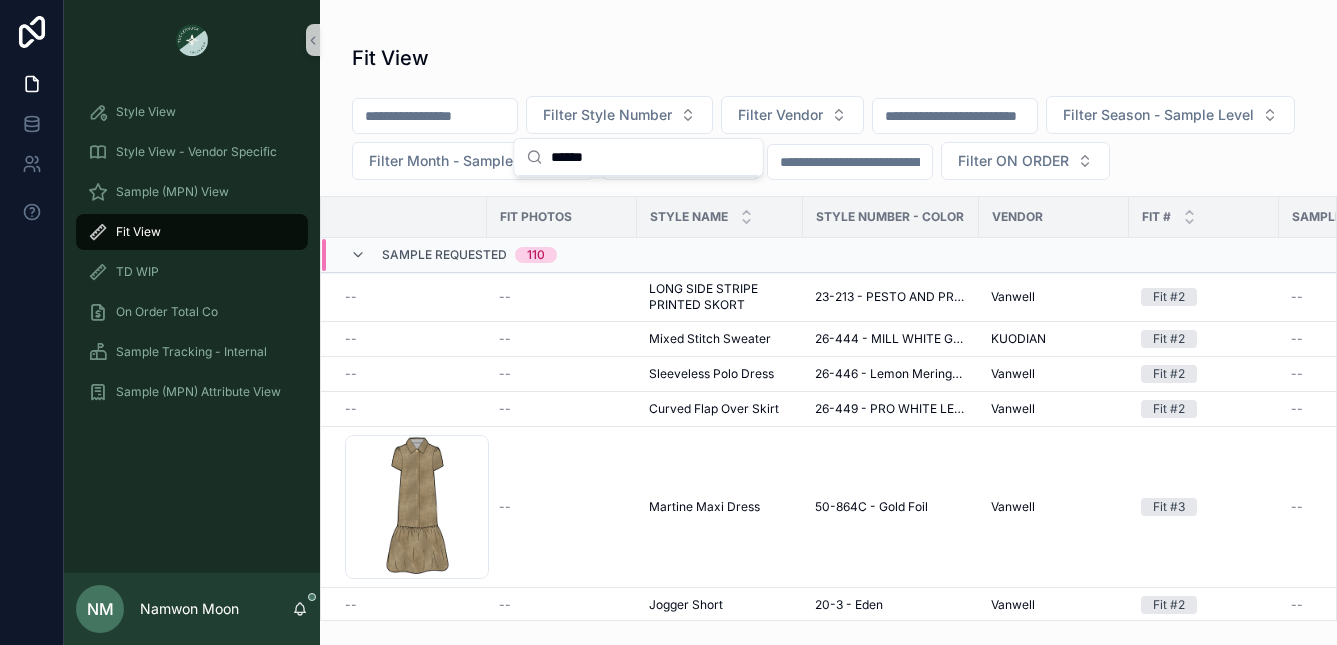 type on "******" 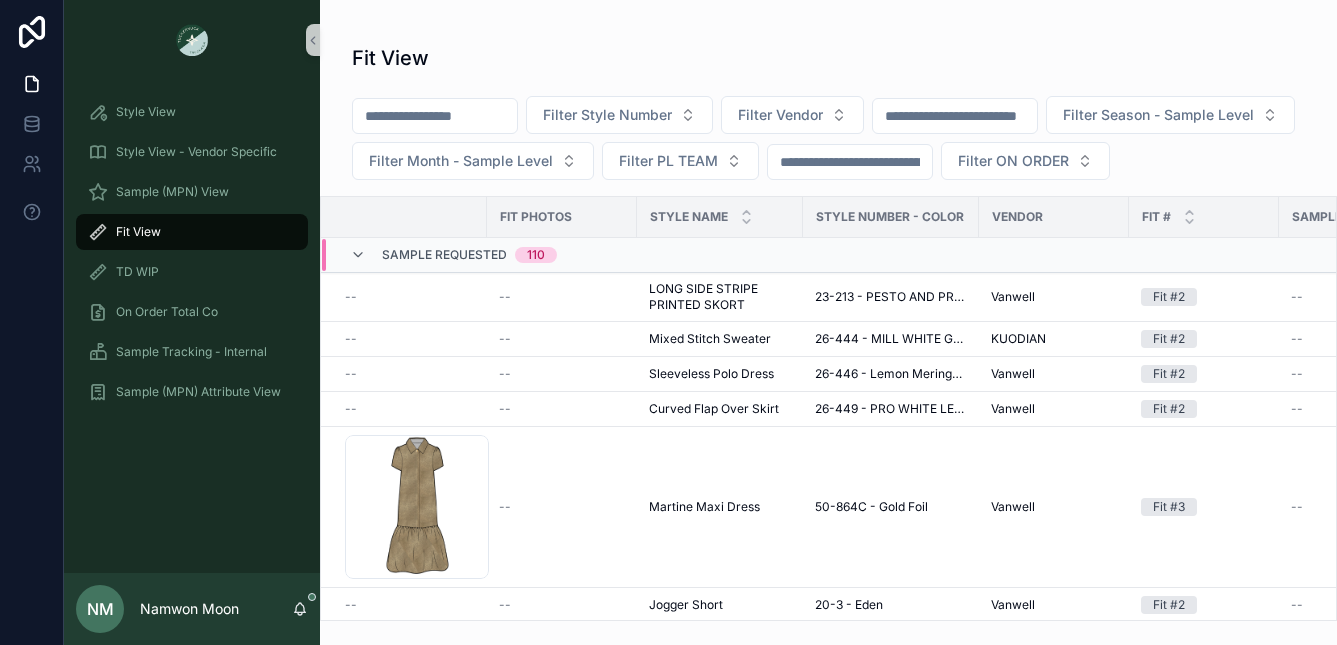 click at bounding box center [435, 116] 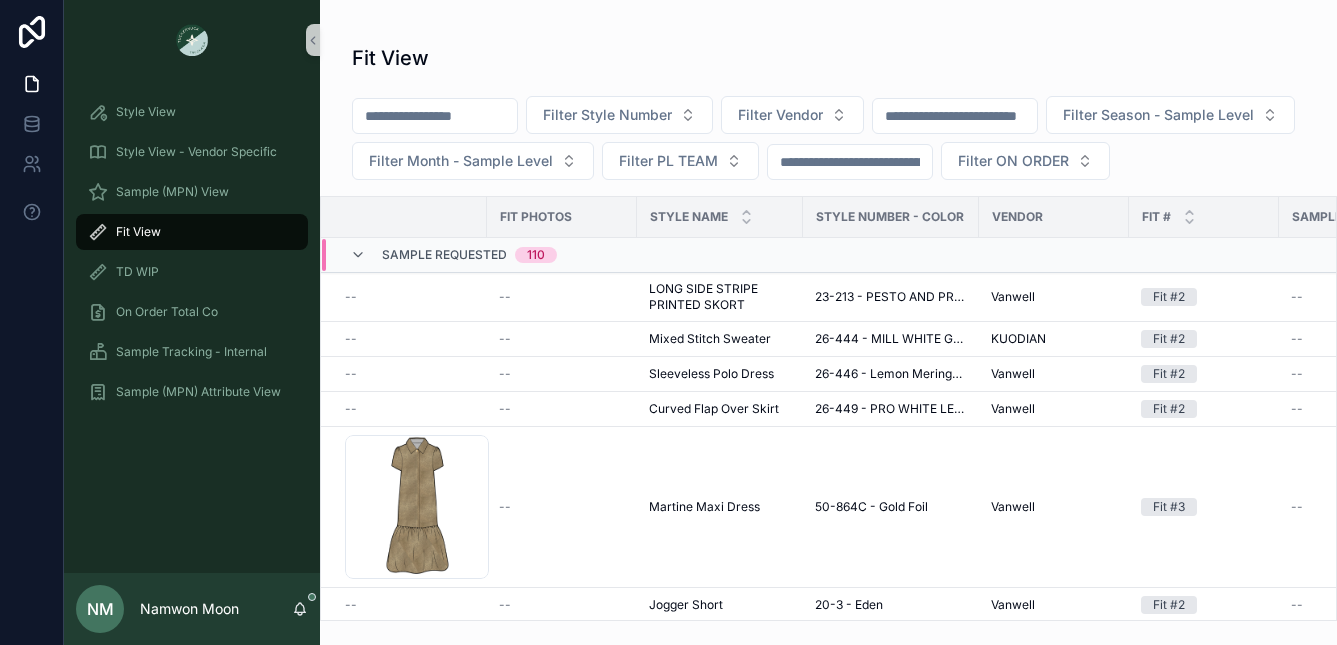 type on "******" 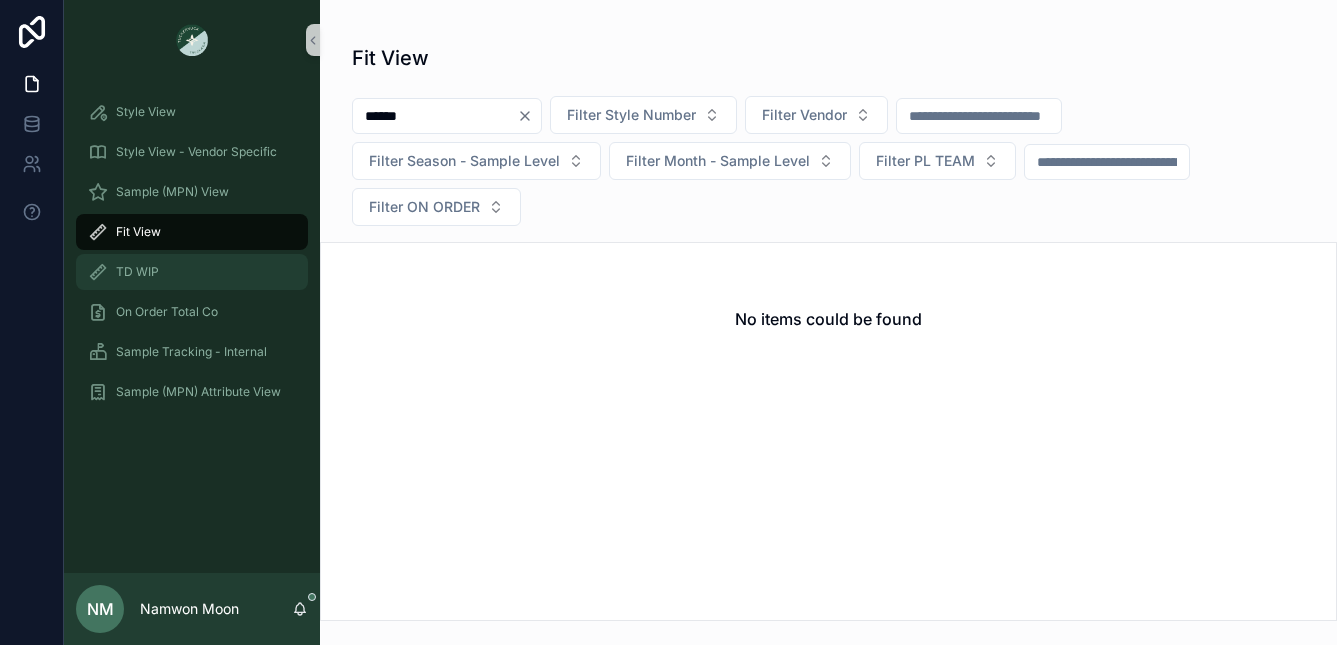 click on "TD WIP" at bounding box center [137, 272] 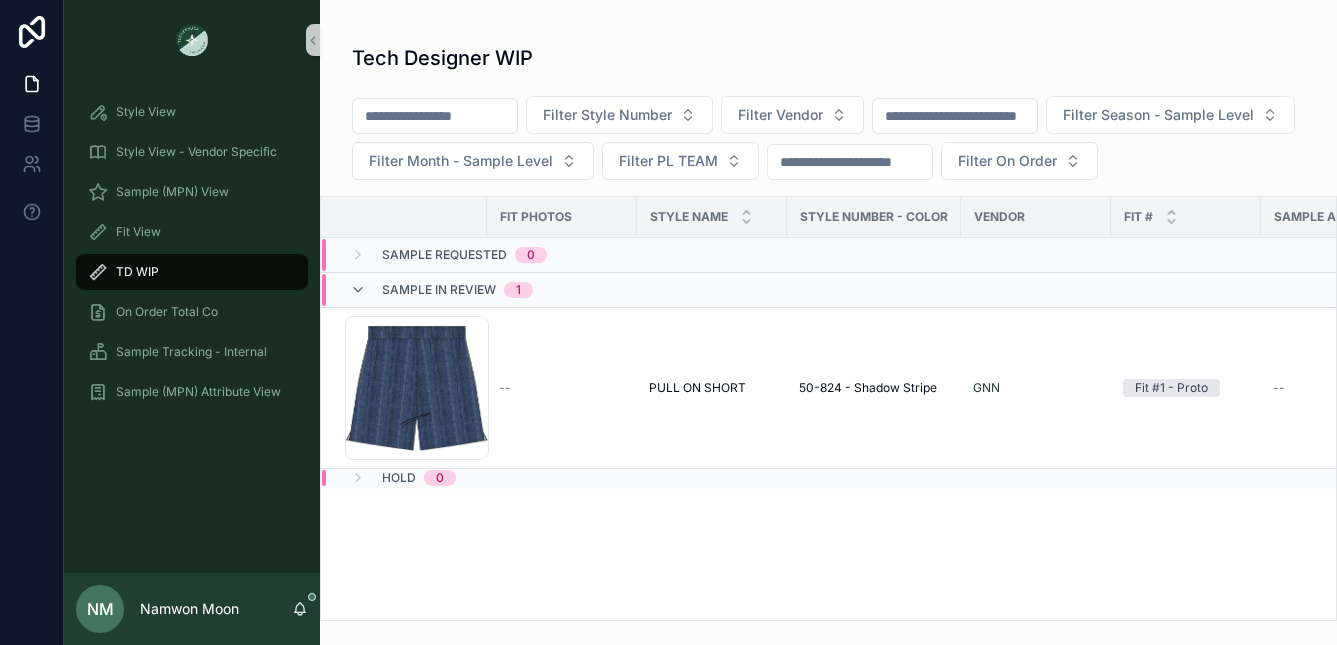 click at bounding box center (435, 116) 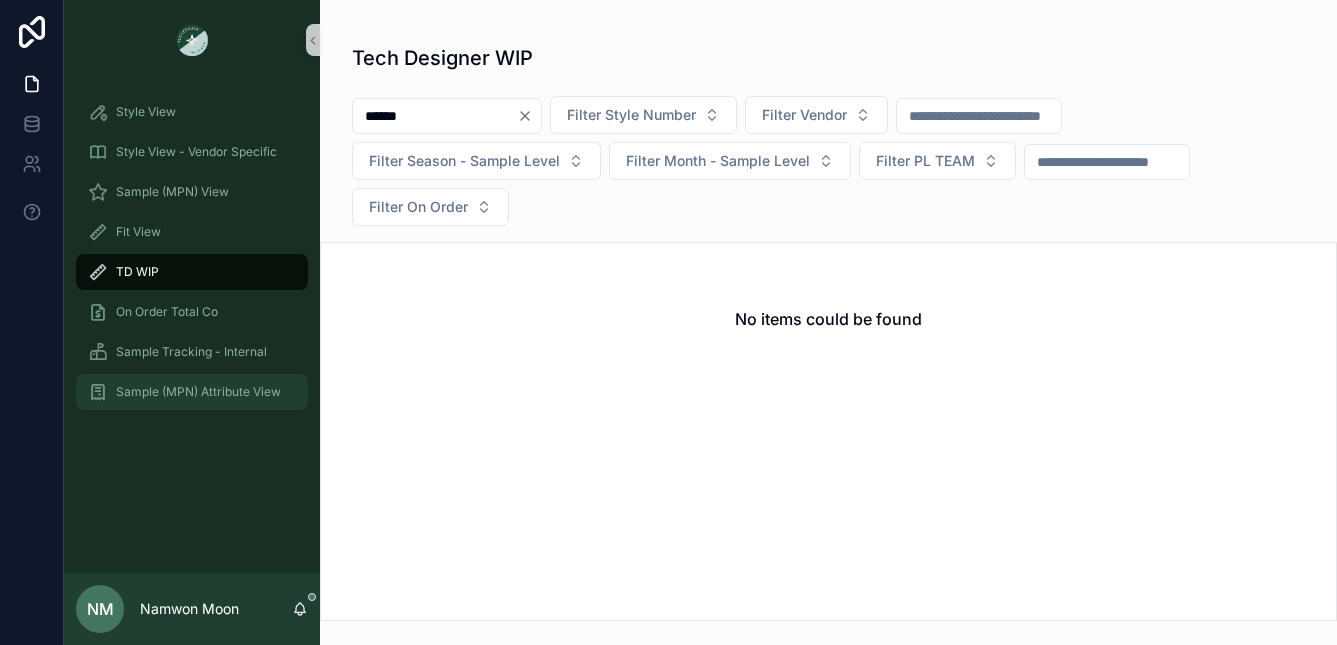 type on "******" 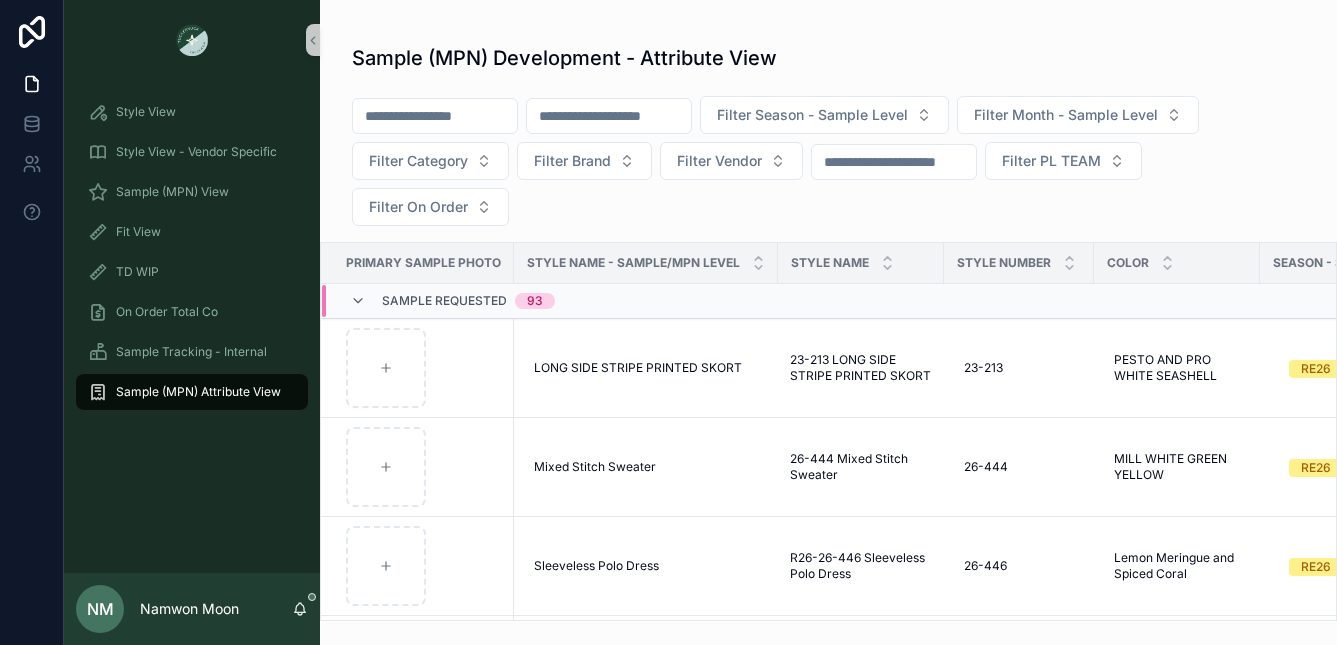 click at bounding box center [435, 116] 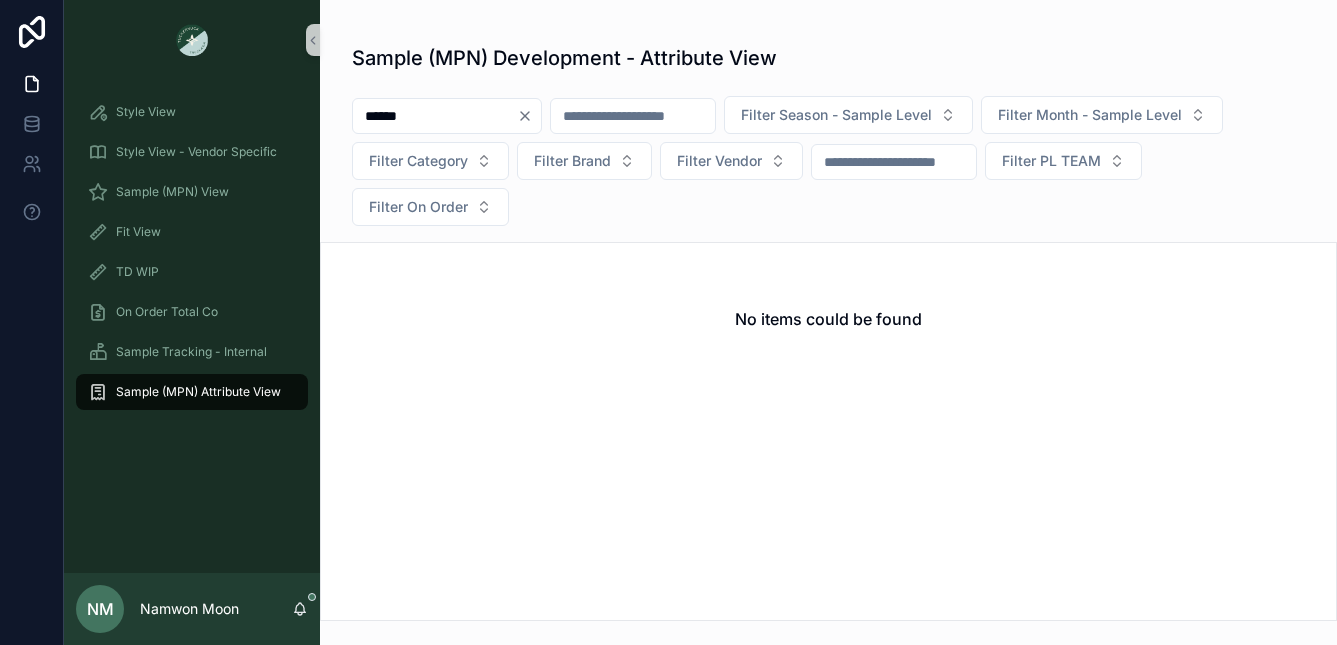 type on "******" 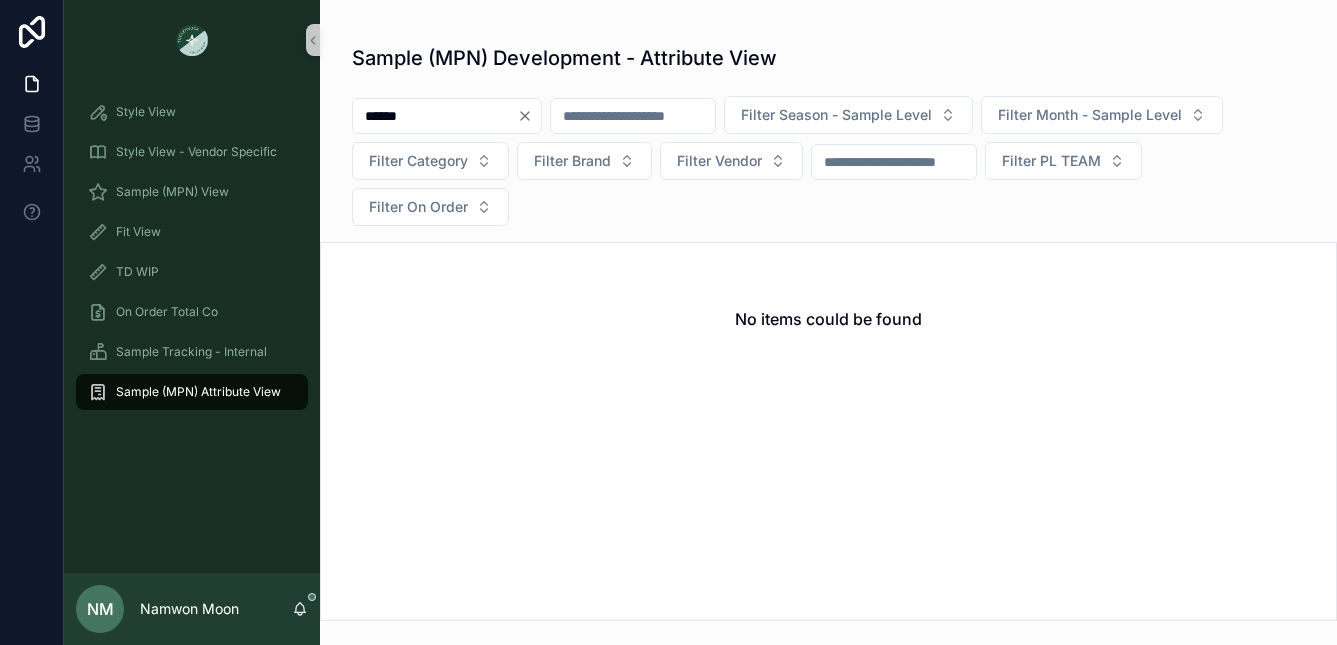 click at bounding box center (633, 116) 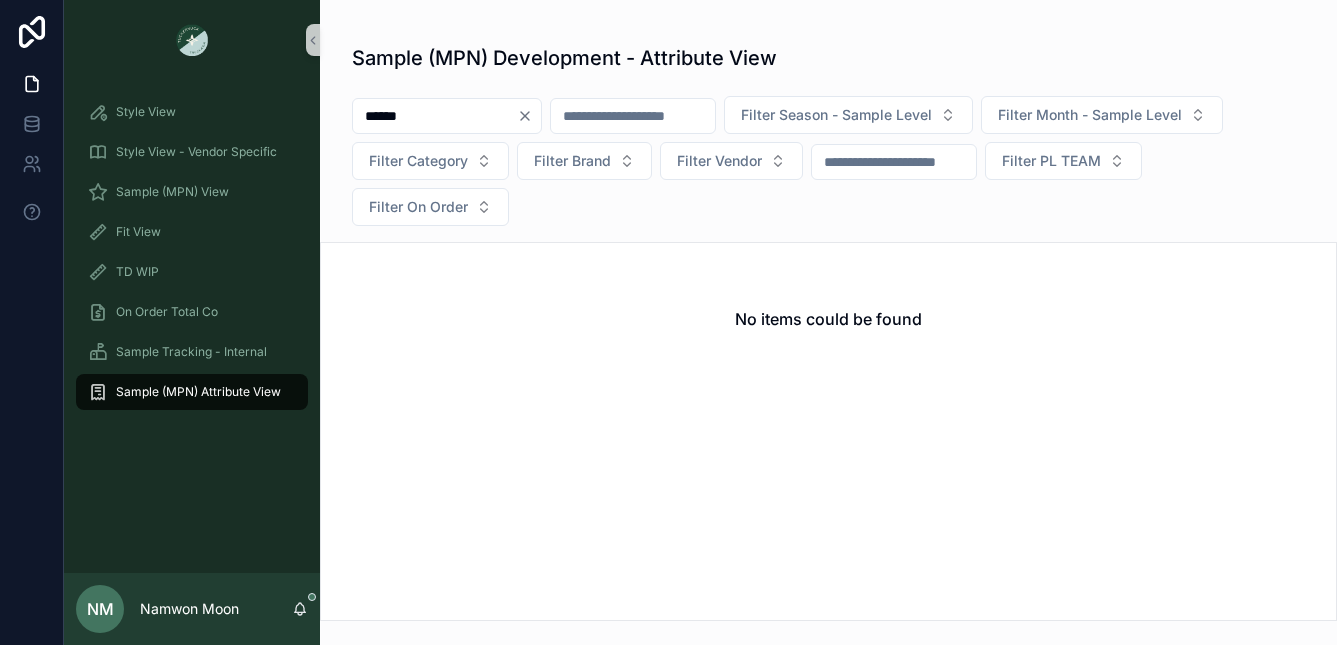 type on "******" 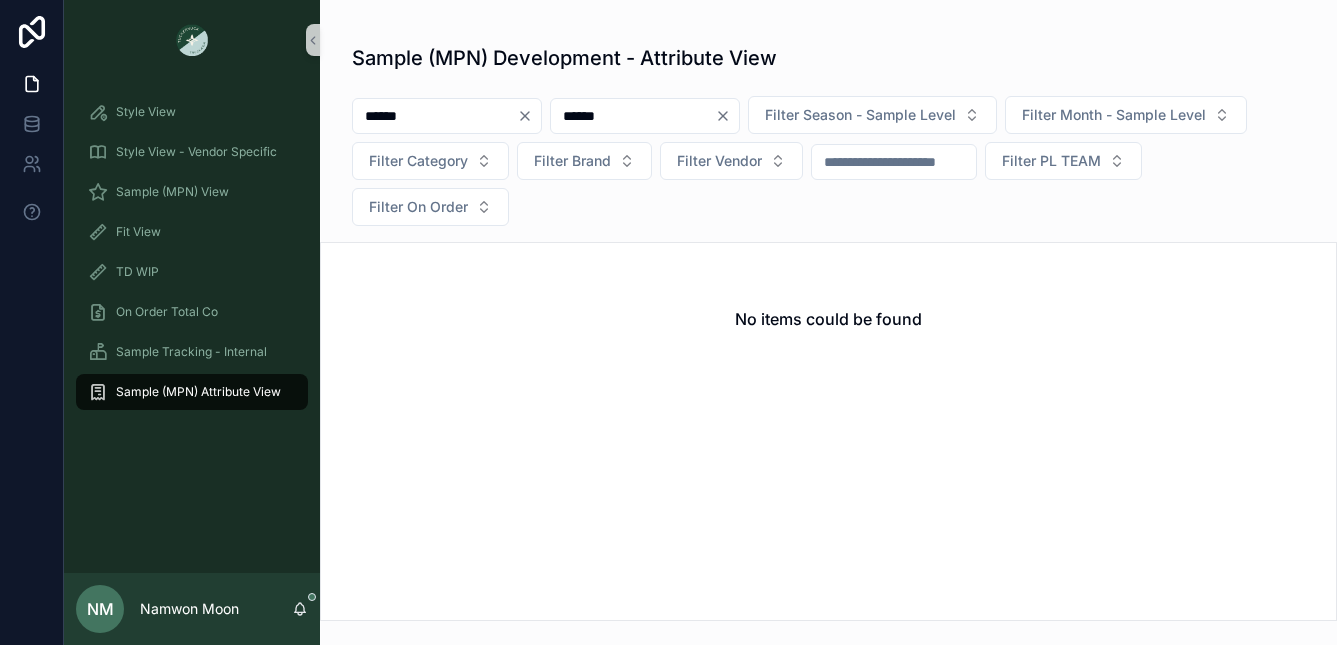 drag, startPoint x: 445, startPoint y: 113, endPoint x: 347, endPoint y: 110, distance: 98.045906 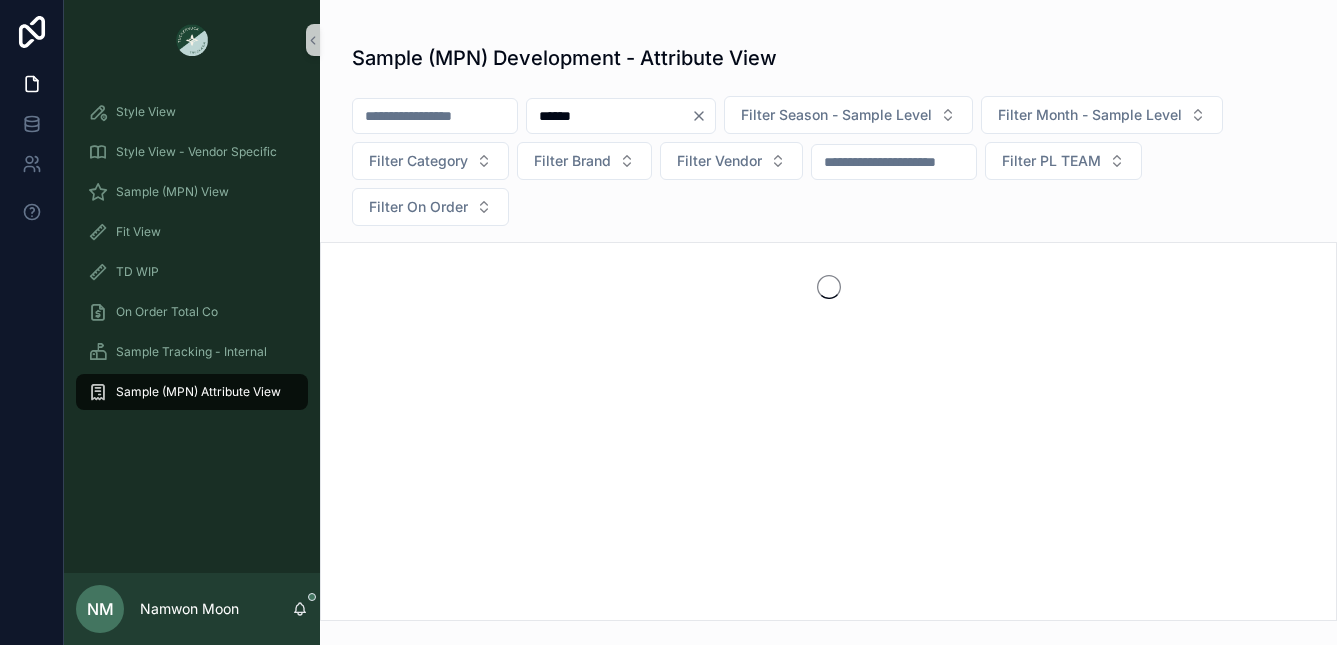 type 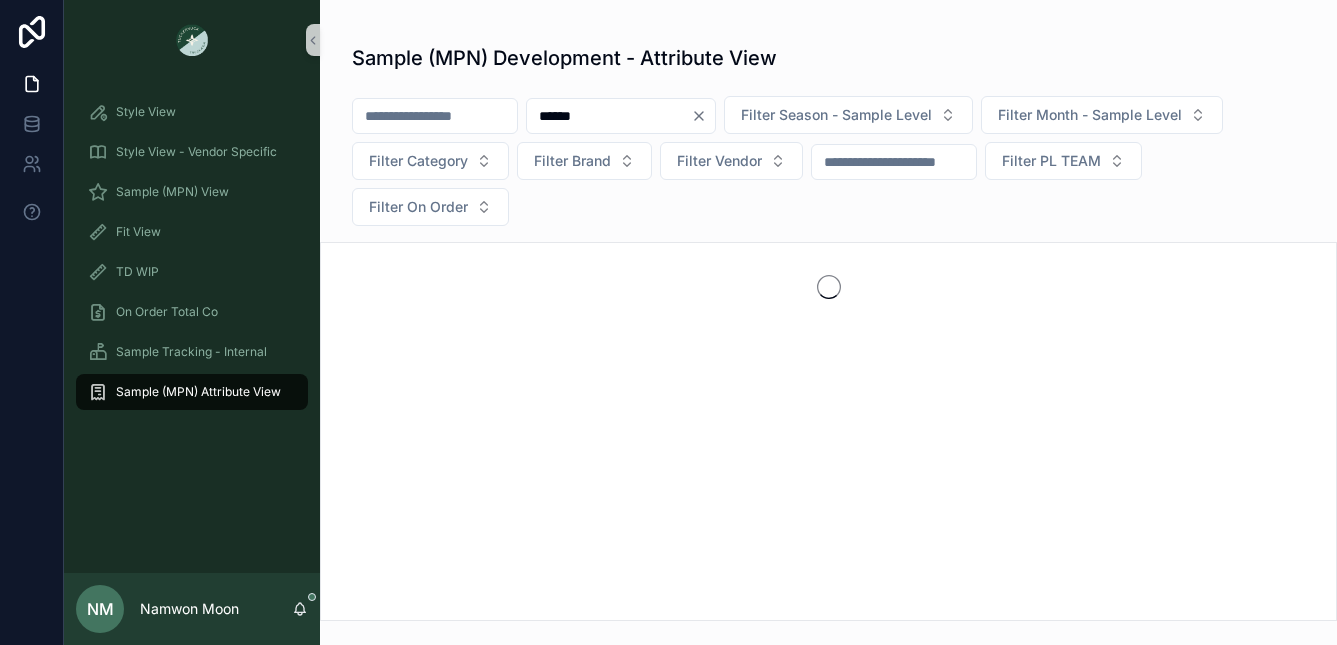 click at bounding box center (828, 287) 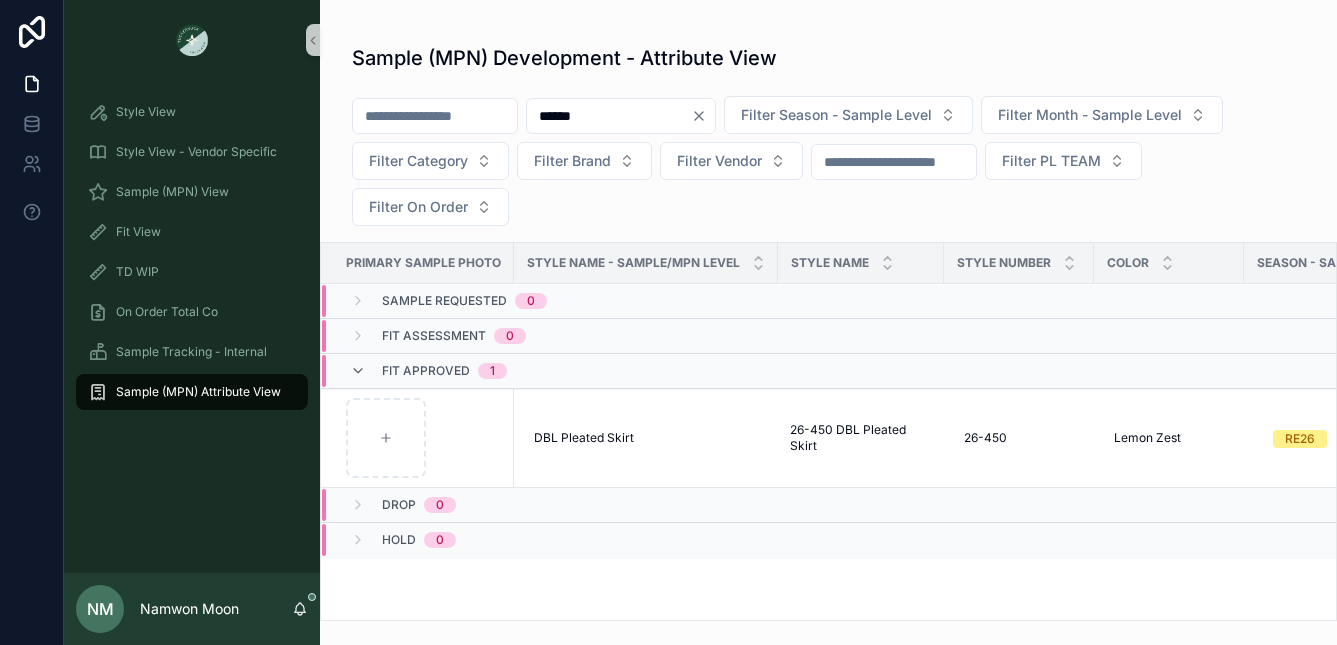 click on "Fit Approved" at bounding box center [426, 371] 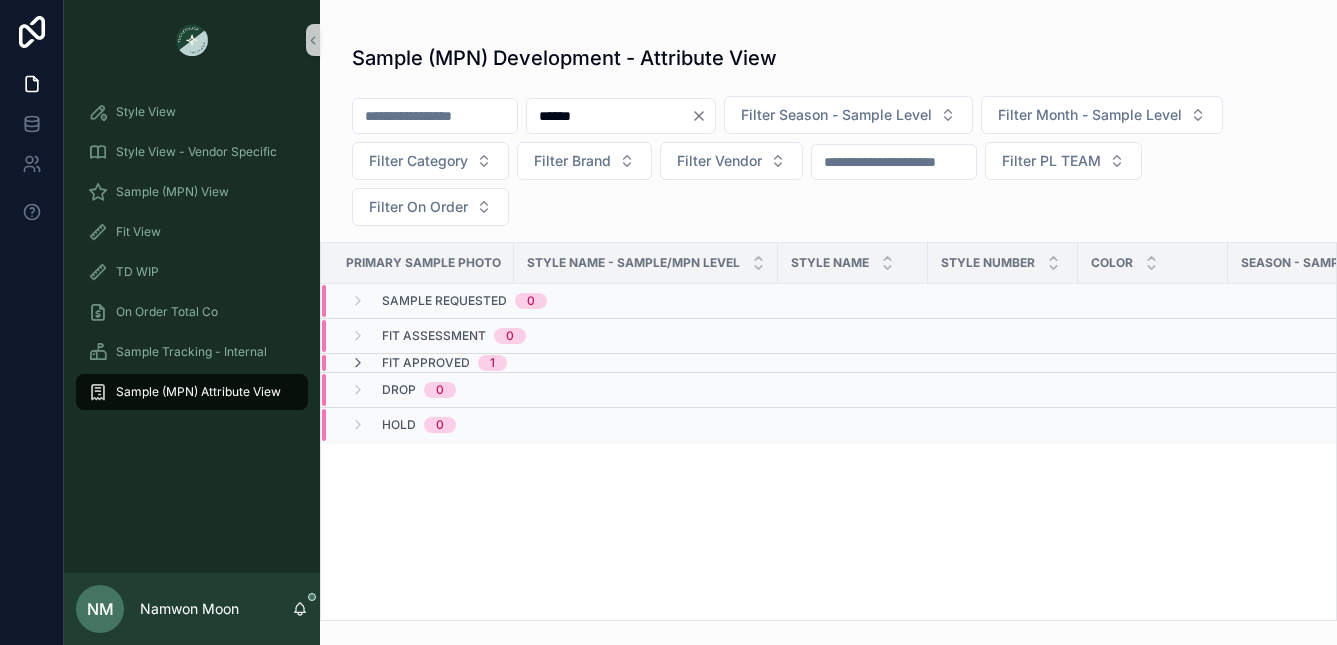 click on "Fit Approved" at bounding box center (426, 363) 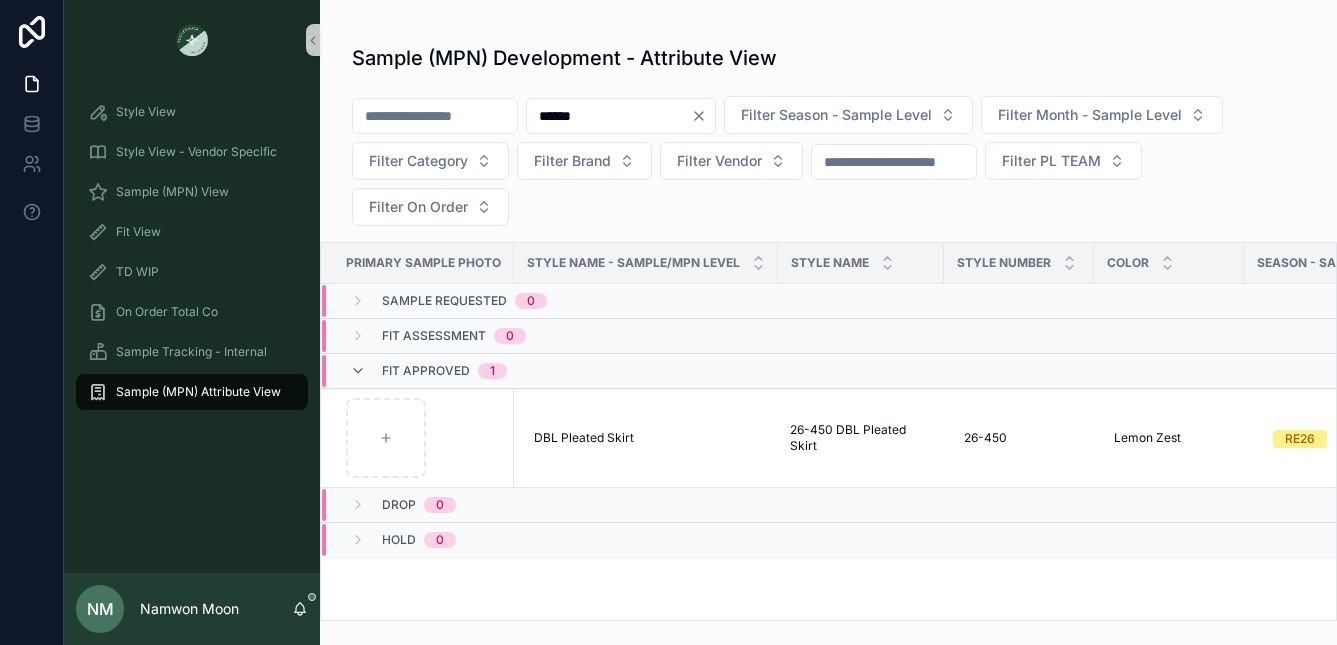 click on "Fit Approved" at bounding box center (426, 371) 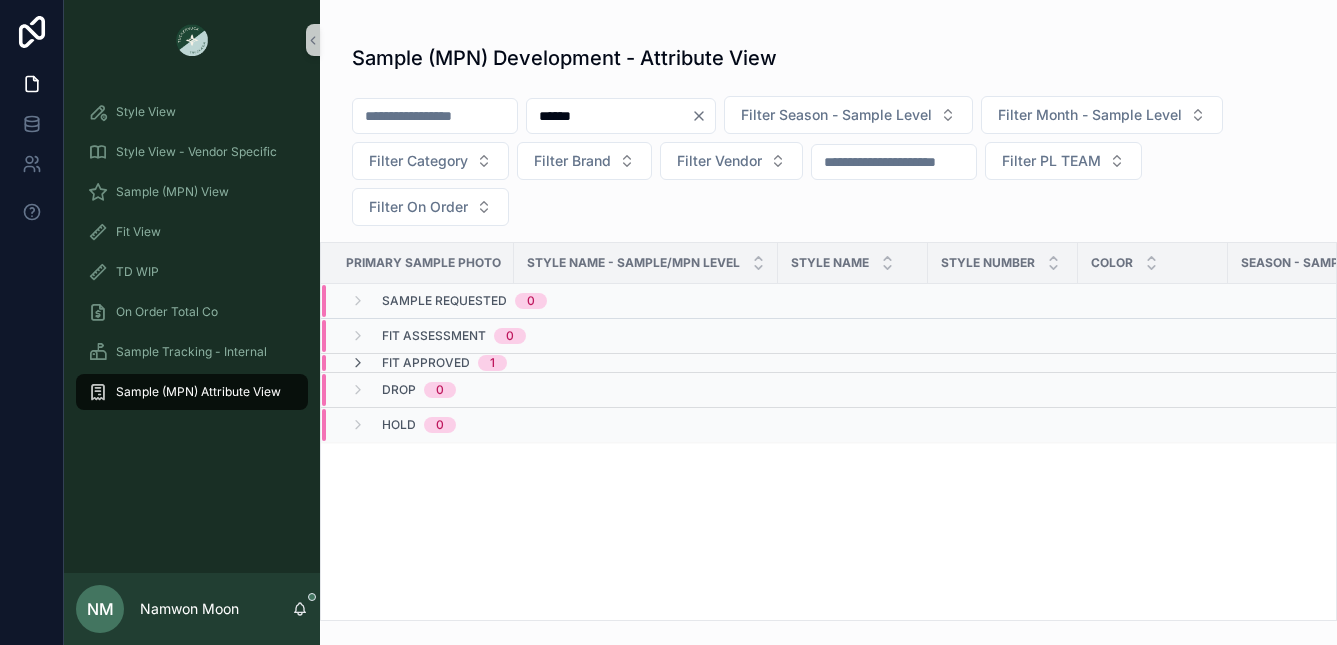 click on "Fit Approved" at bounding box center [426, 363] 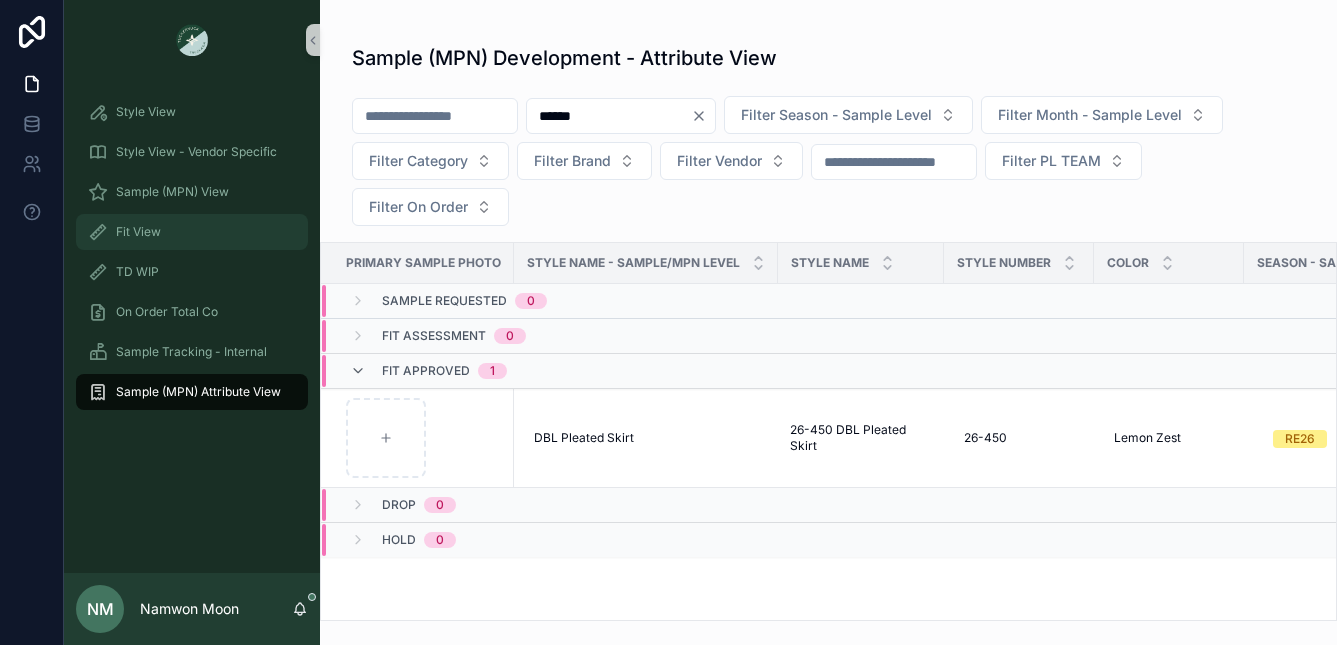 click on "Fit View" at bounding box center (138, 232) 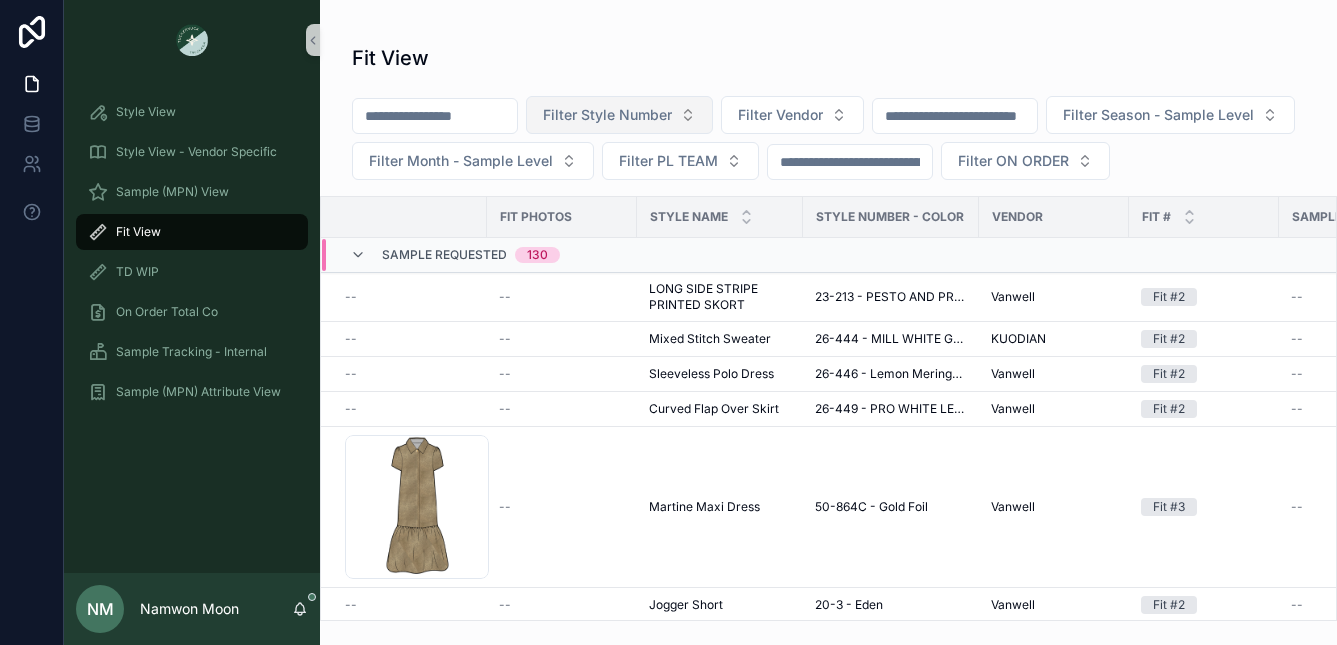 click on "Filter Style Number" at bounding box center (607, 115) 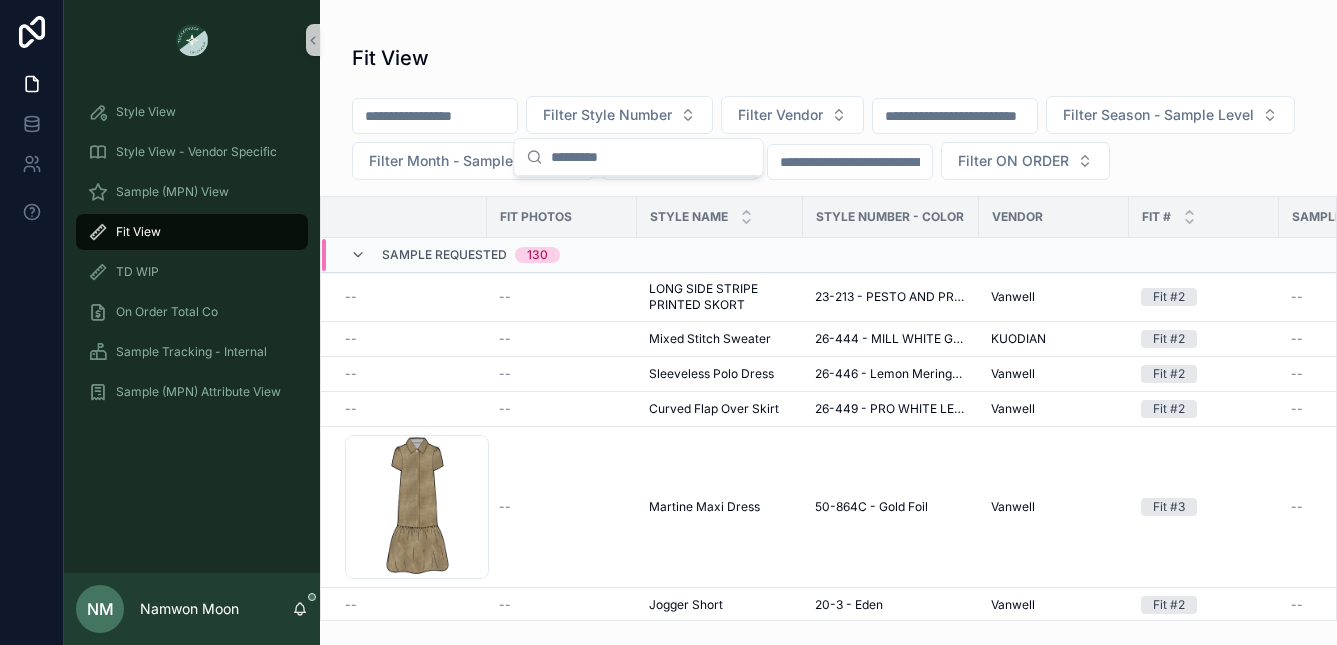 click at bounding box center [435, 116] 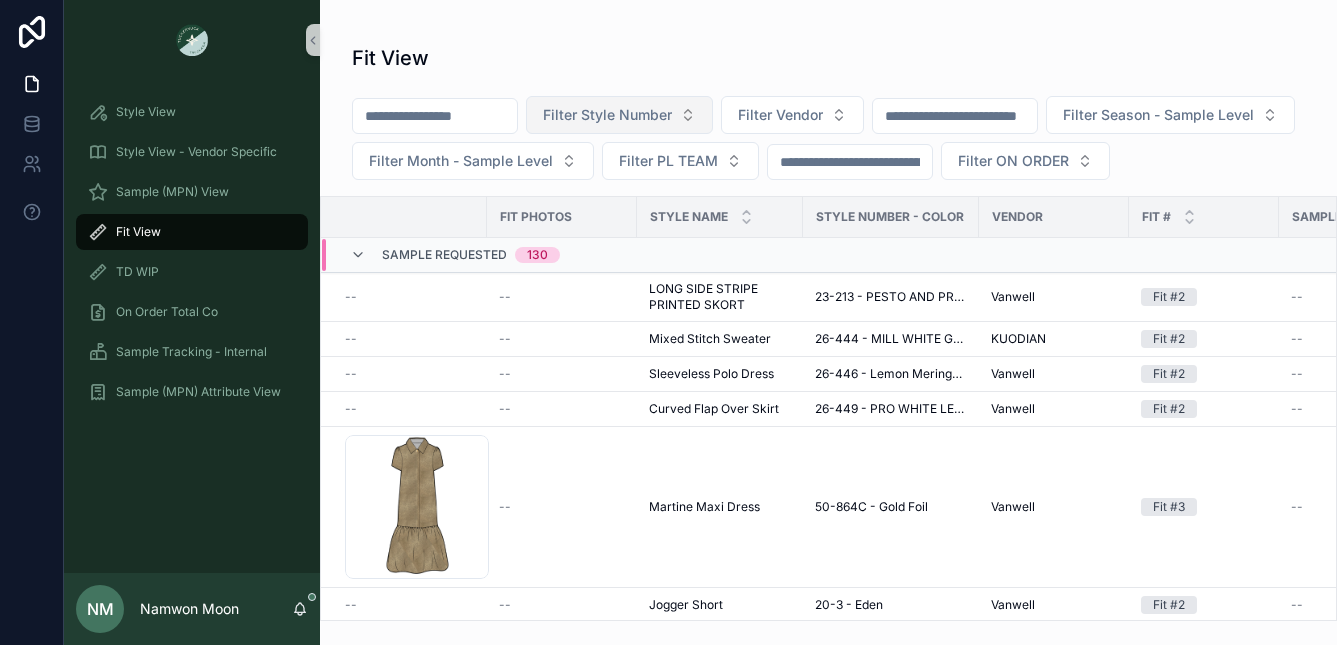 click on "Filter Style Number" at bounding box center (607, 115) 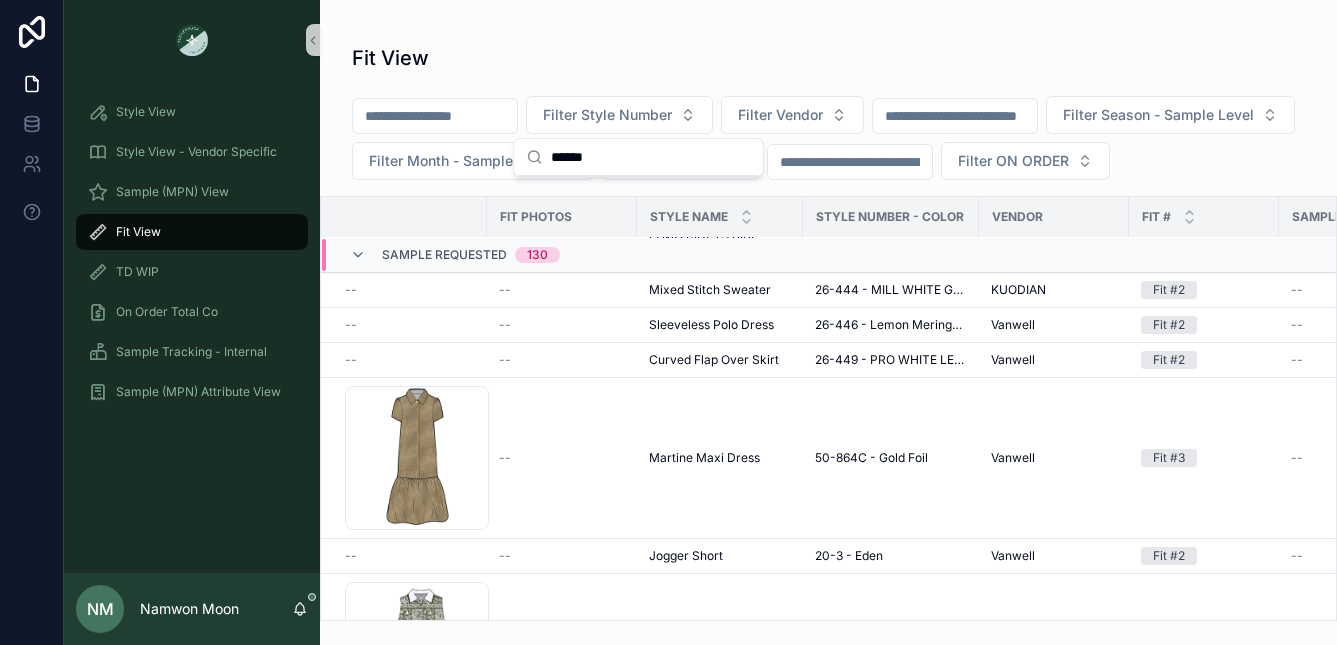scroll, scrollTop: 30, scrollLeft: 0, axis: vertical 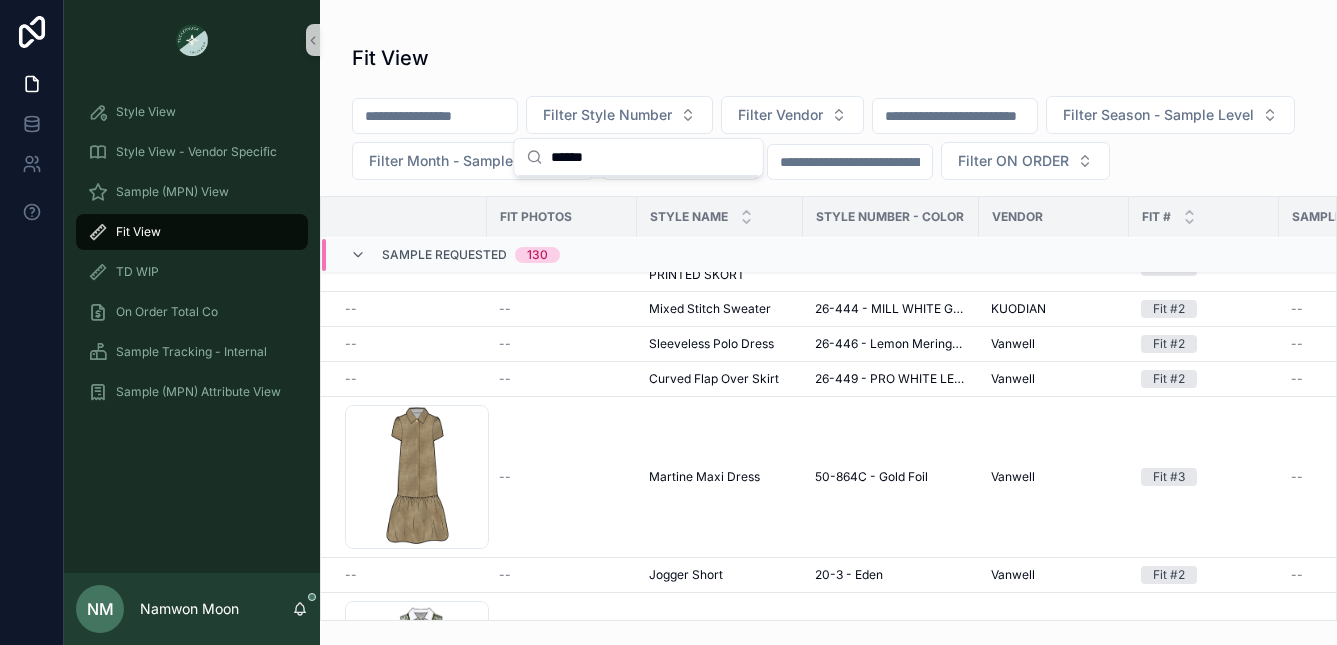 type on "******" 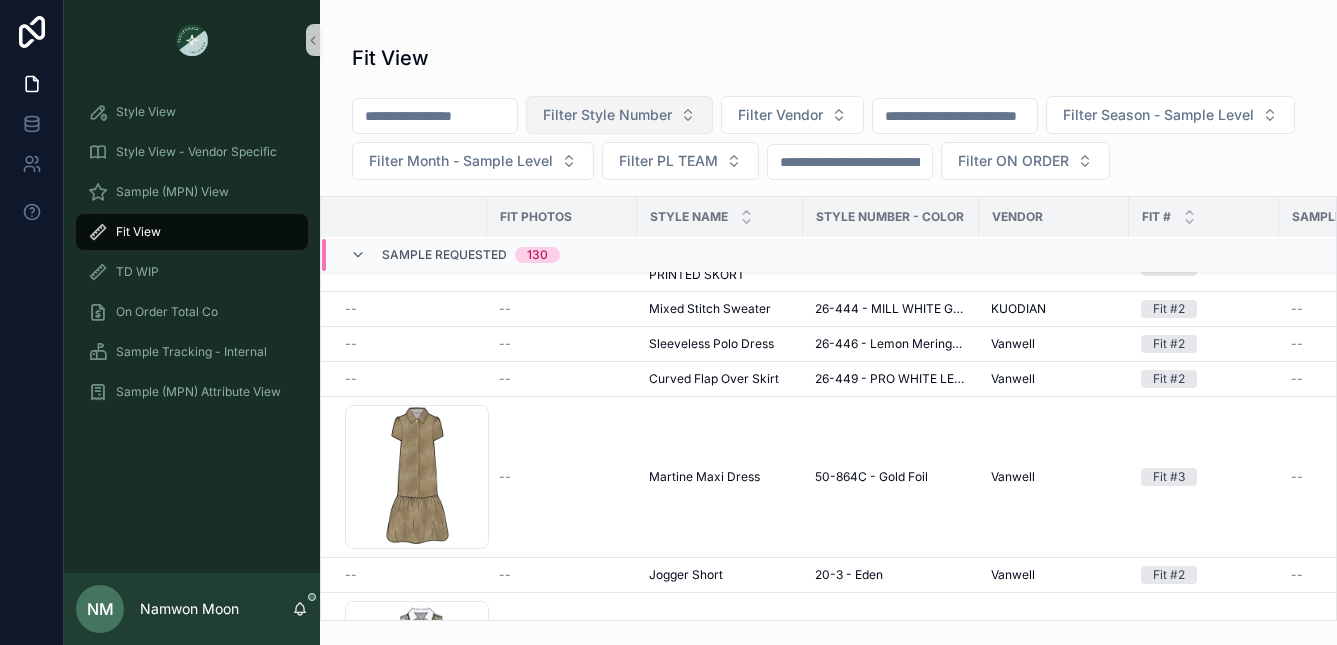 click on "Filter Style Number" at bounding box center (607, 115) 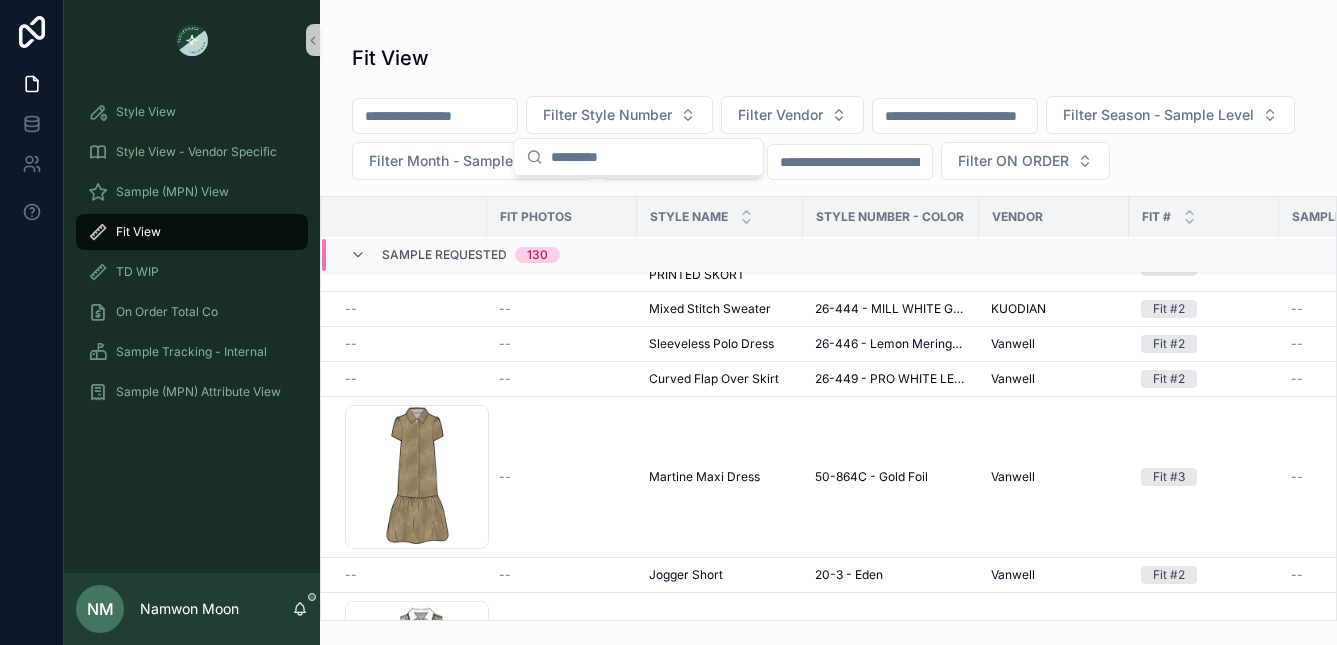 click at bounding box center (651, 157) 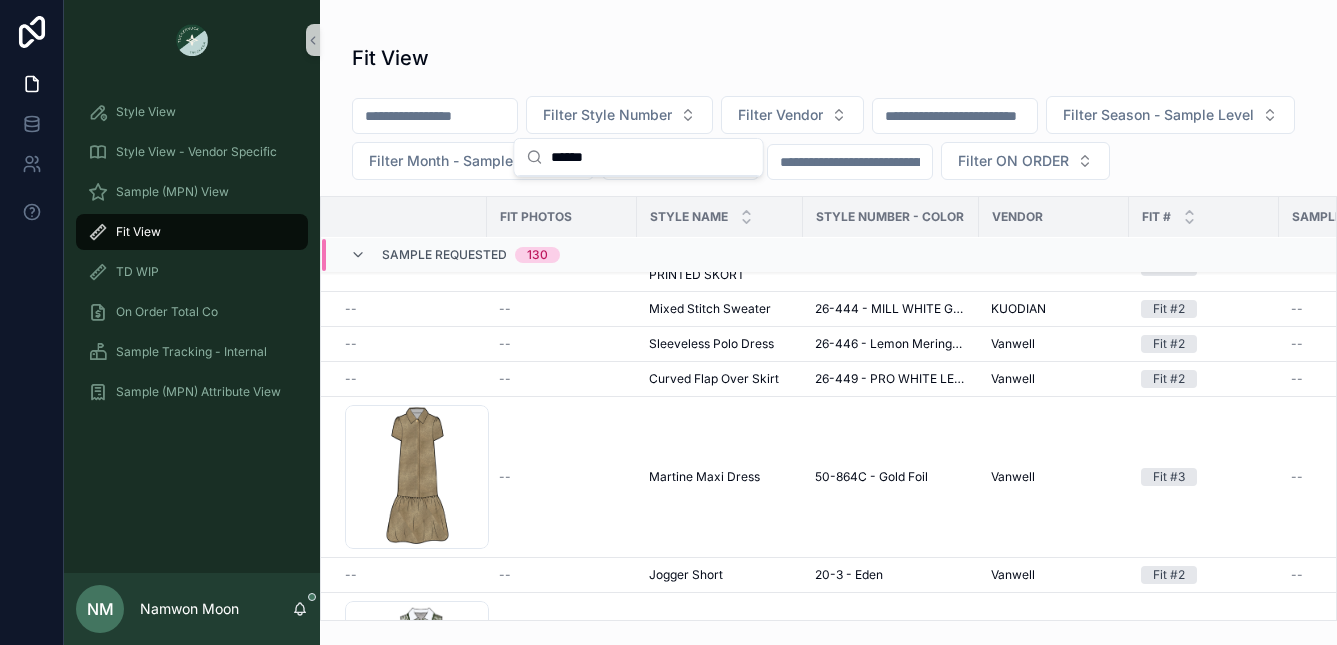 click on "******" at bounding box center (651, 157) 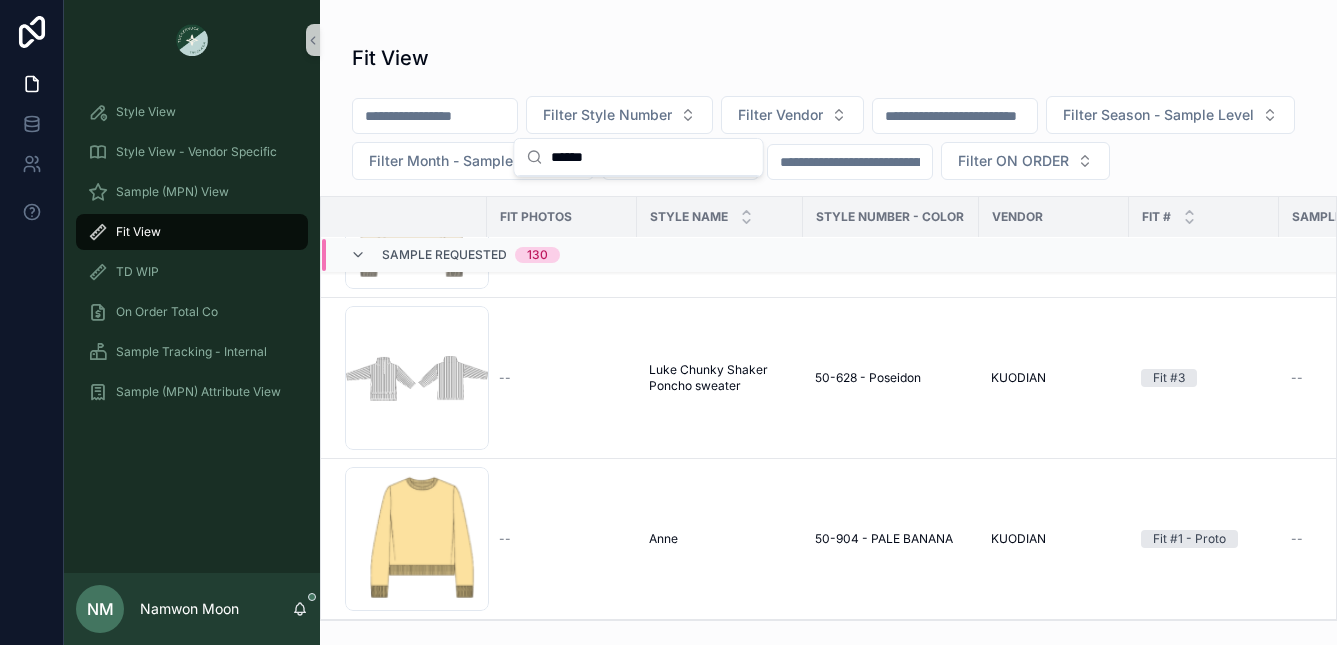 scroll, scrollTop: 2451, scrollLeft: 0, axis: vertical 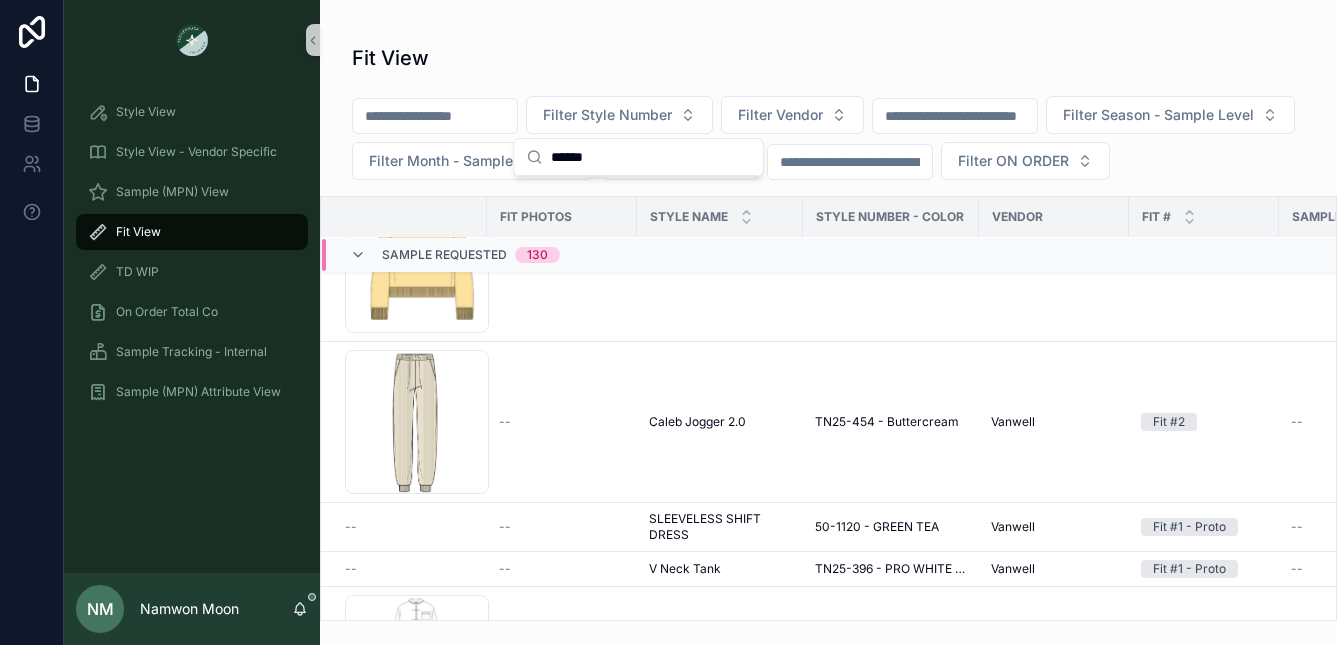type on "******" 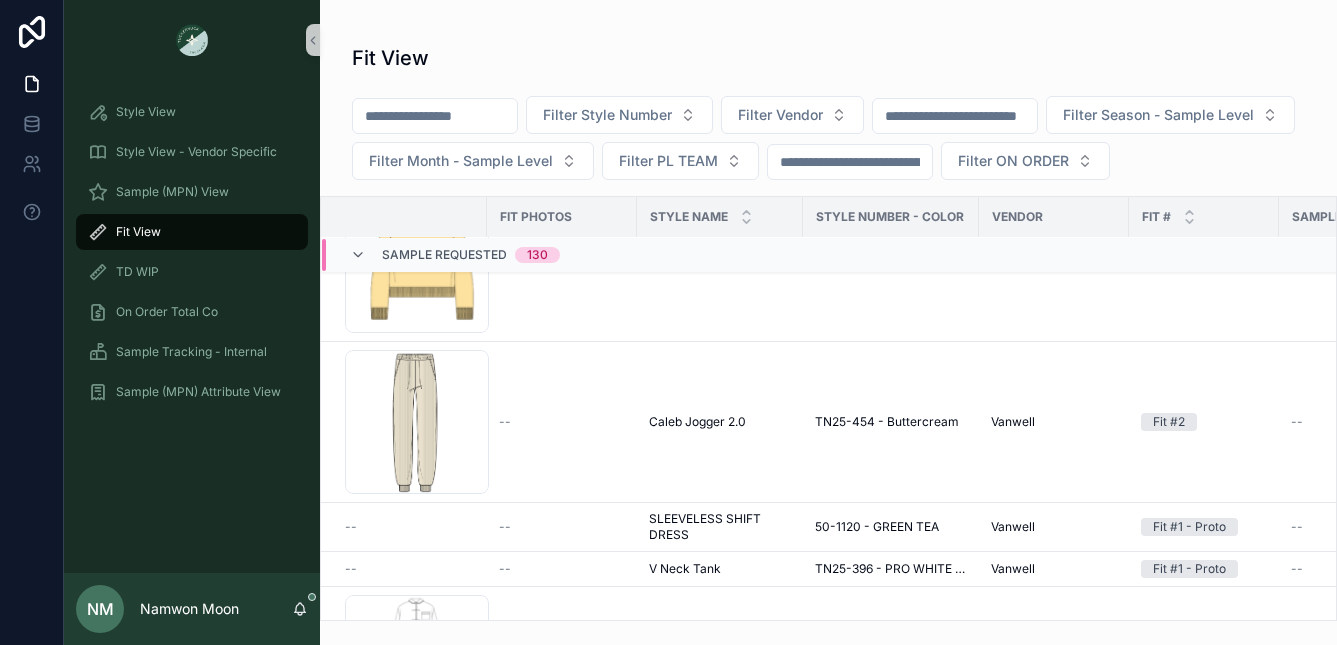 click on "Fit View" at bounding box center (828, 58) 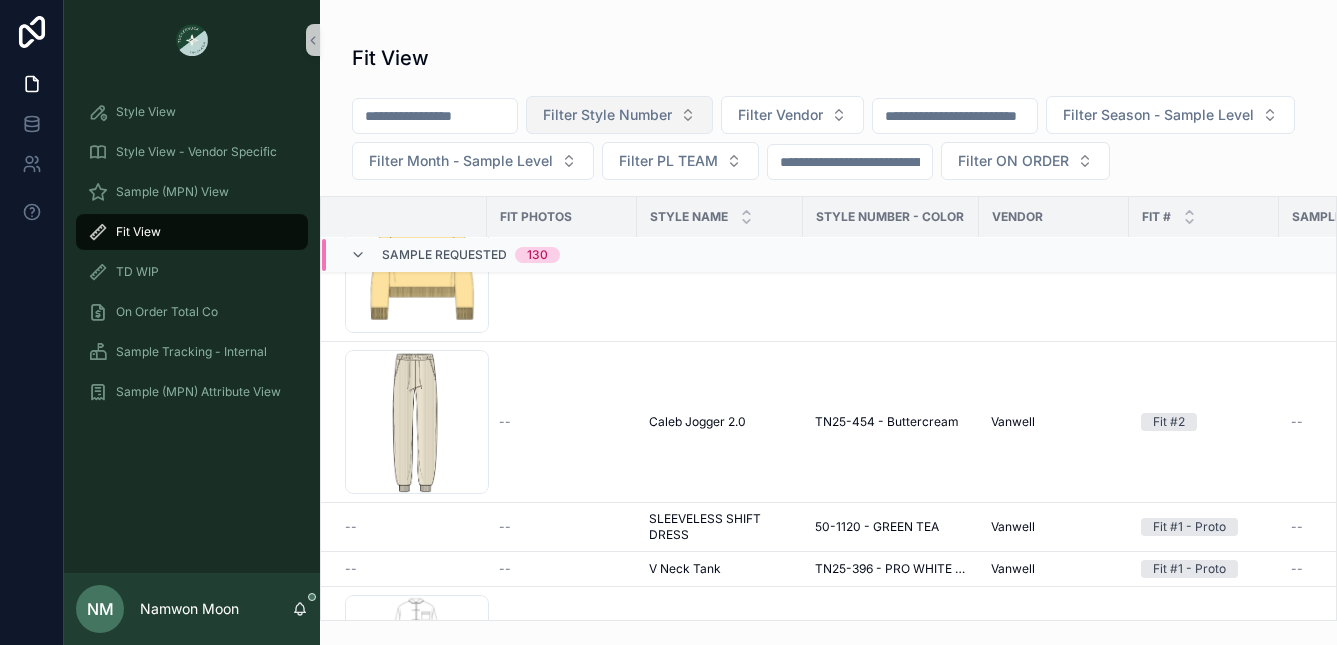 click on "Filter Style Number" at bounding box center [607, 115] 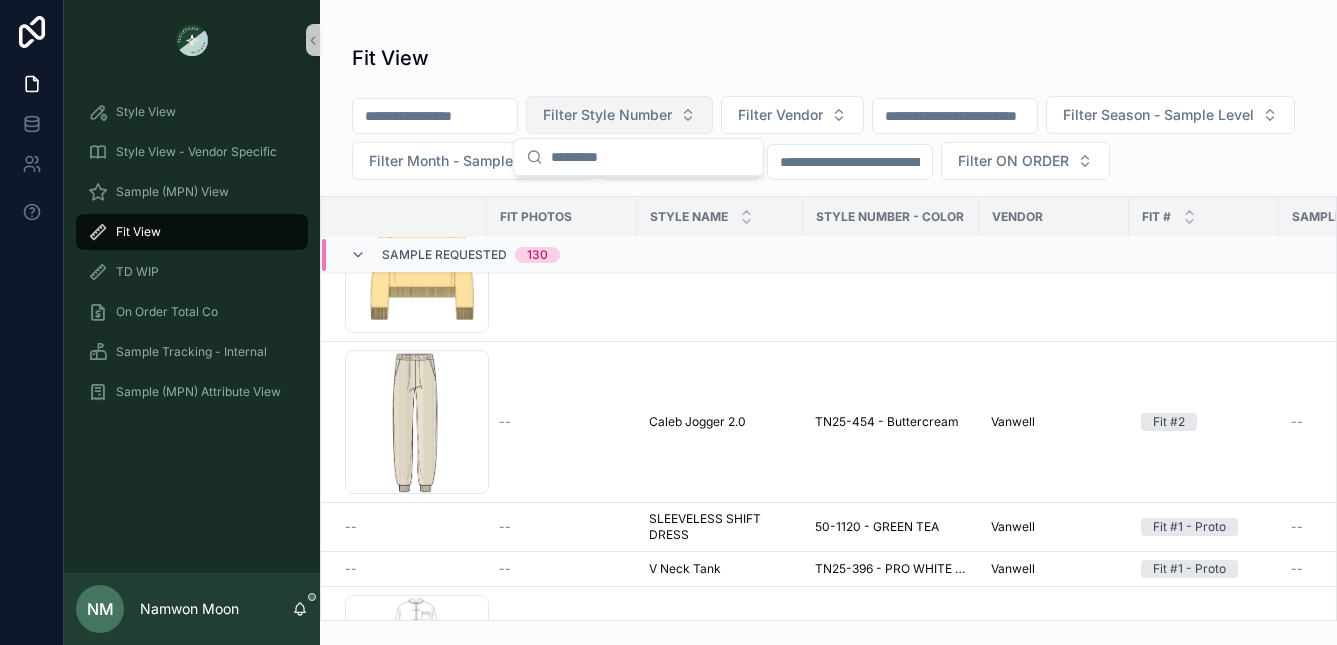 click on "Filter Style Number" at bounding box center [607, 115] 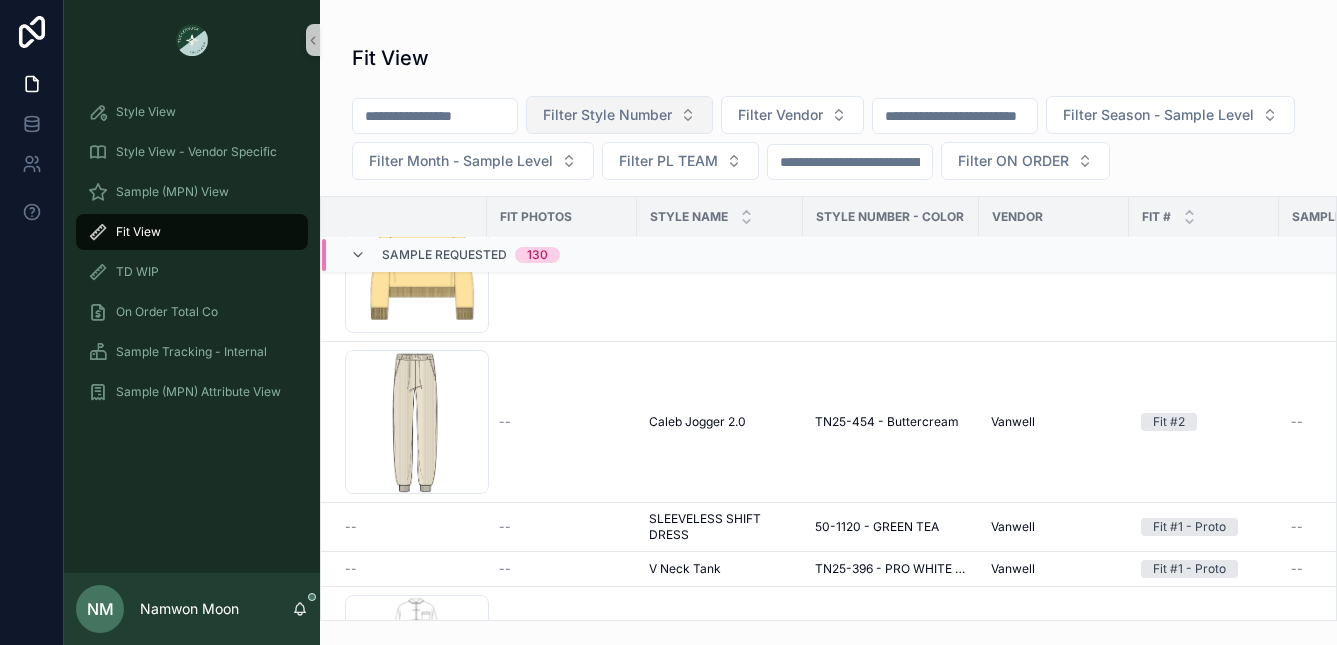 click on "Filter Style Number" at bounding box center [607, 115] 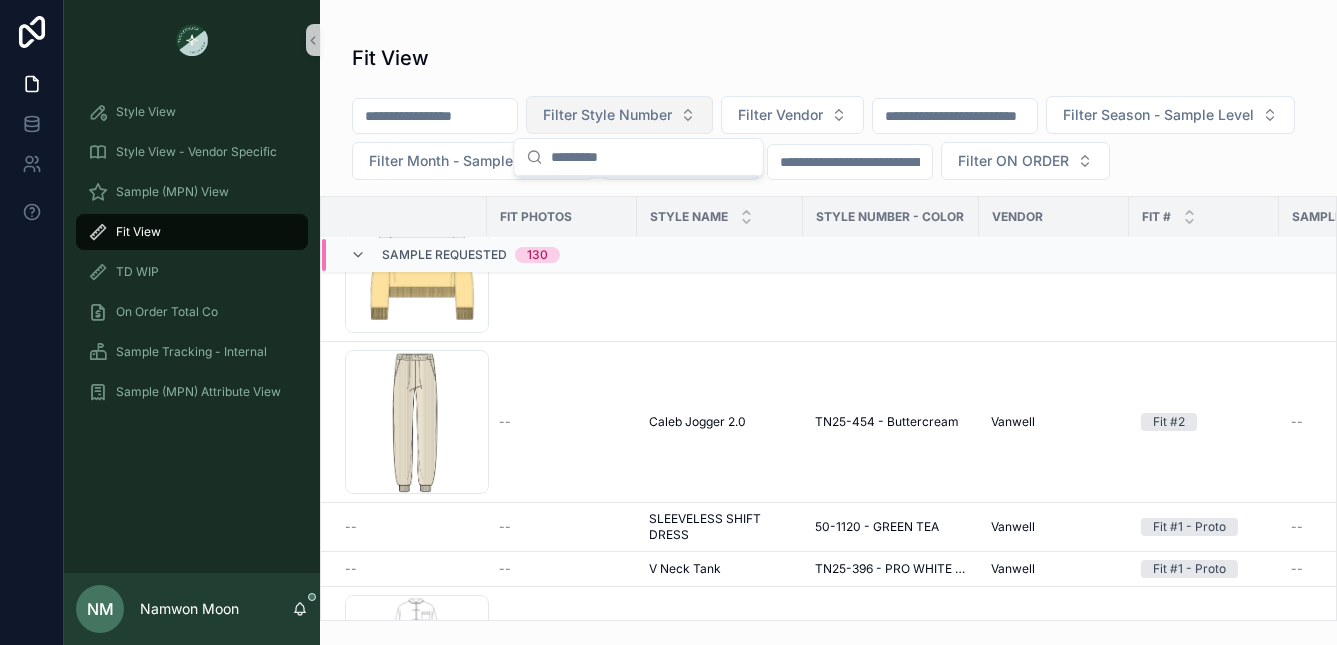 click on "Filter Style Number" at bounding box center [607, 115] 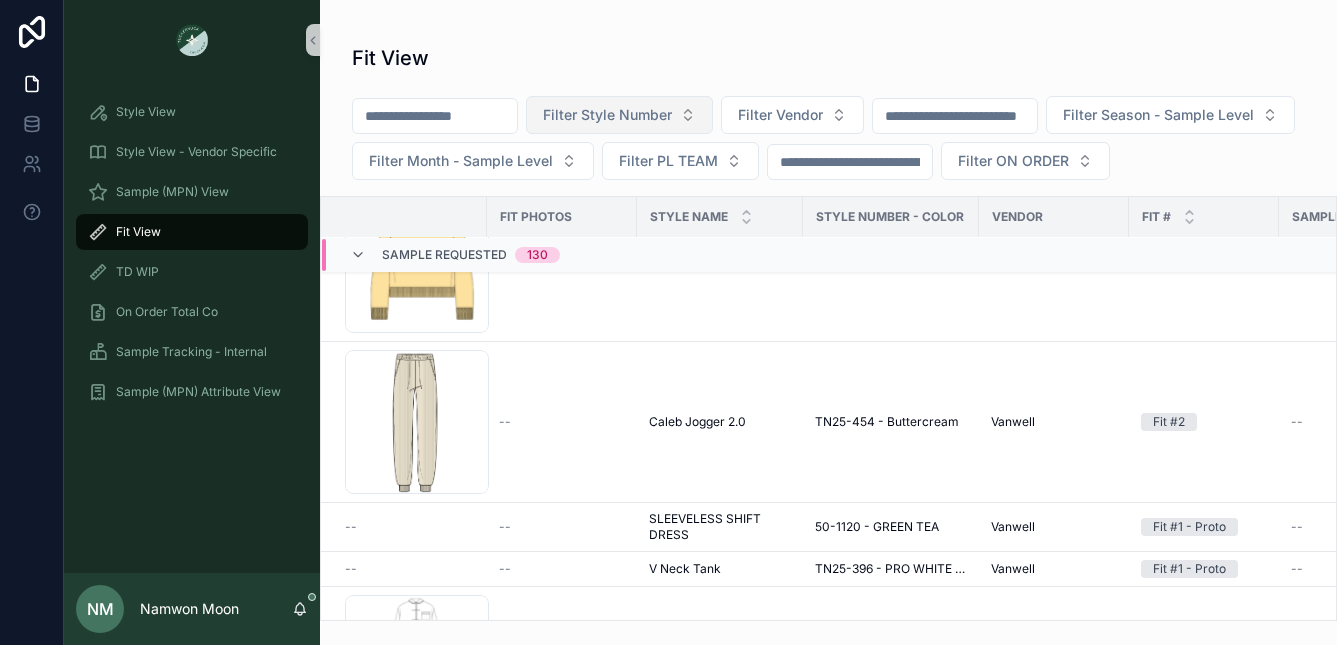 type 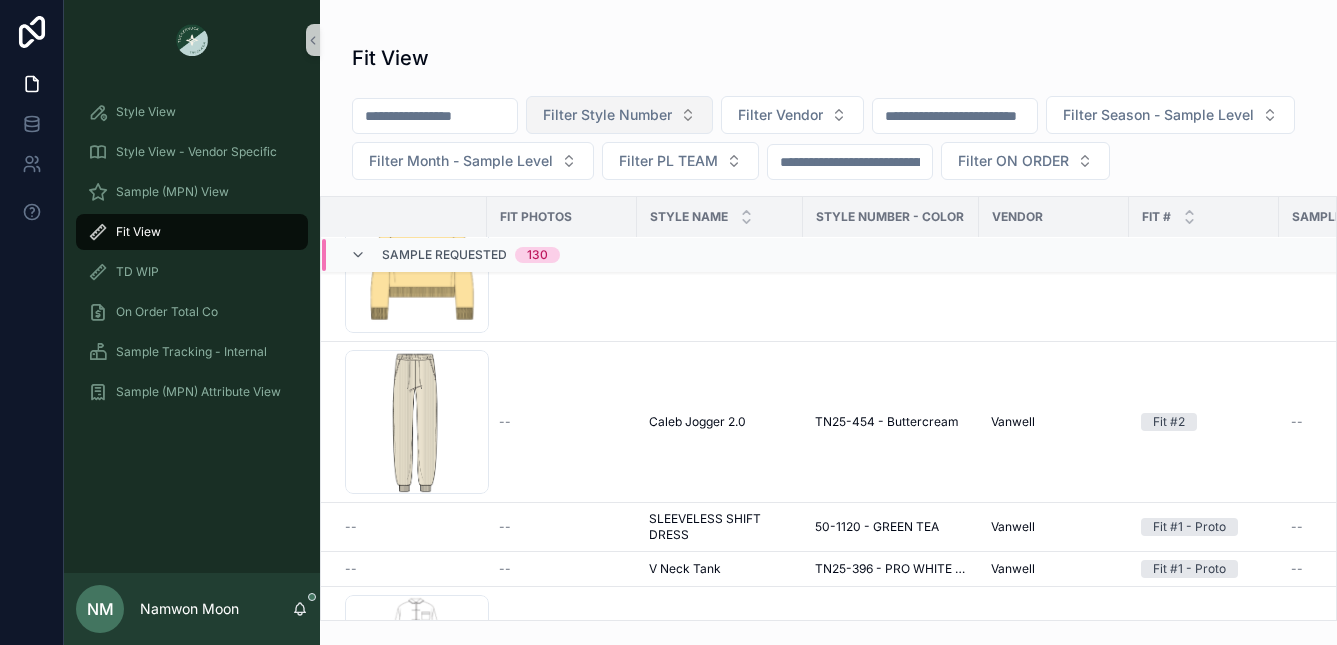 click on "Filter Style Number" at bounding box center (607, 115) 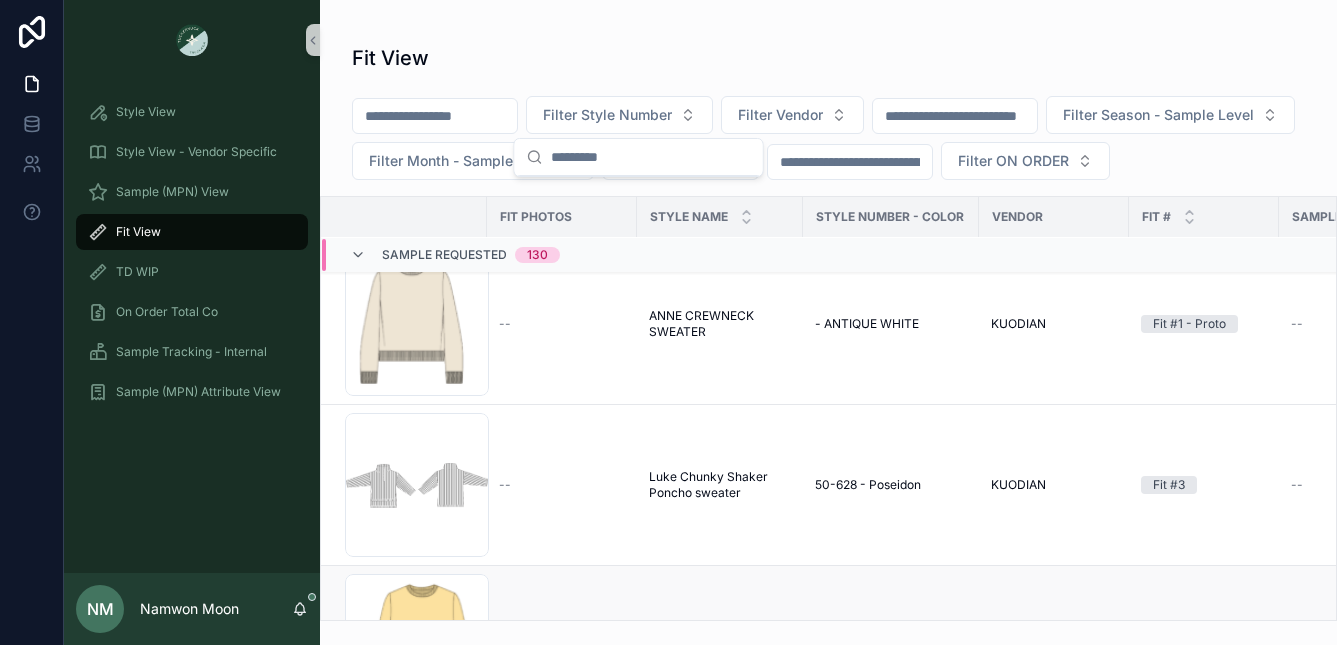 scroll, scrollTop: 2010, scrollLeft: 0, axis: vertical 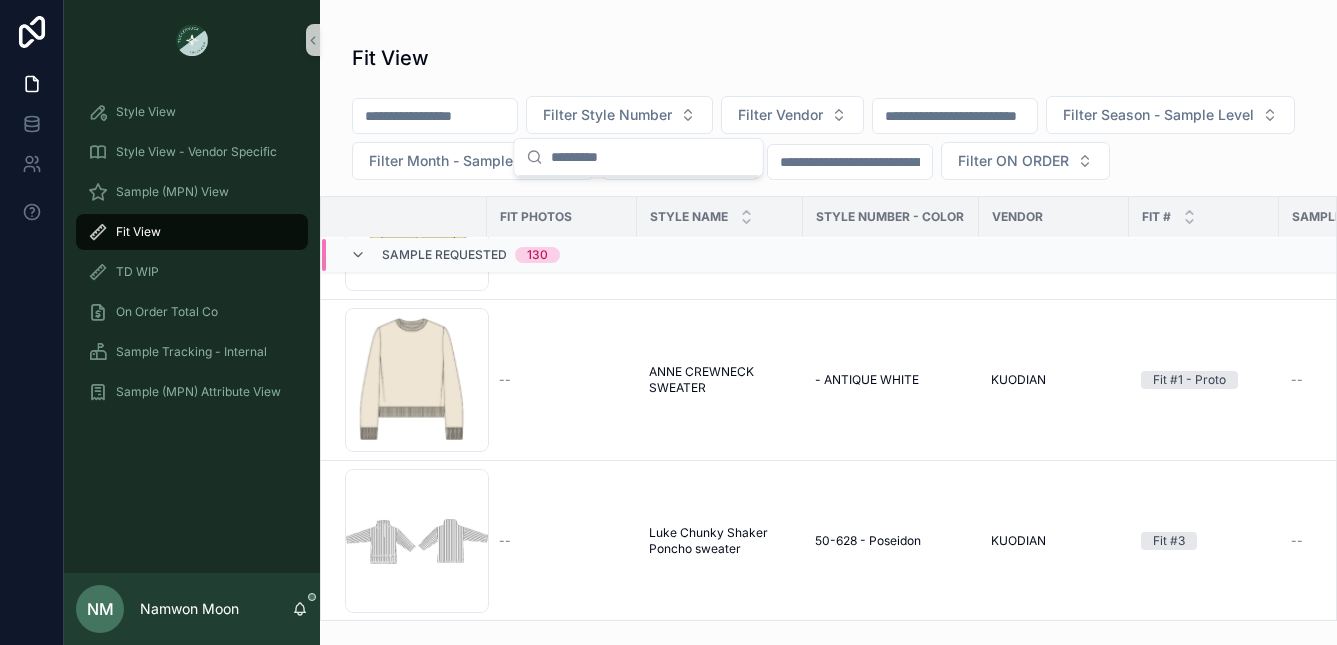 click at bounding box center (435, 116) 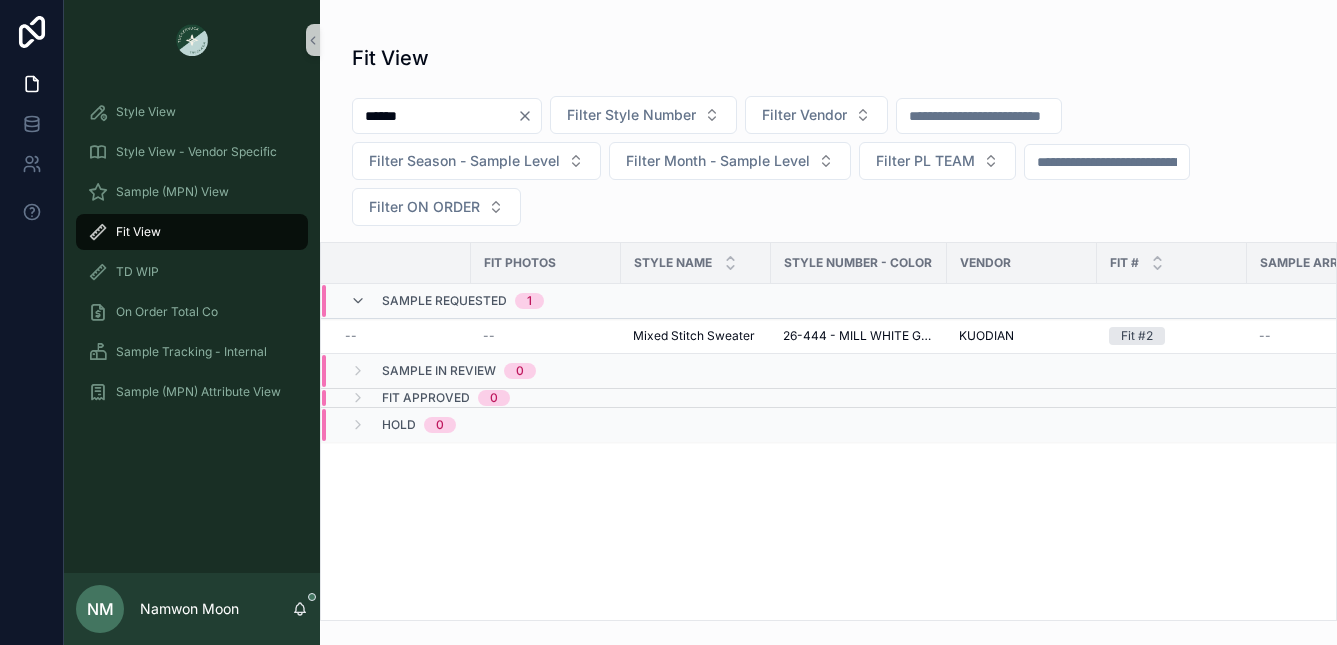 type on "*****" 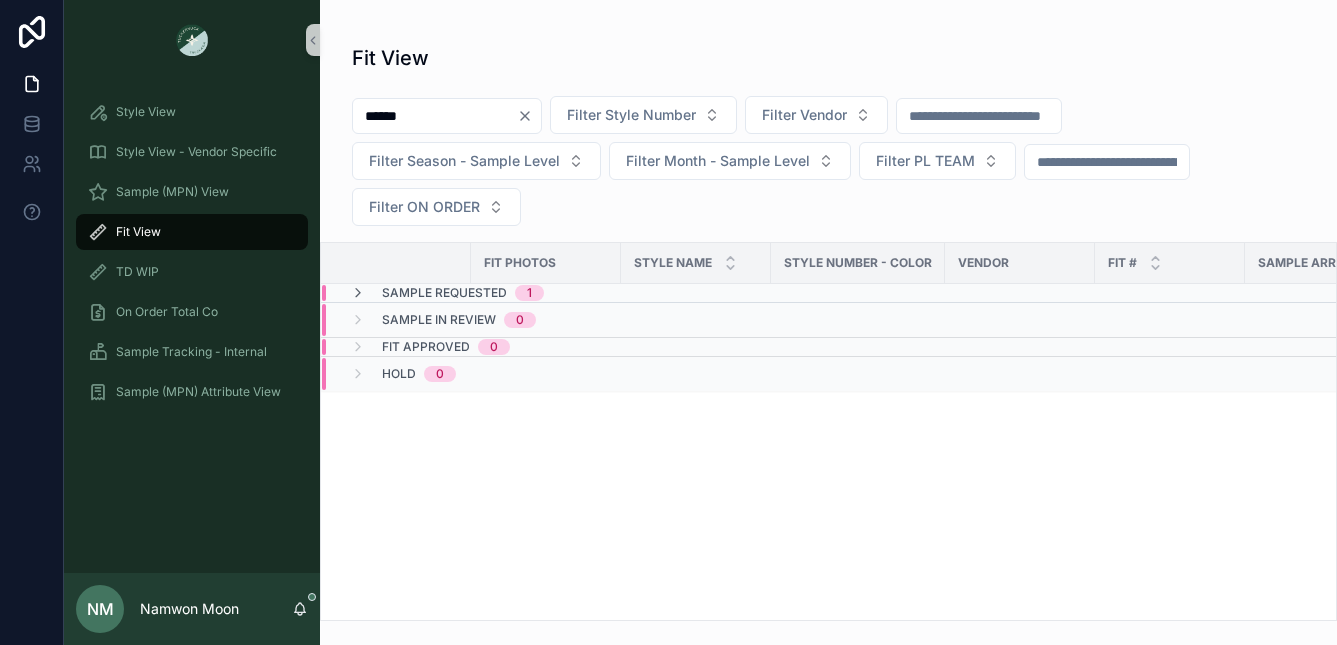 click on "Sample Requested" at bounding box center (444, 293) 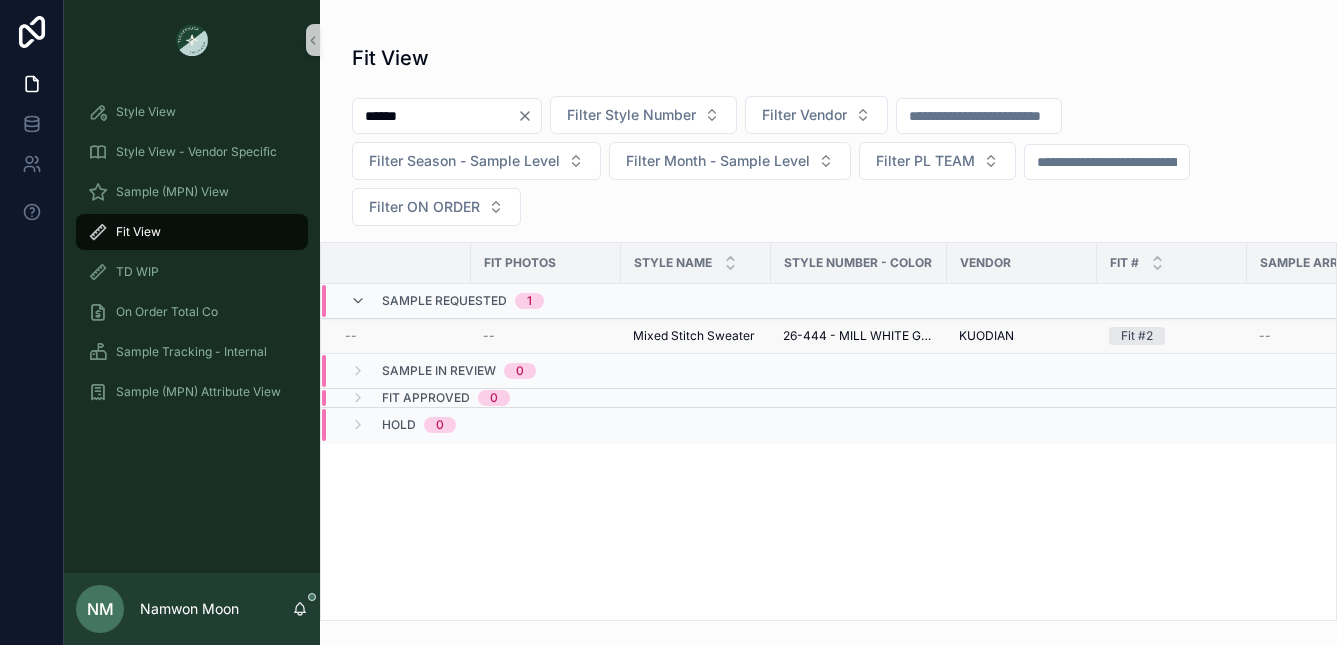 click on "Mixed Stitch Sweater" at bounding box center [694, 336] 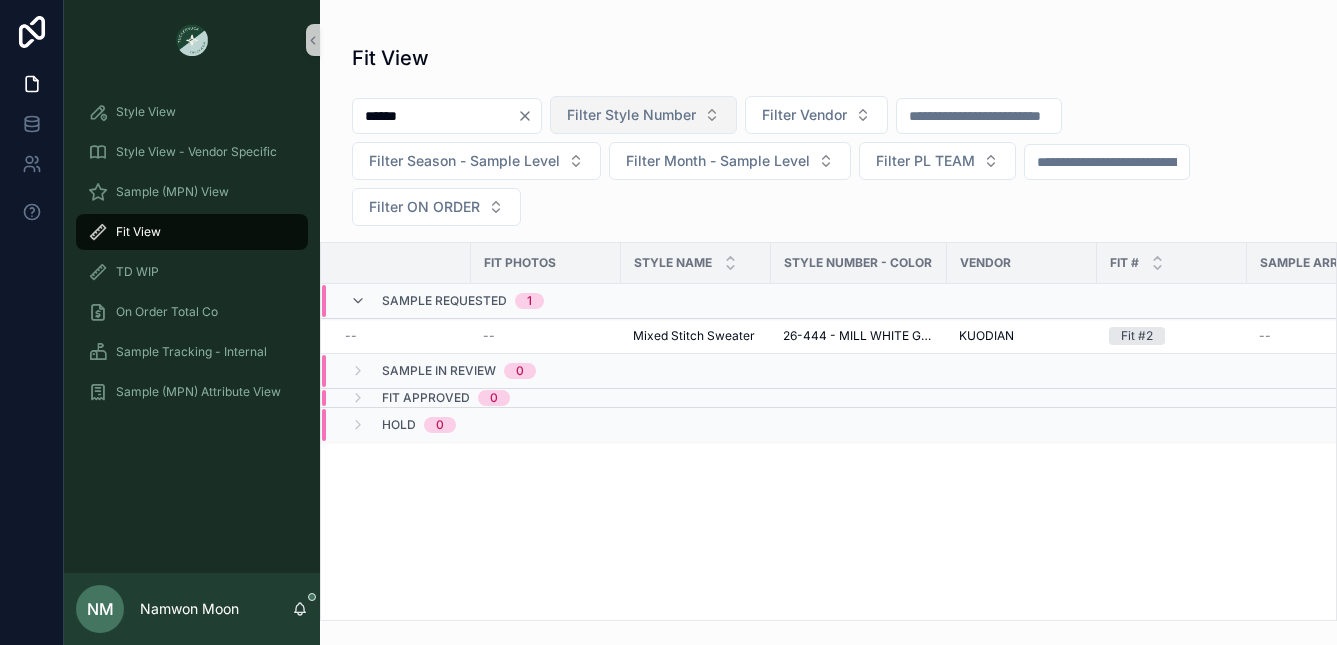 click on "Filter Style Number" at bounding box center [631, 115] 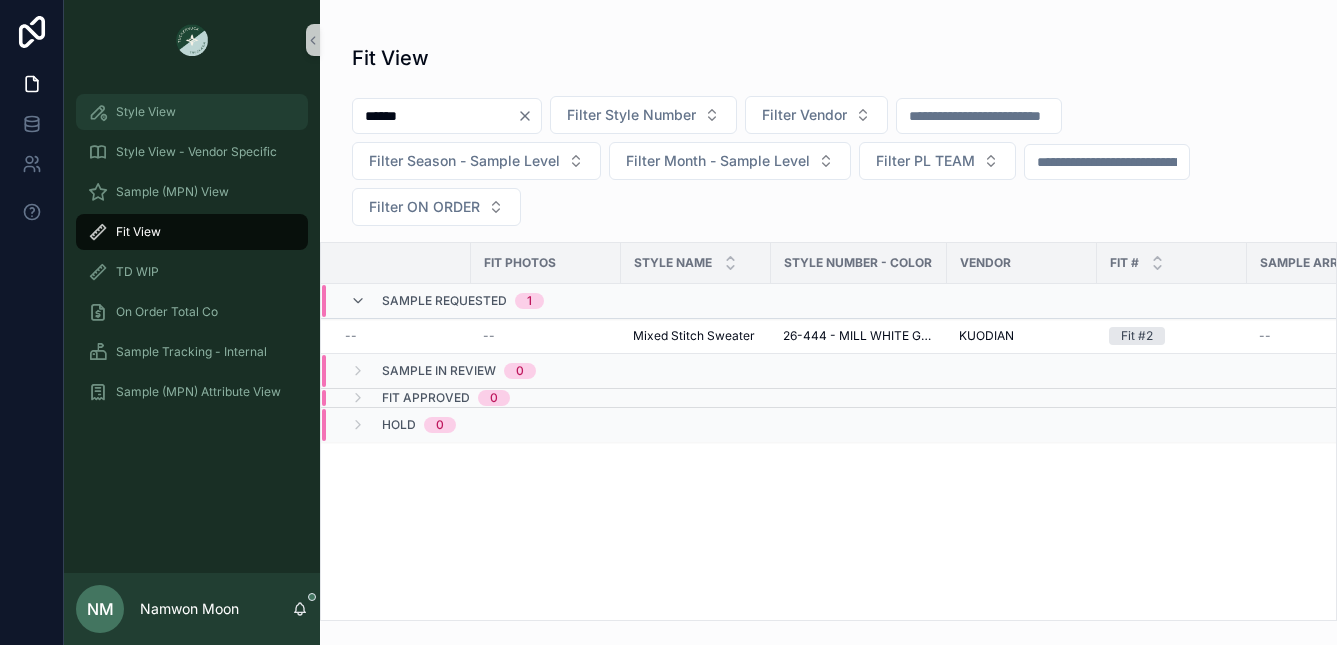 drag, startPoint x: 444, startPoint y: 118, endPoint x: 297, endPoint y: 116, distance: 147.01361 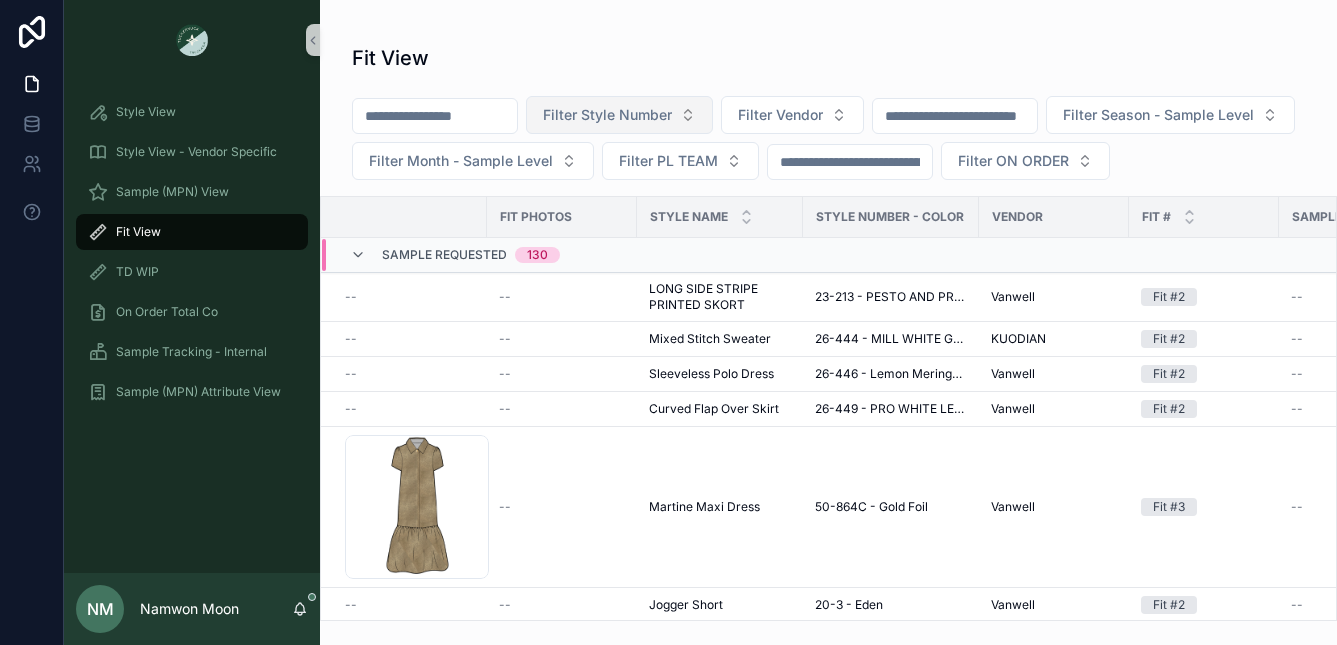 type 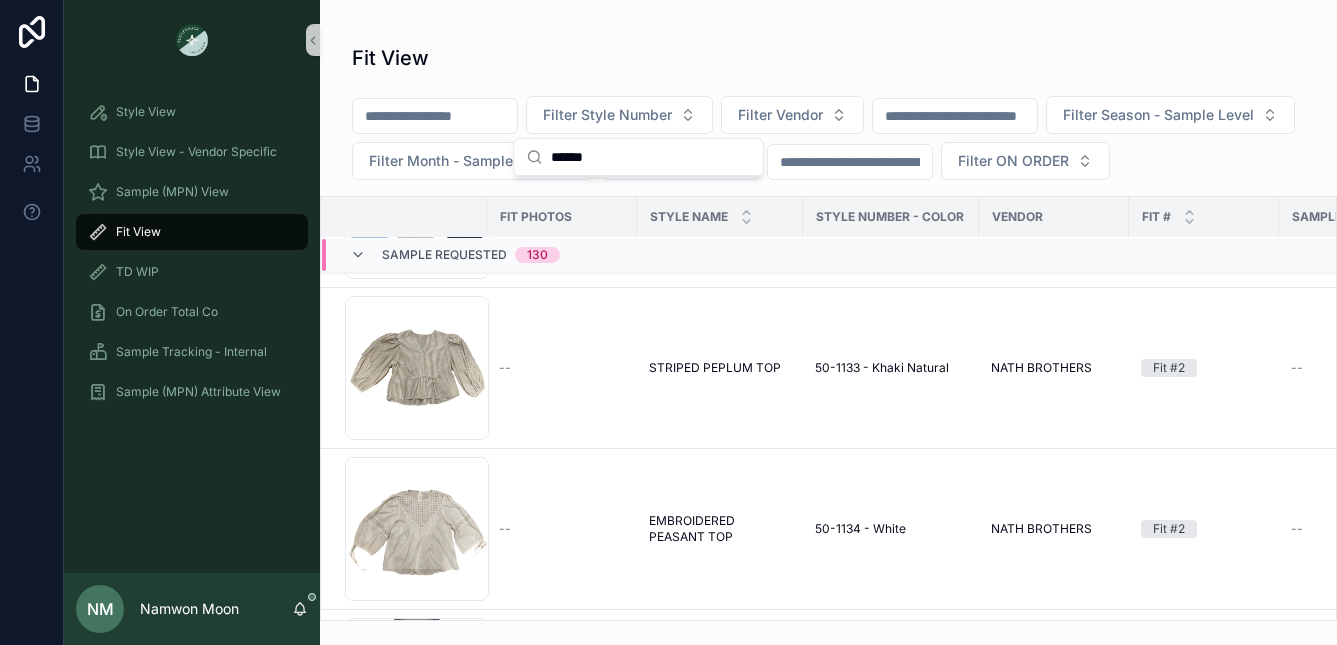 scroll, scrollTop: 983, scrollLeft: 0, axis: vertical 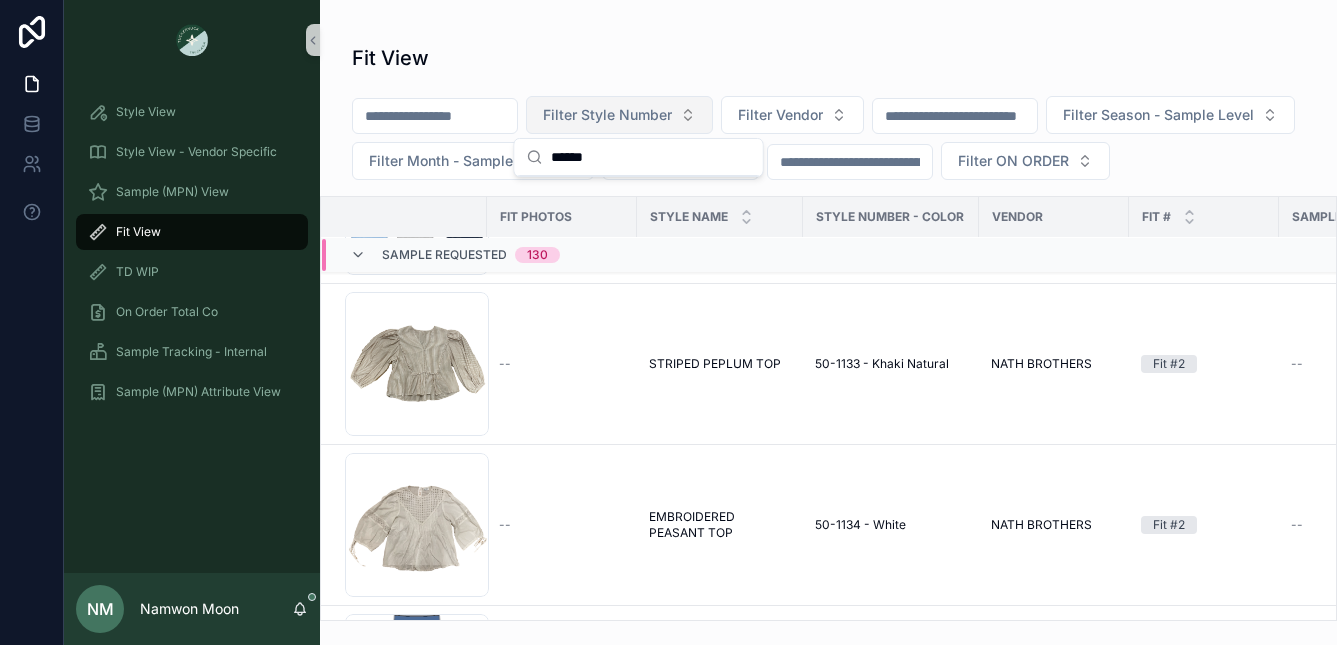 type on "******" 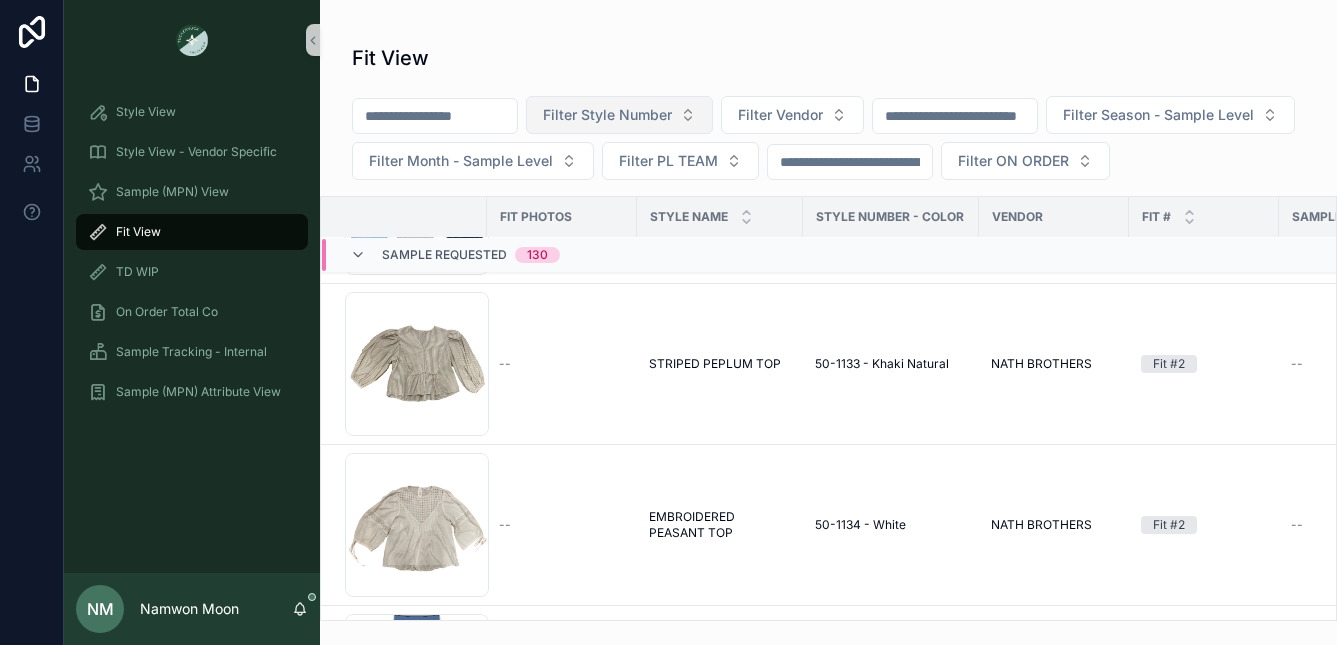 click on "Filter Style Number" at bounding box center [619, 115] 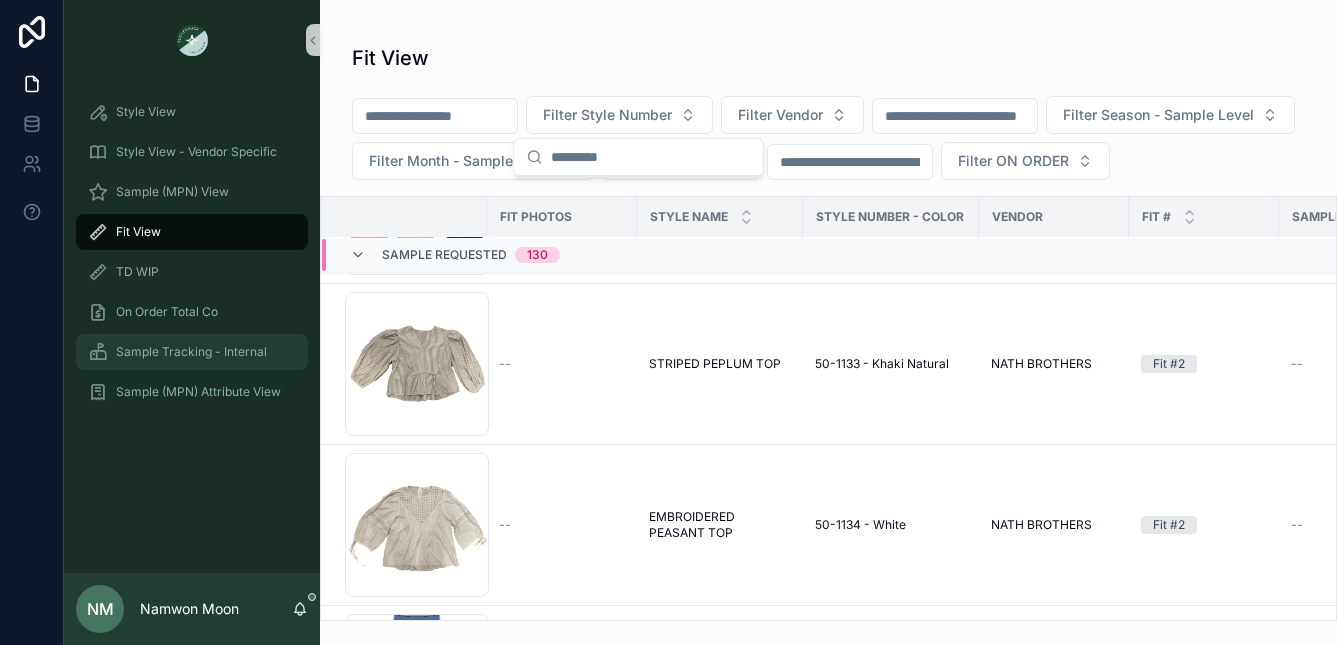click on "Sample Tracking - Internal" at bounding box center (191, 352) 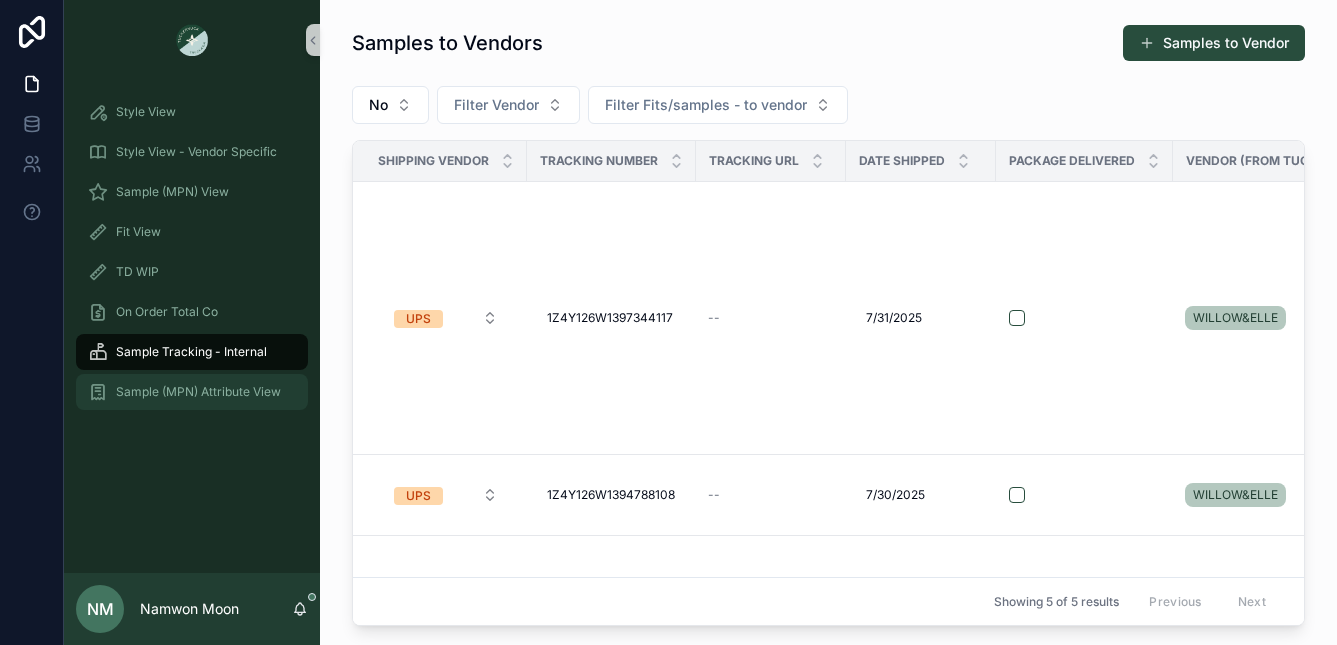 click on "Sample (MPN) Attribute View" at bounding box center (198, 392) 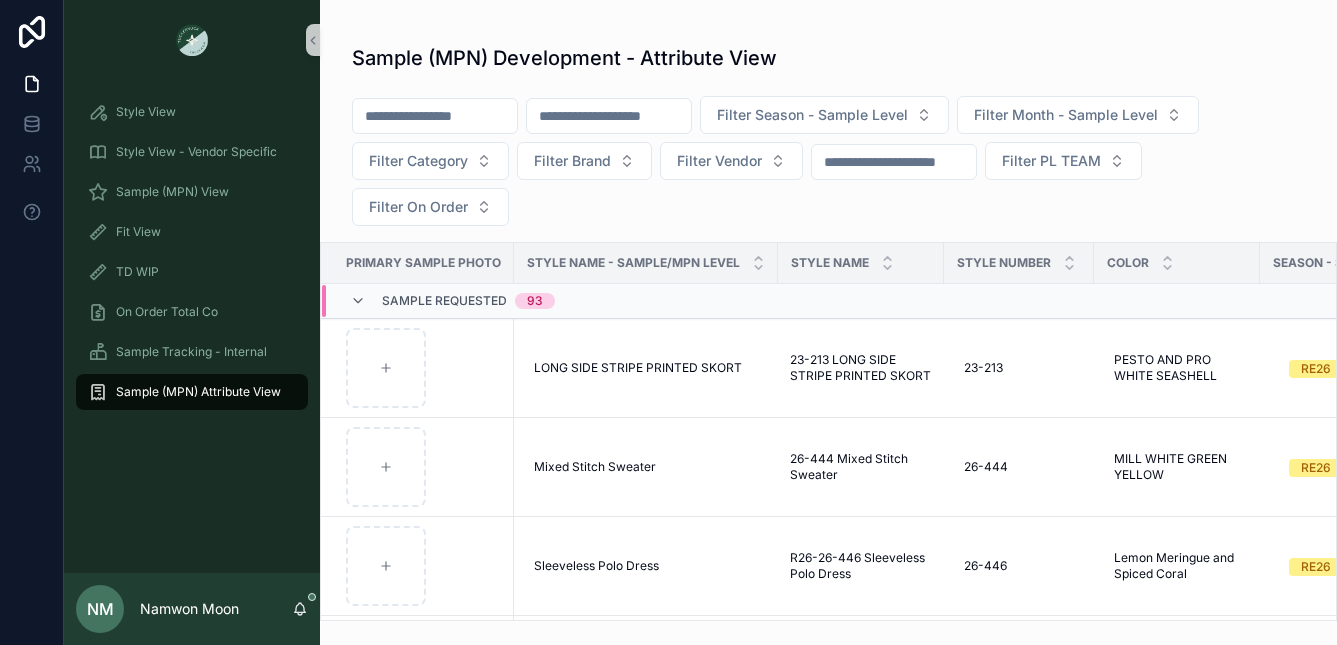 click at bounding box center (609, 116) 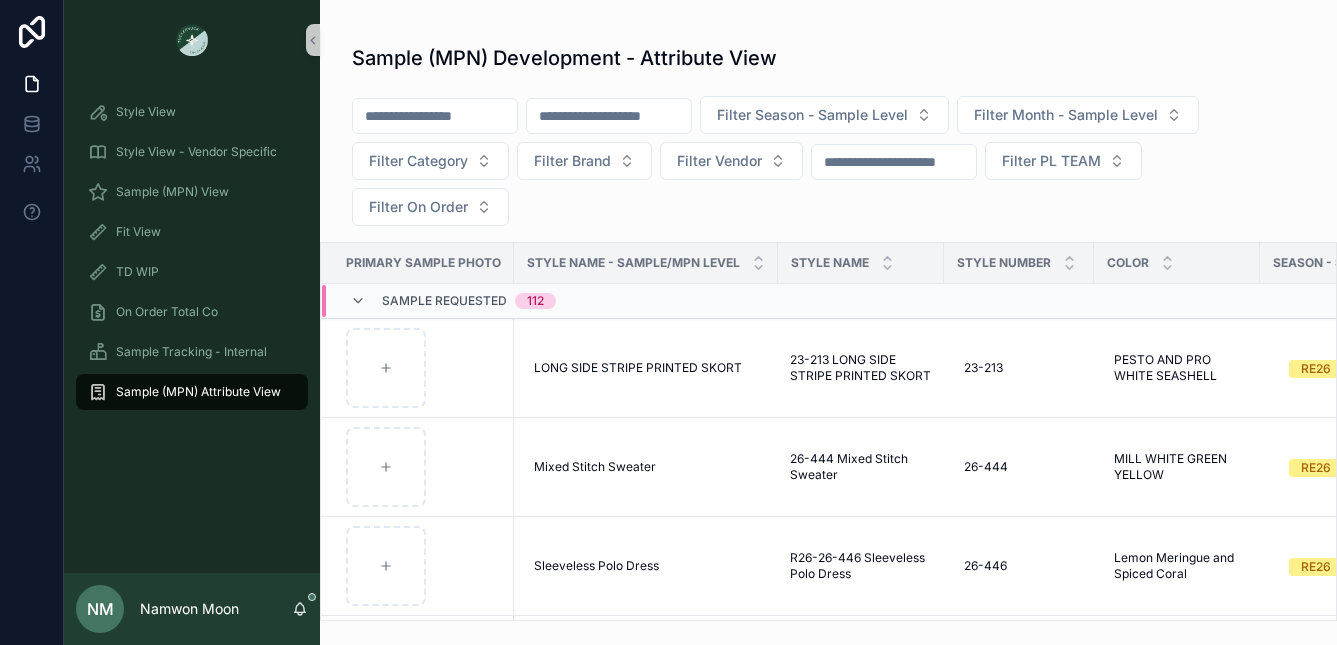 type on "******" 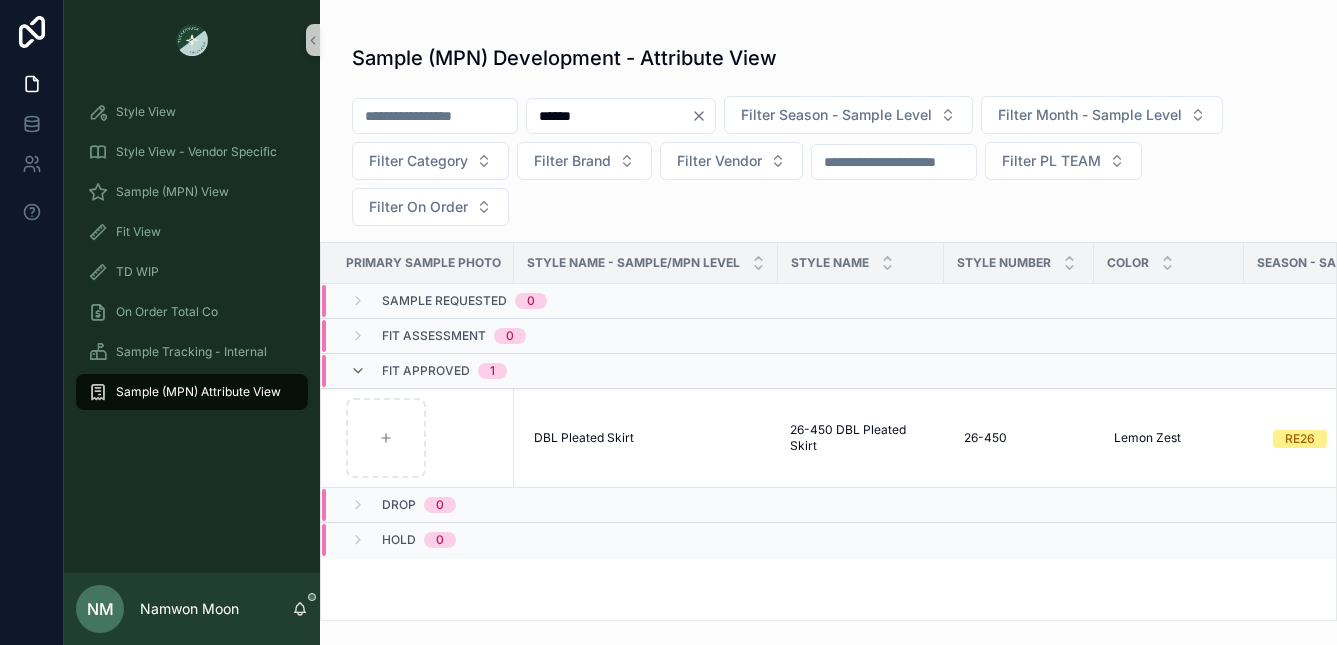 click on "Fit Approved" at bounding box center (426, 371) 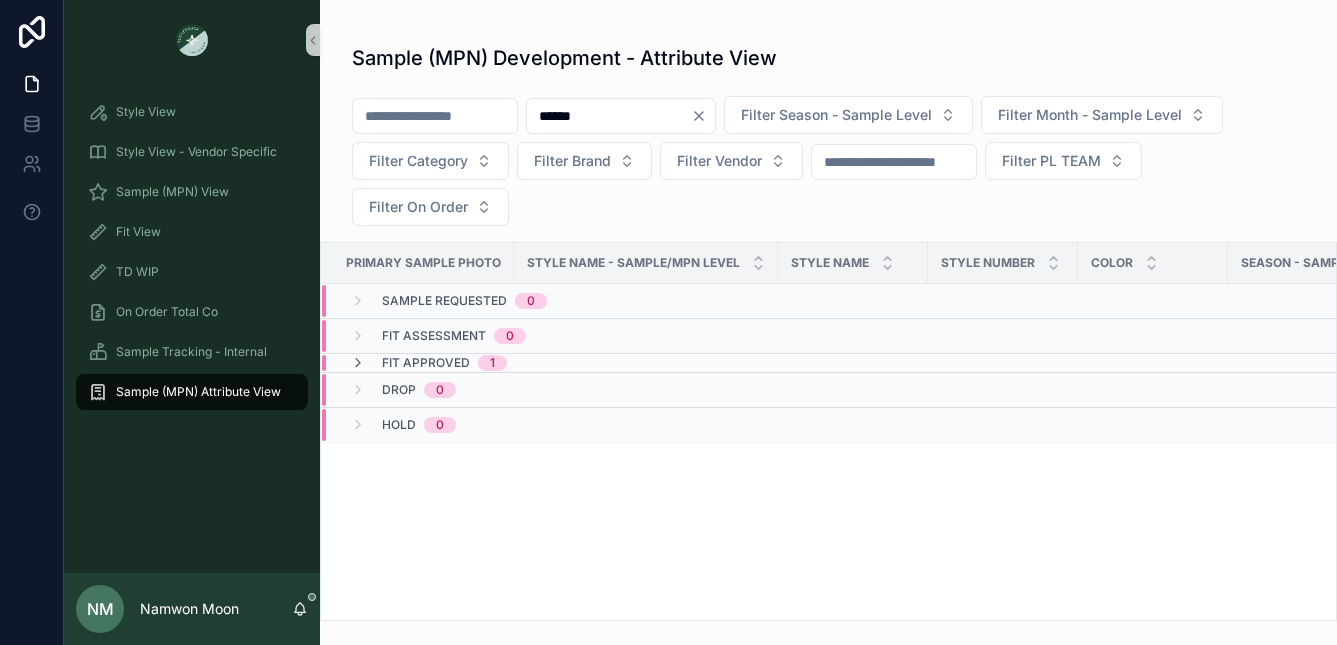 click on "Fit Approved" at bounding box center (426, 363) 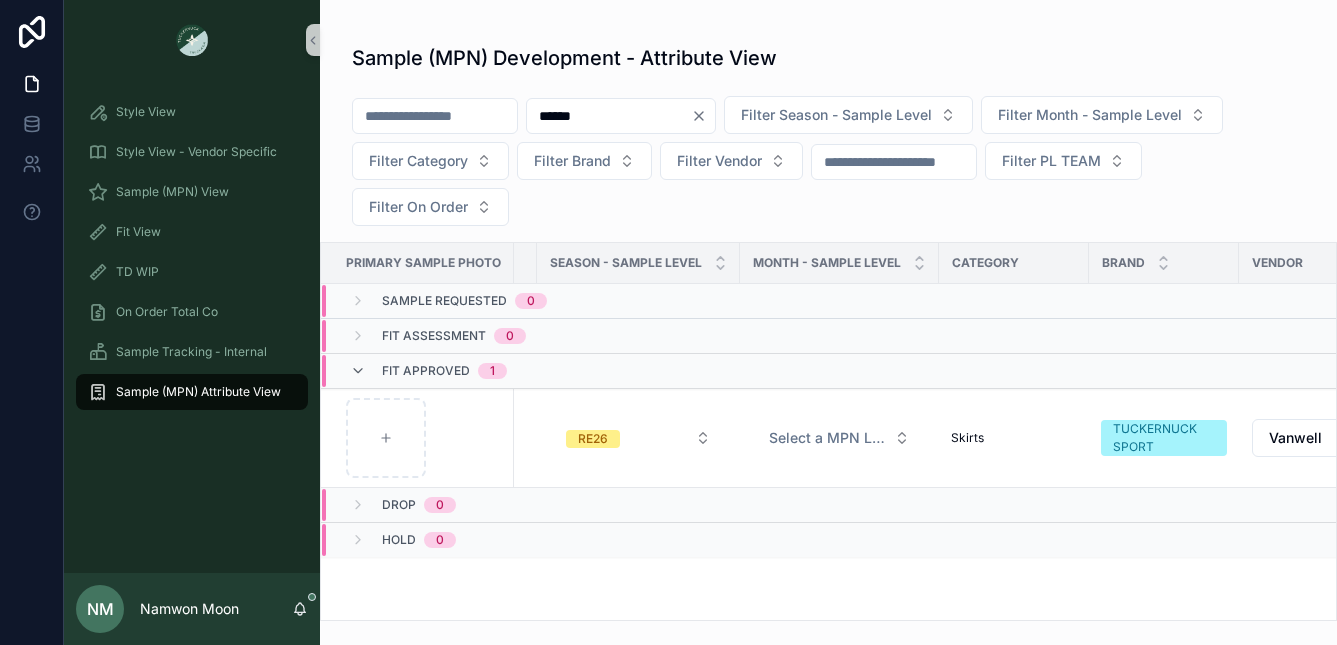 scroll, scrollTop: 0, scrollLeft: 0, axis: both 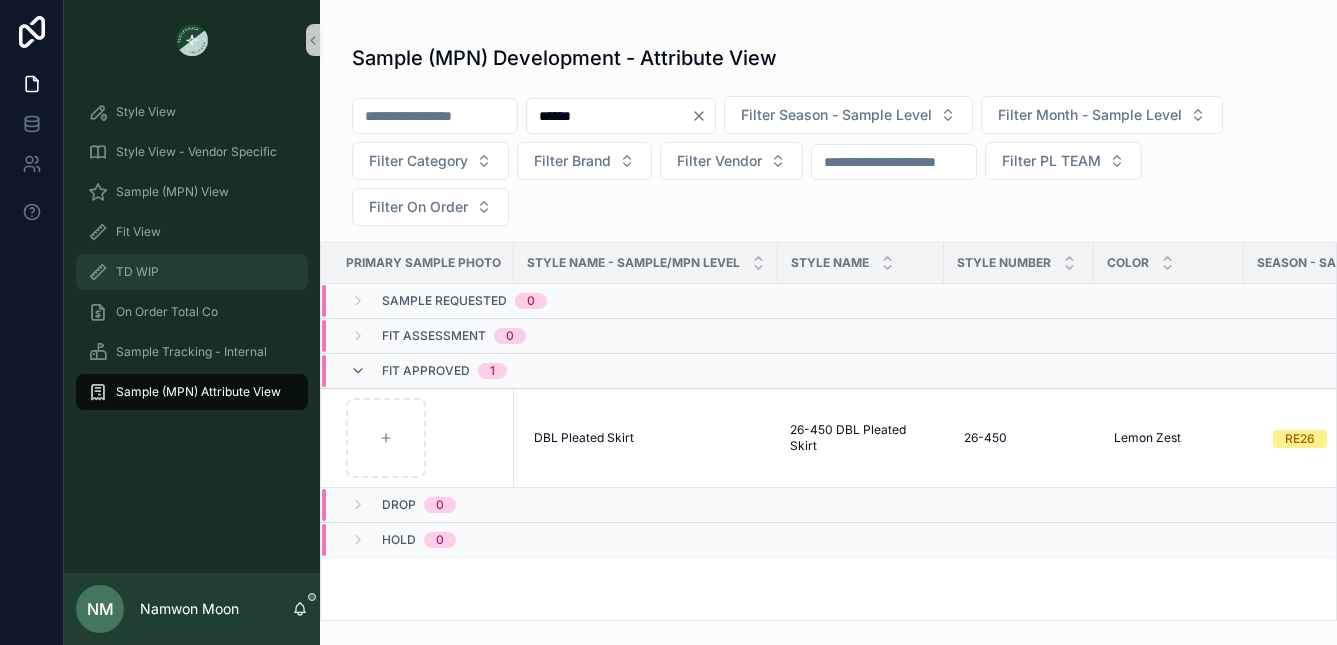 click on "TD WIP" at bounding box center [137, 272] 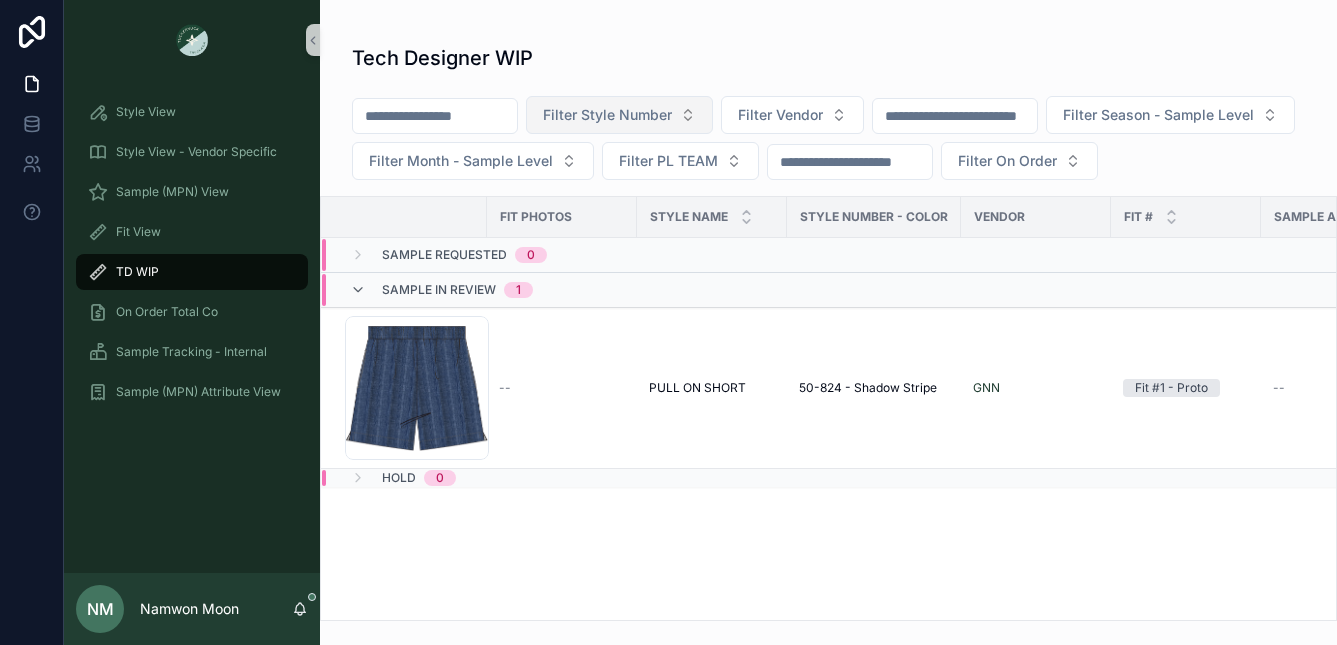 click on "Filter Style Number" at bounding box center [619, 115] 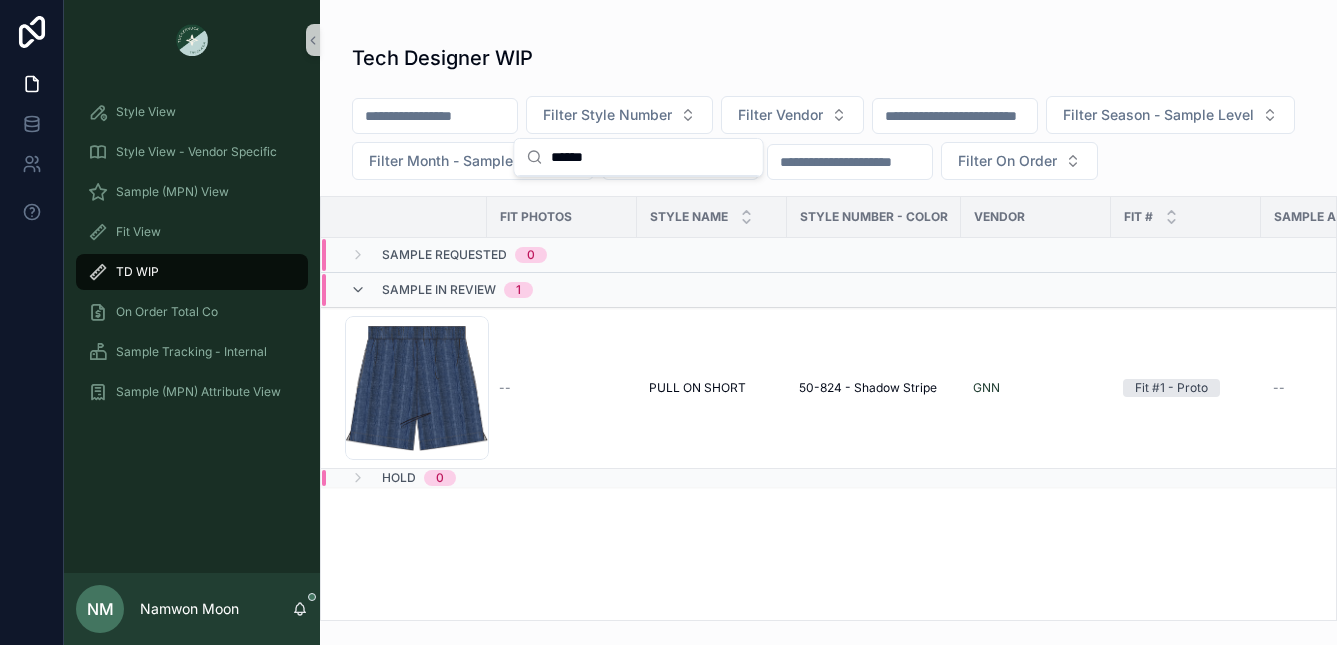 type on "******" 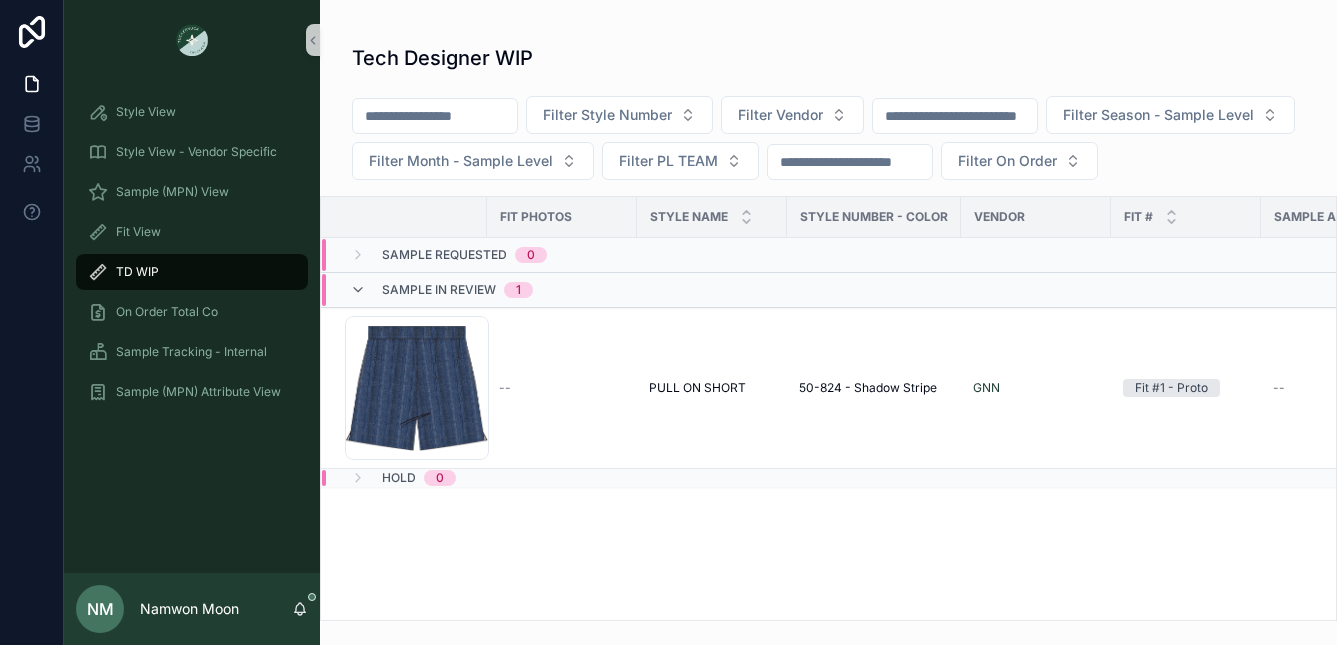 click on "Sample In Review" at bounding box center (439, 290) 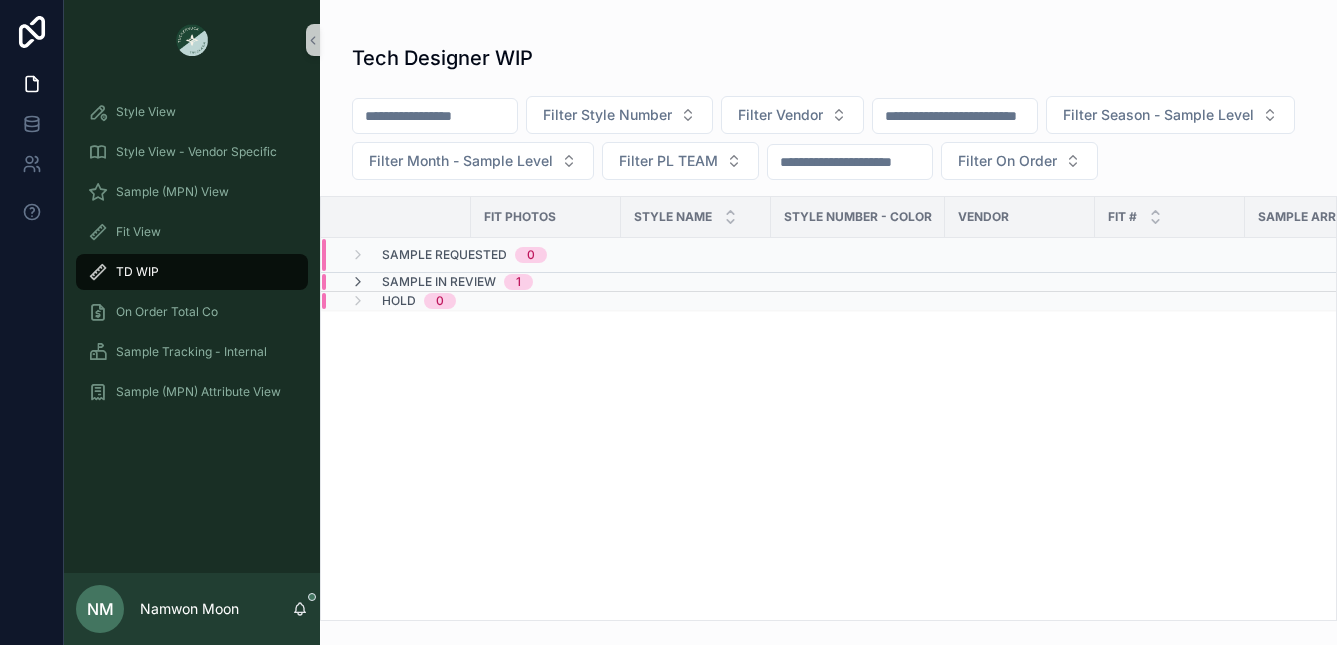 click on "Sample In Review" at bounding box center [439, 282] 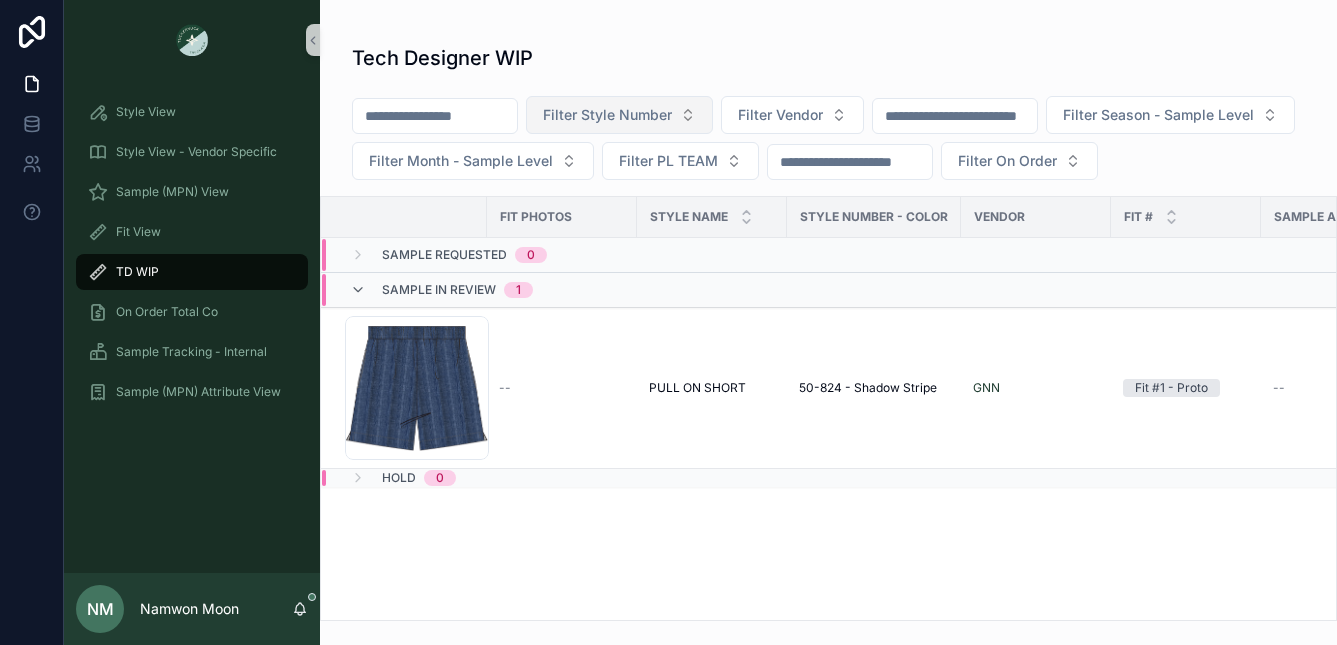 click on "Filter Style Number" at bounding box center (619, 115) 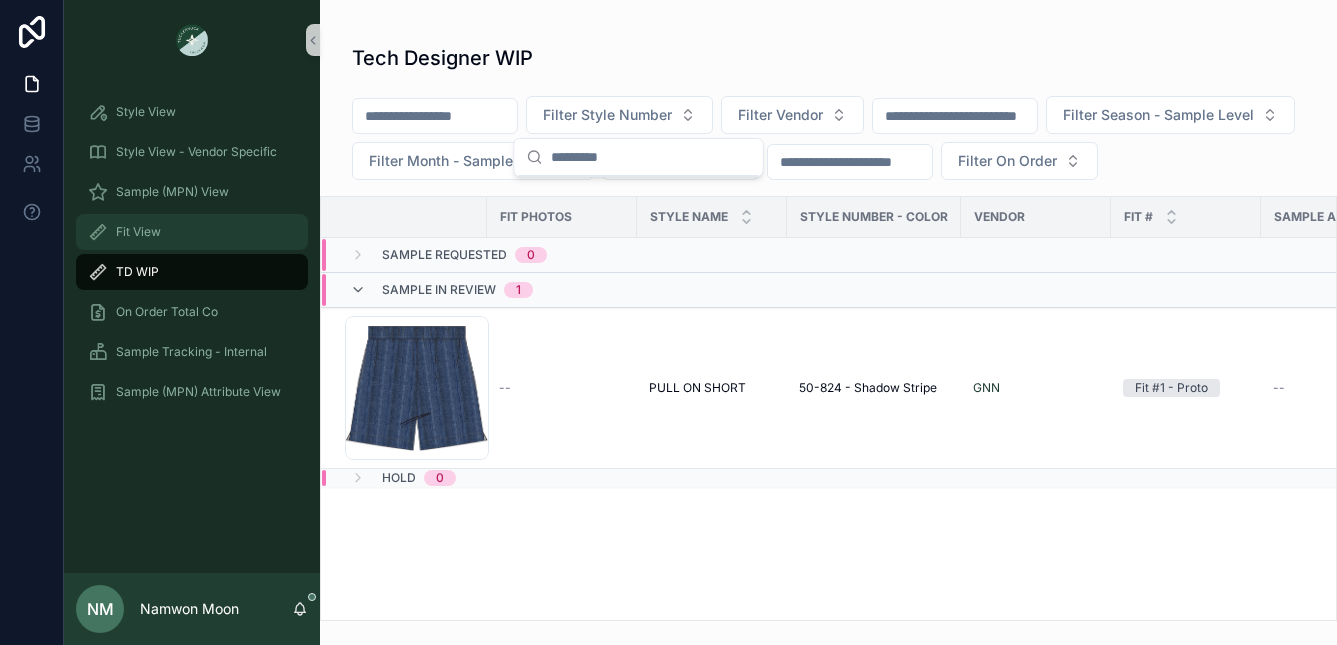 click on "Fit View" at bounding box center [138, 232] 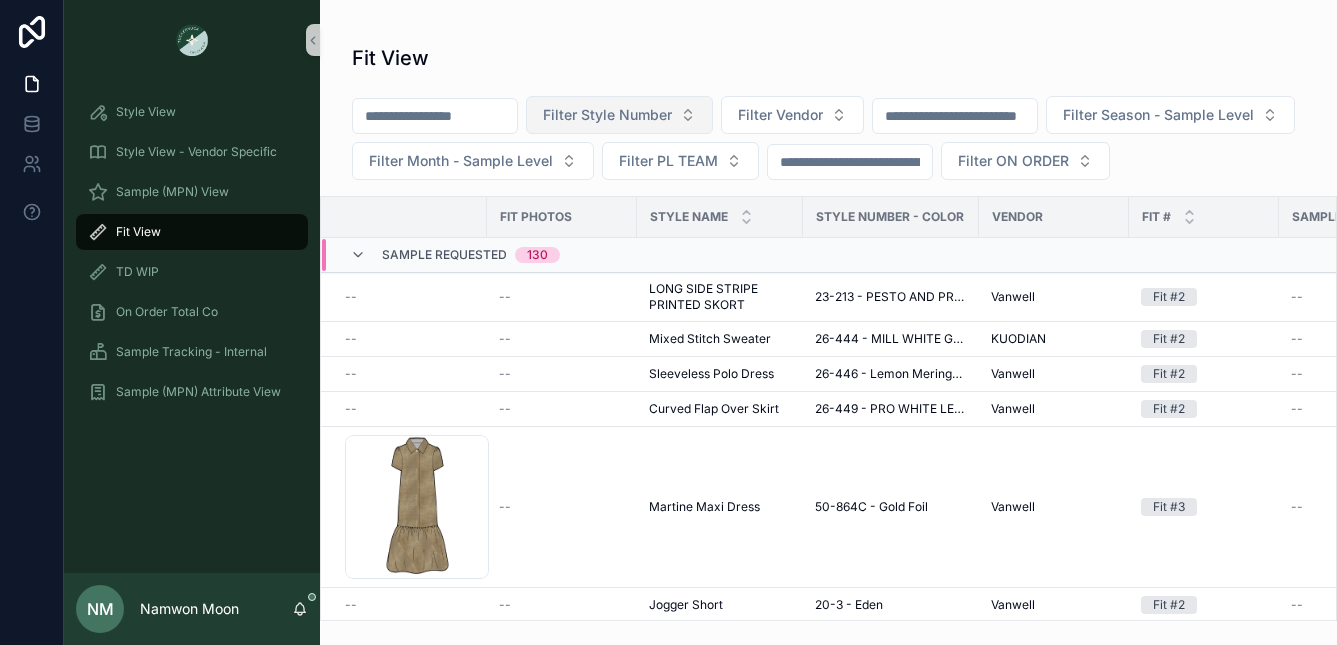 click on "Filter Style Number" at bounding box center [607, 115] 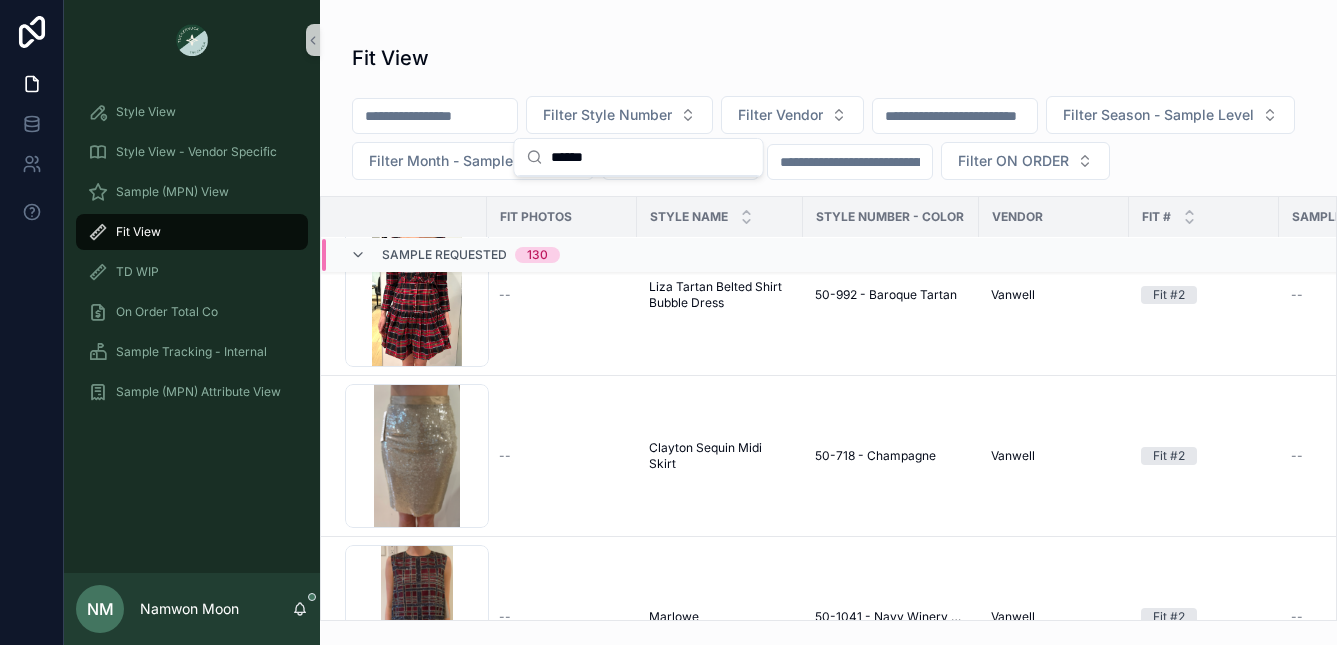 scroll, scrollTop: 10153, scrollLeft: 0, axis: vertical 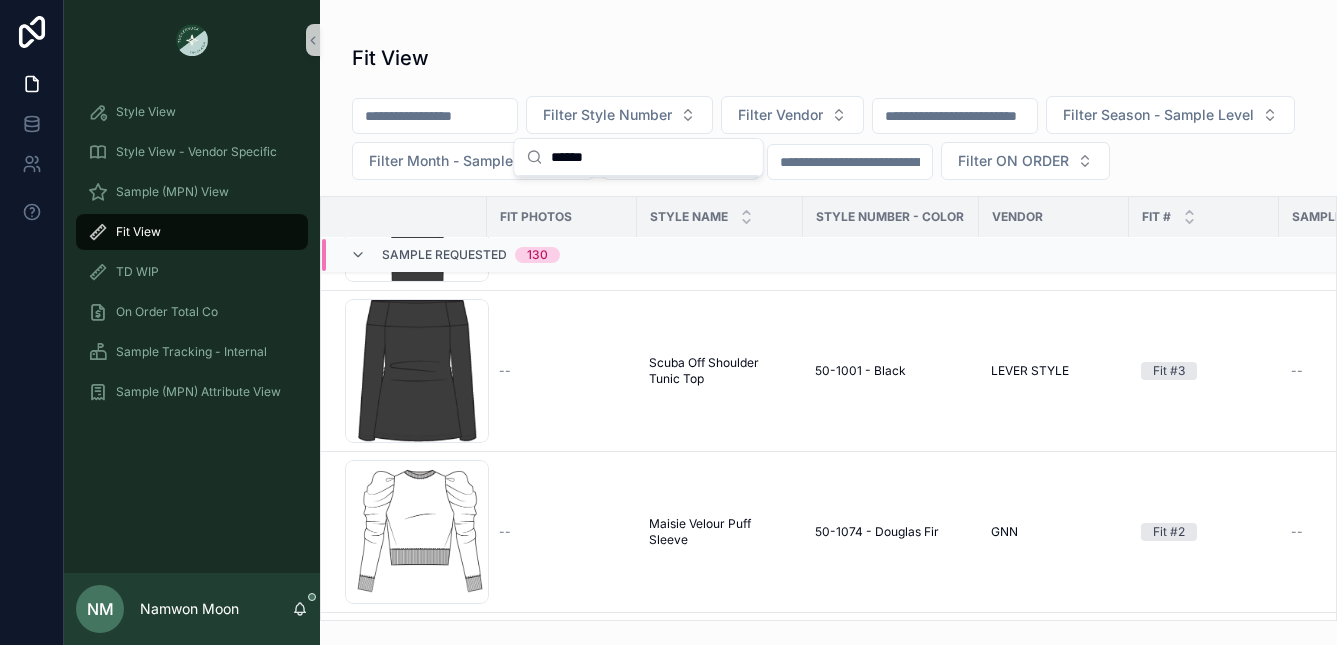 type on "******" 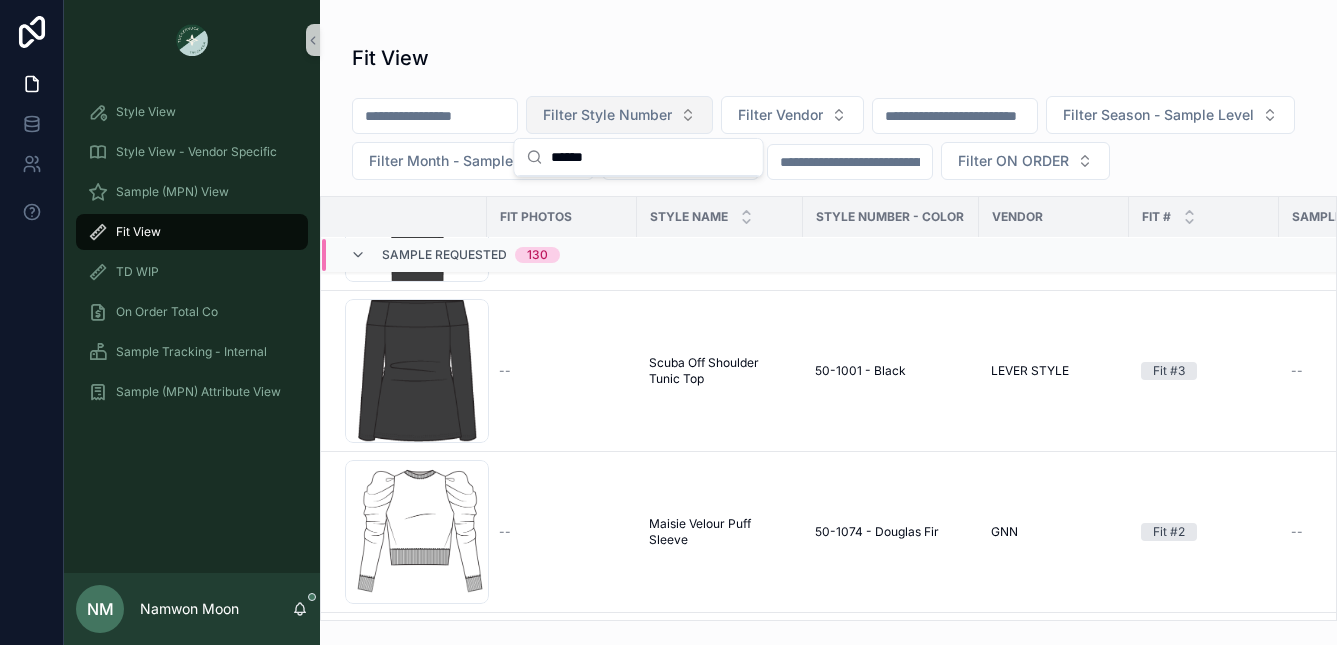 click on "Filter Style Number" at bounding box center (607, 115) 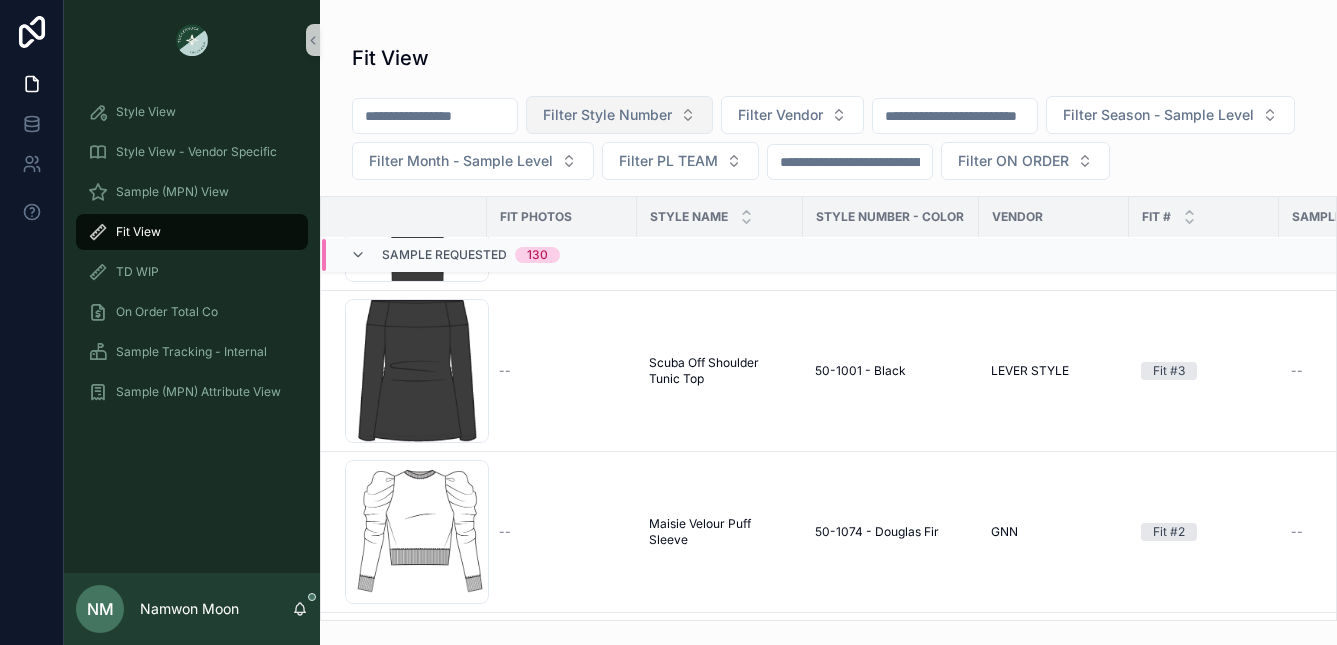 click on "Filter Style Number" at bounding box center (607, 115) 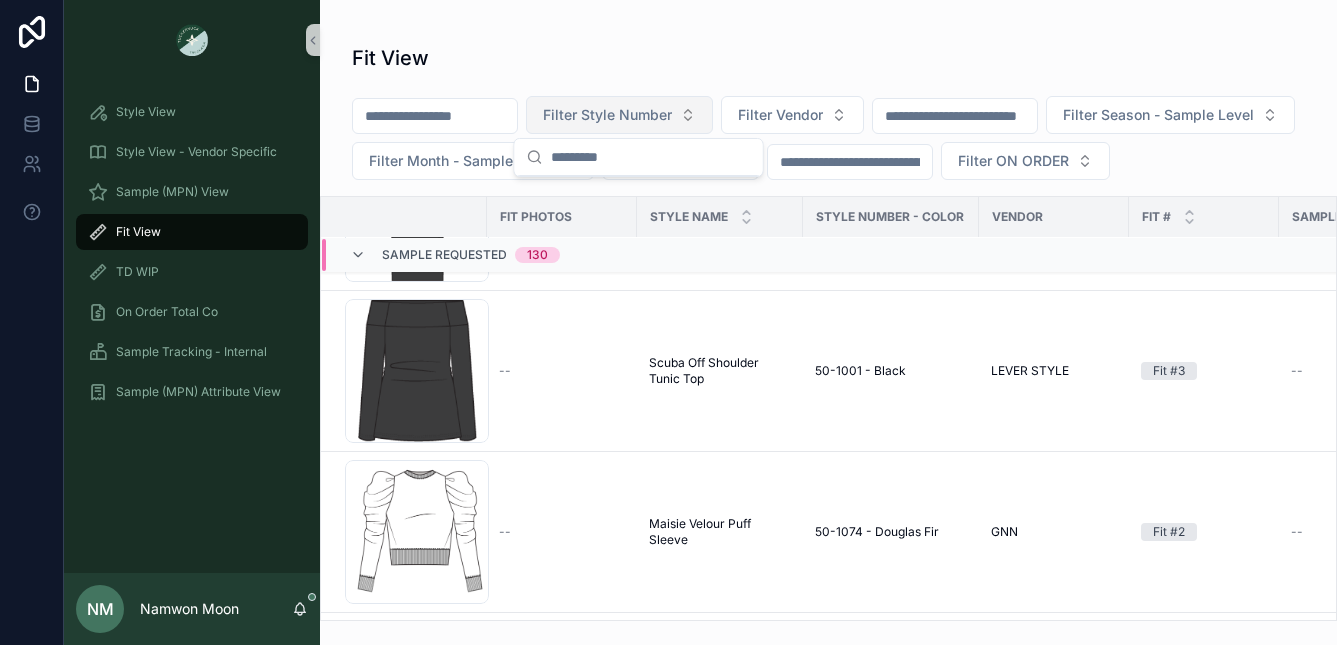 click on "Filter Style Number" at bounding box center (607, 115) 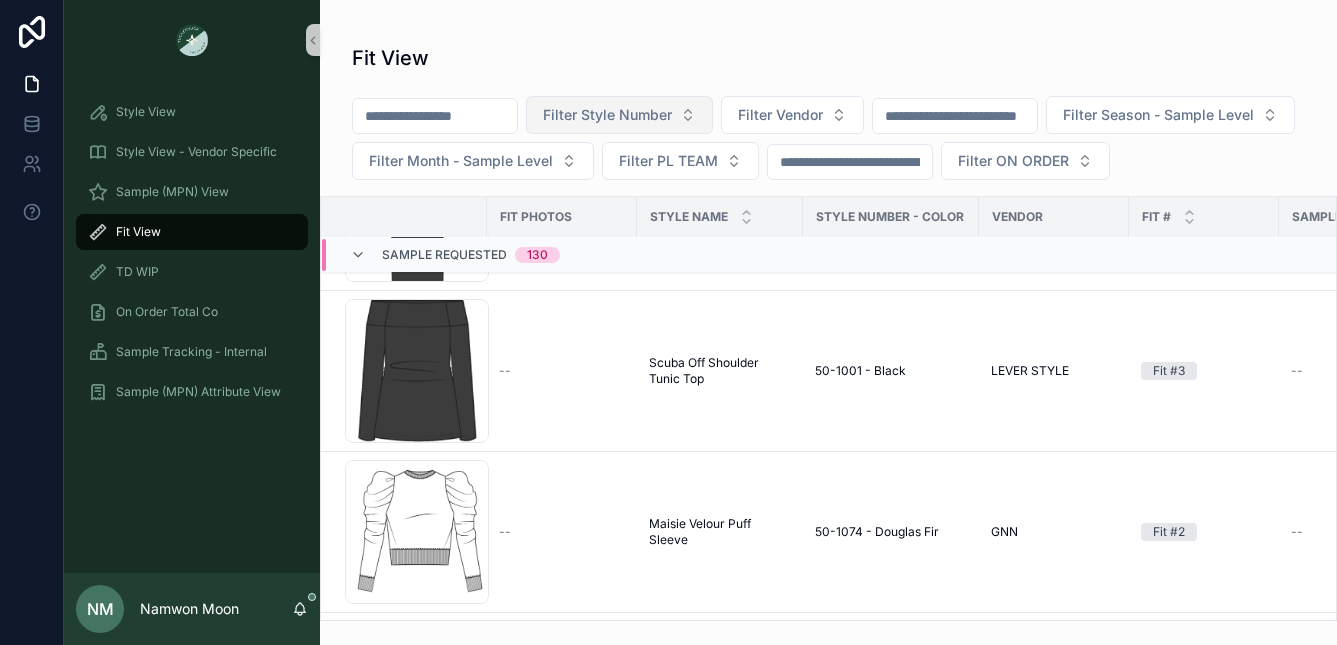 click on "Filter Style Number" at bounding box center [607, 115] 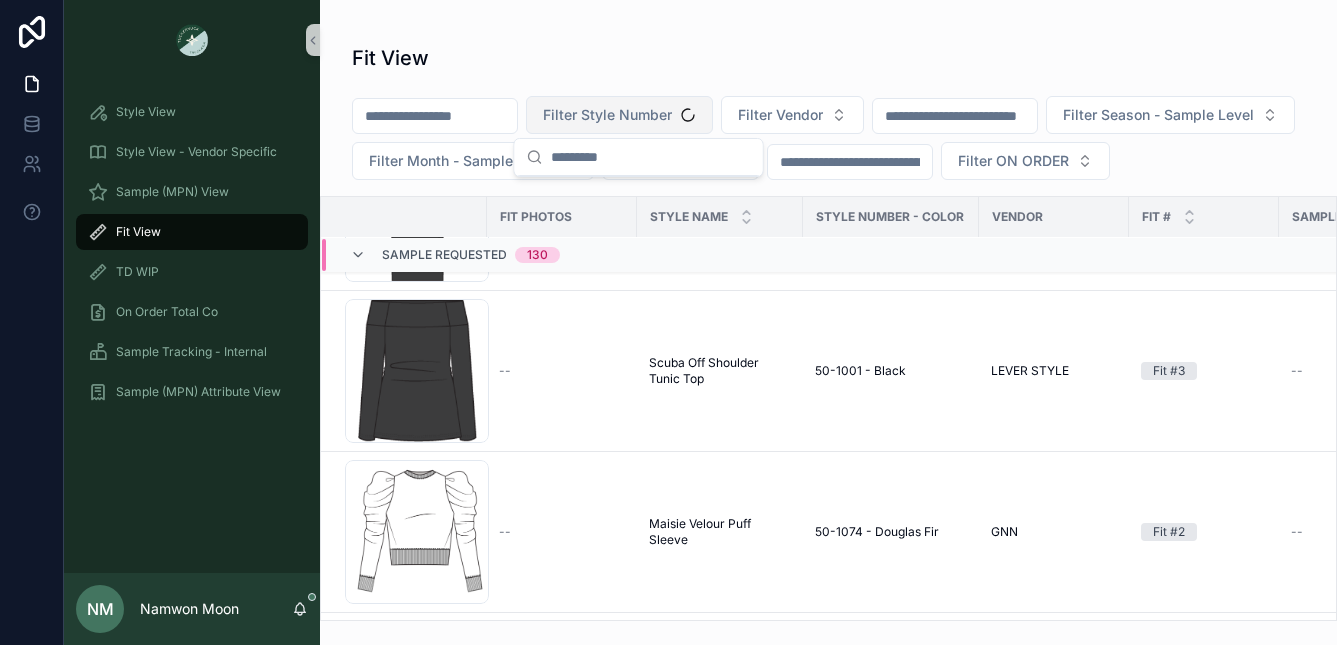 click on "Filter Style Number" at bounding box center [607, 115] 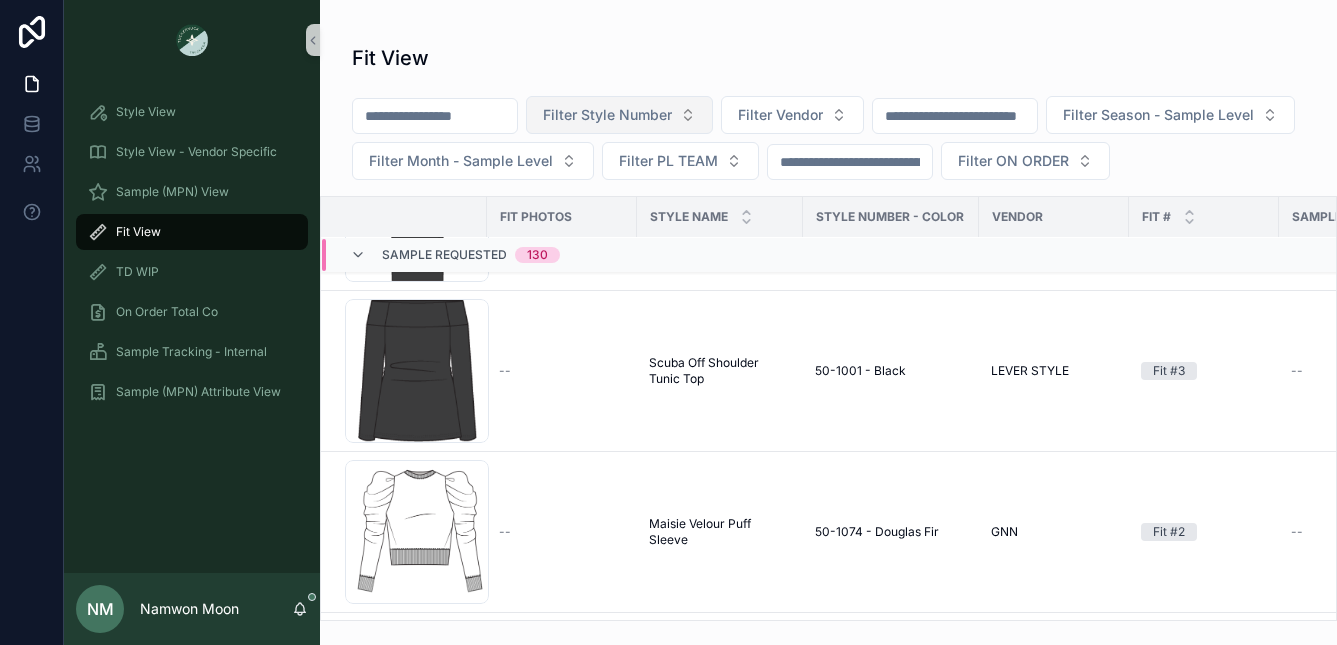click on "Filter Style Number" at bounding box center [607, 115] 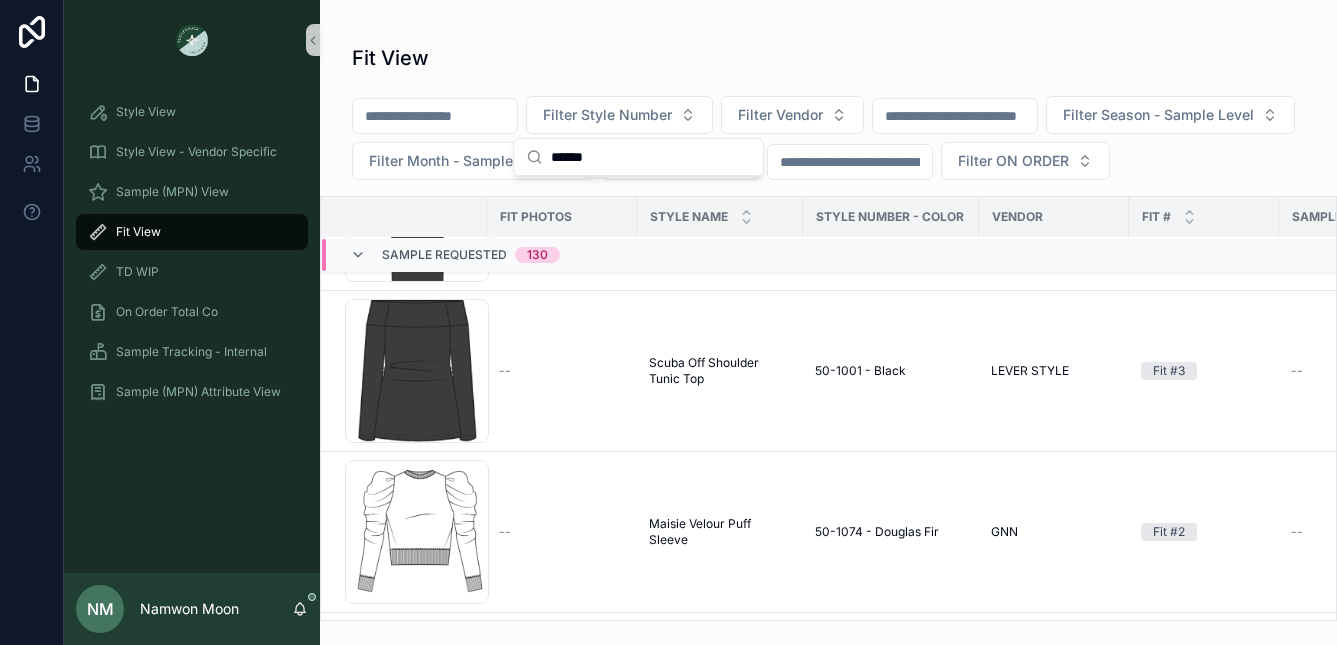 type on "******" 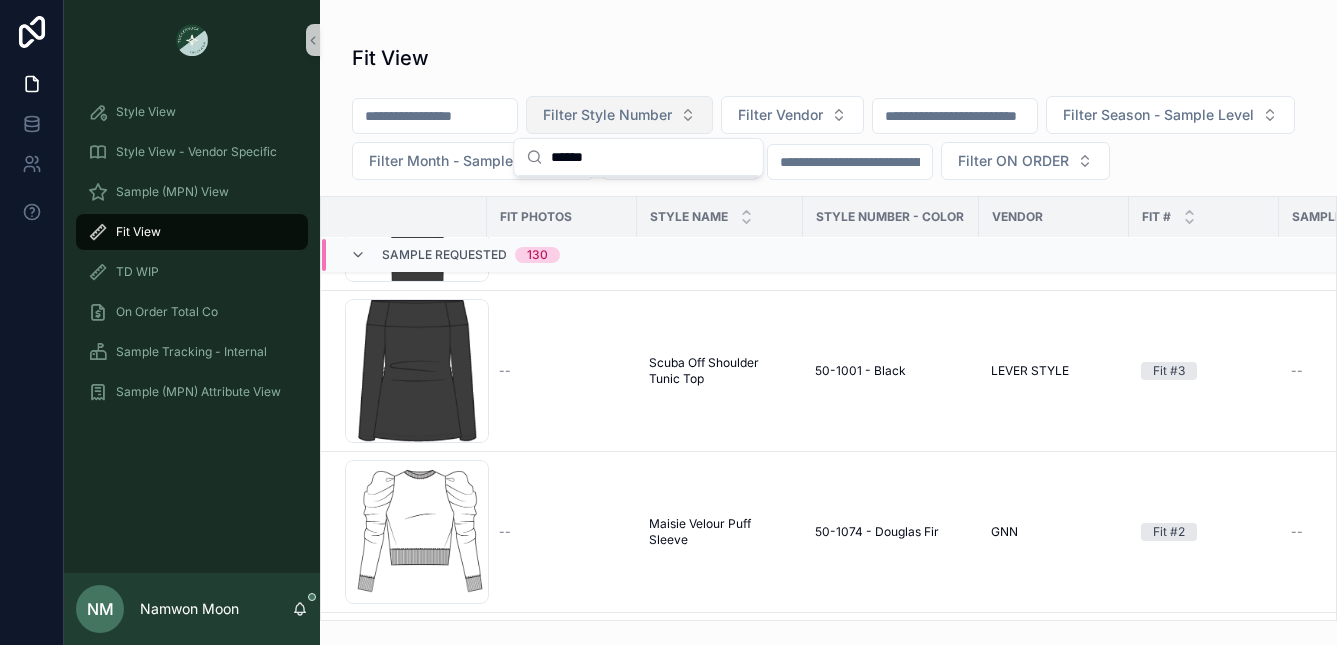 click on "Filter Style Number" at bounding box center [607, 115] 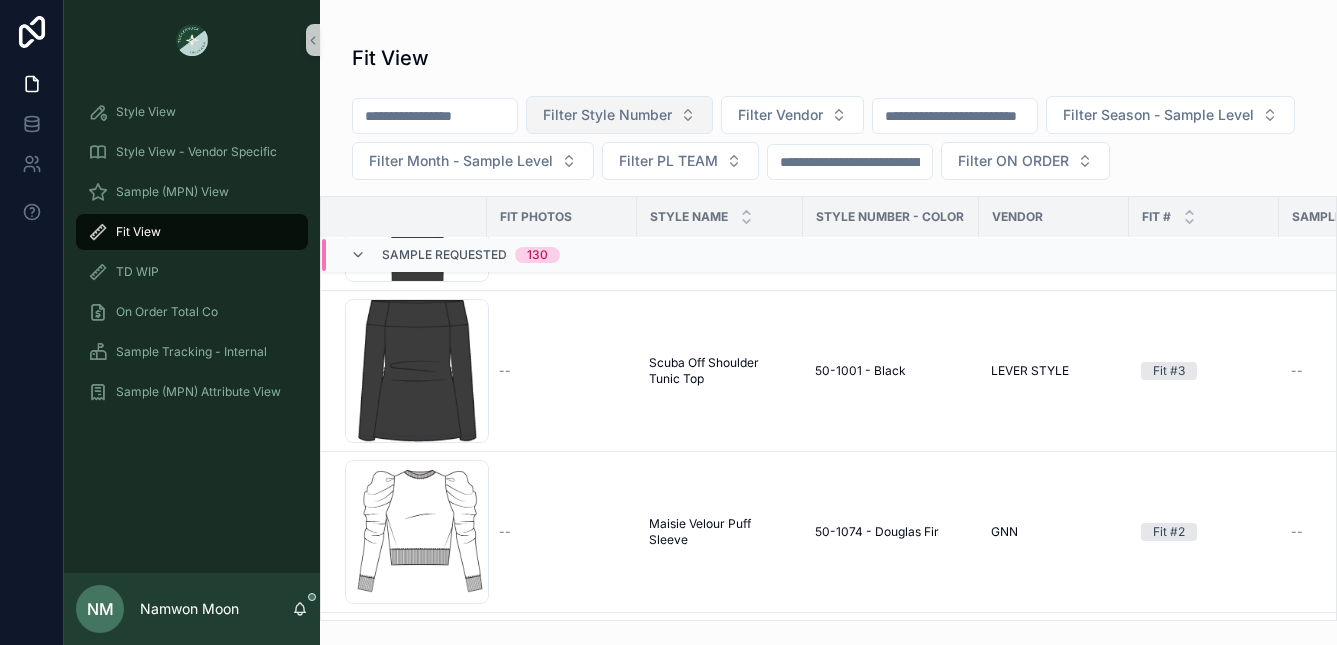 type 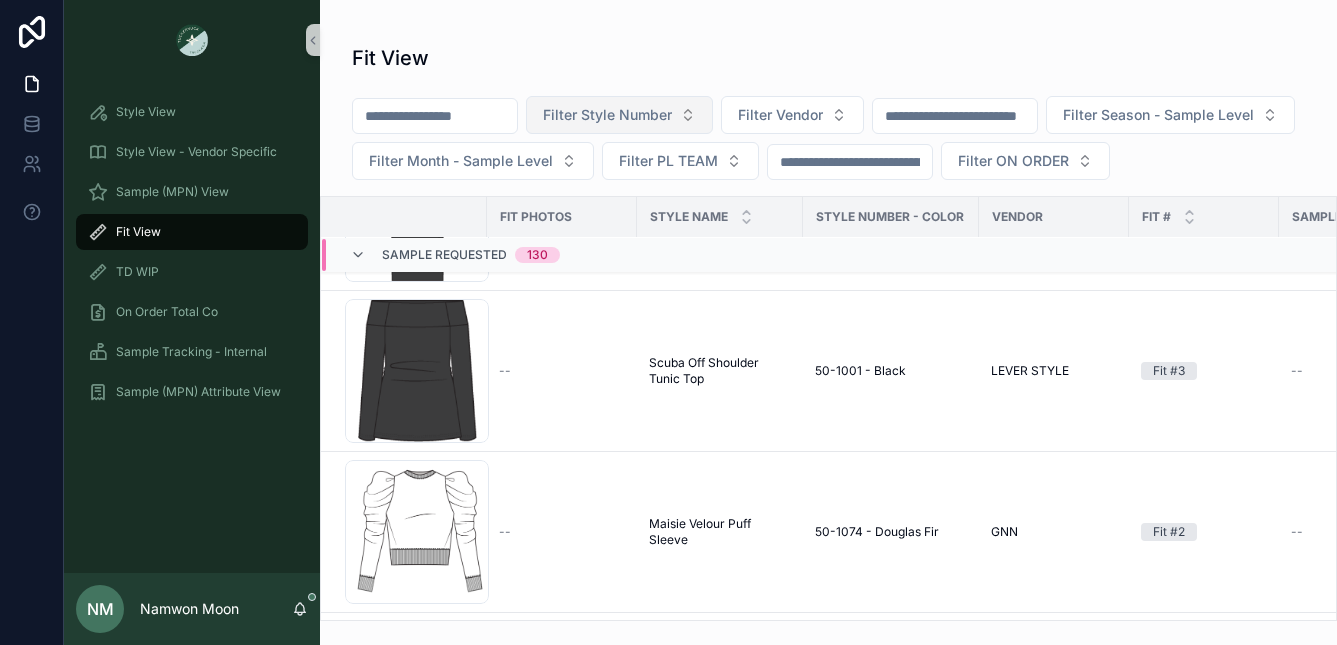 click on "Filter Style Number" at bounding box center (619, 115) 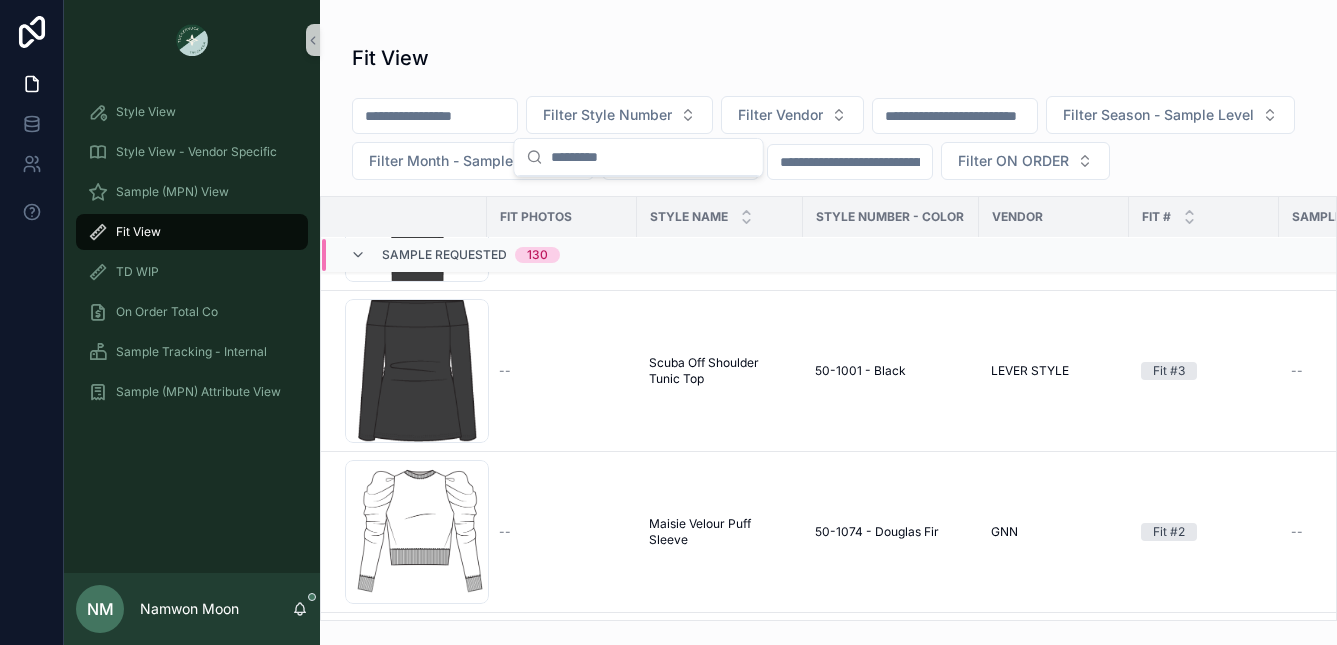 type on "*" 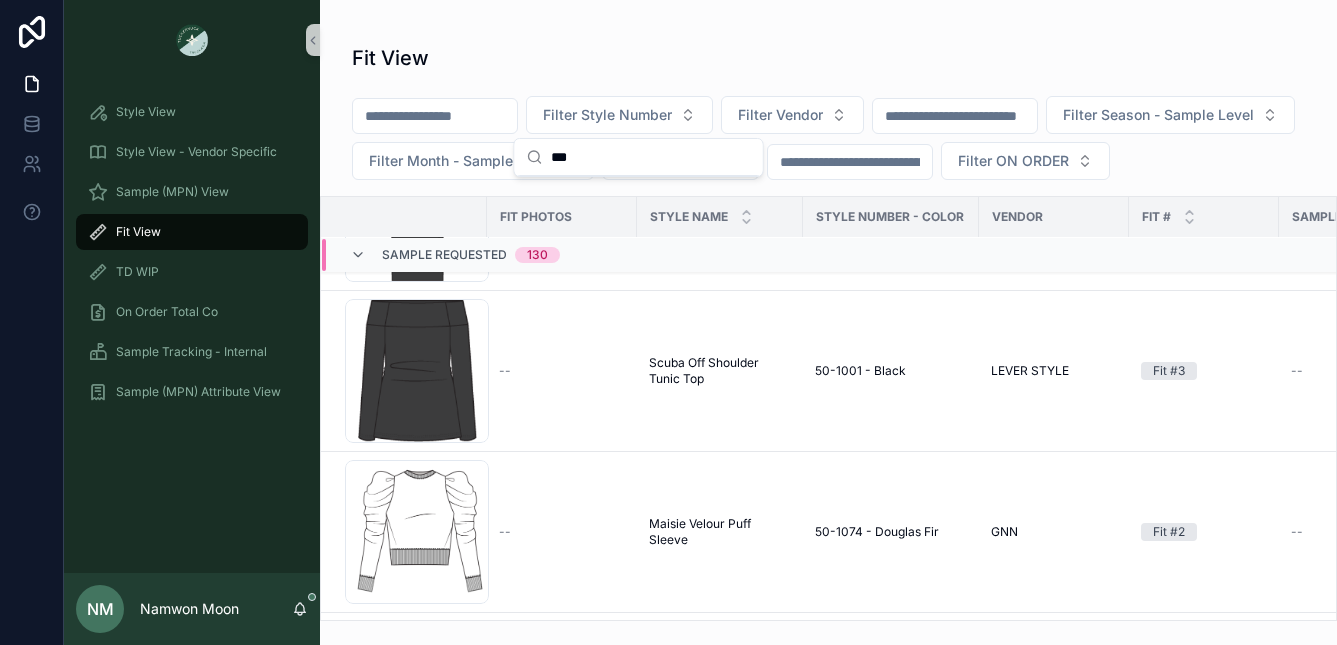 type on "***" 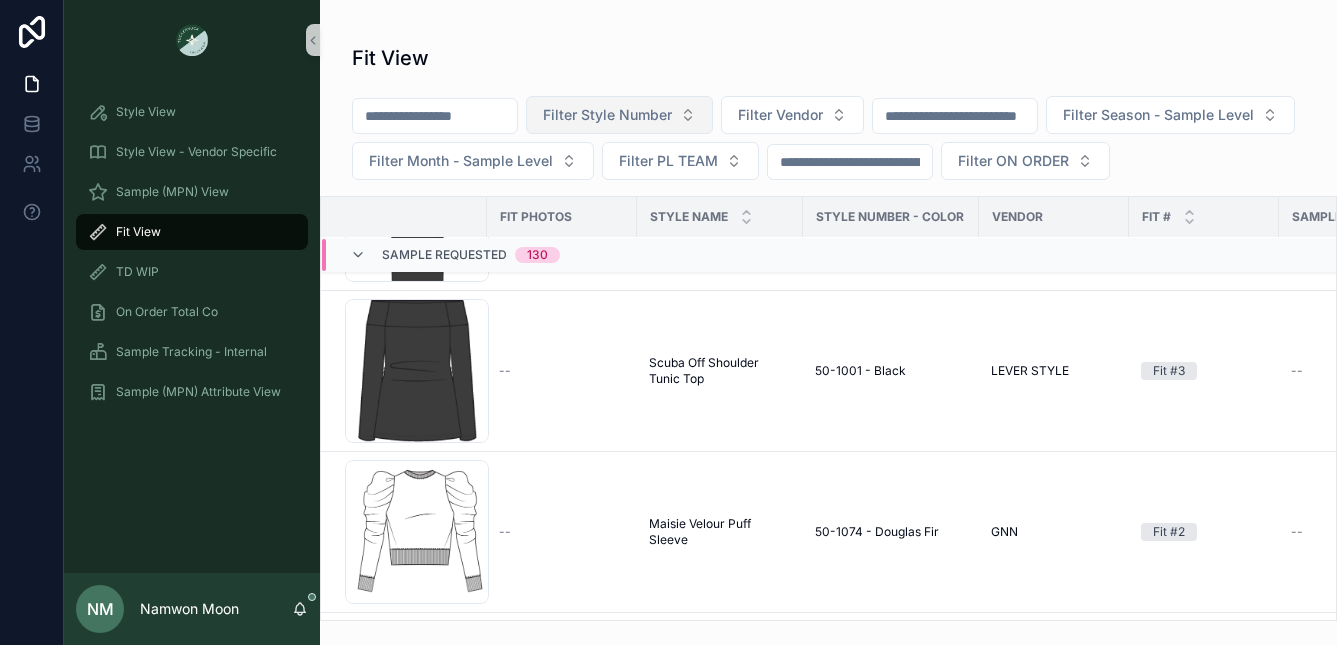 click on "Filter Style Number" at bounding box center [607, 115] 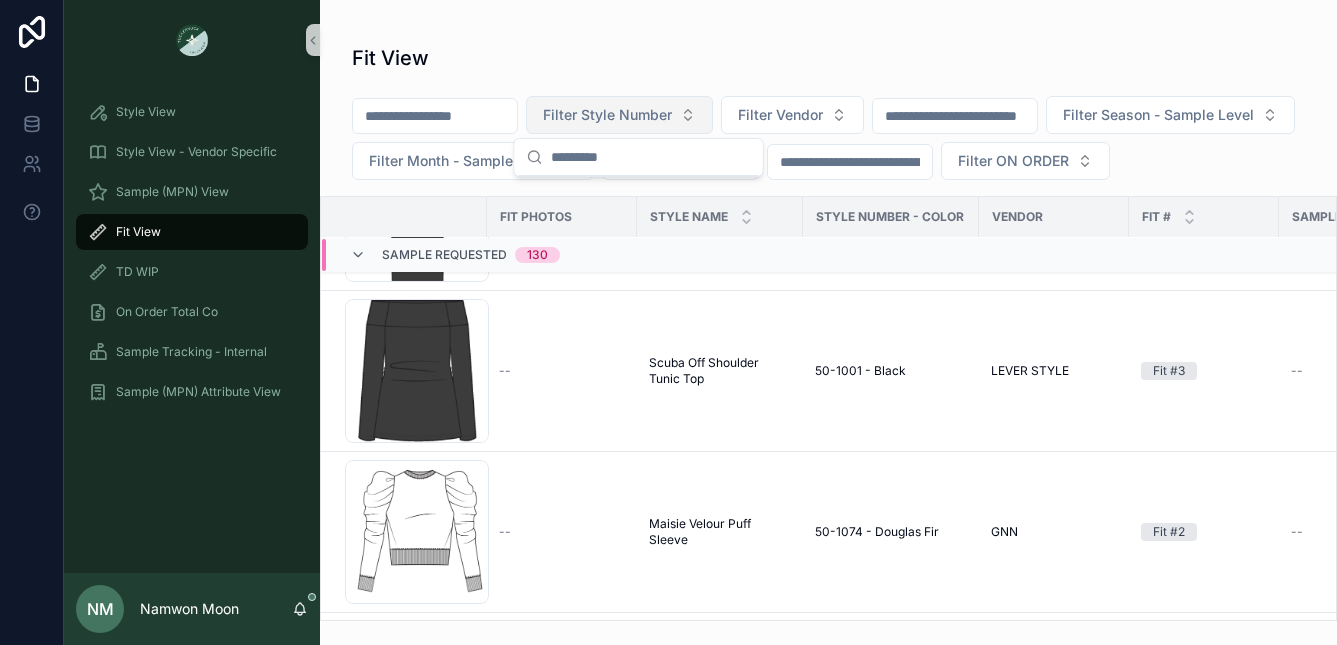 click on "Filter Style Number" at bounding box center (619, 115) 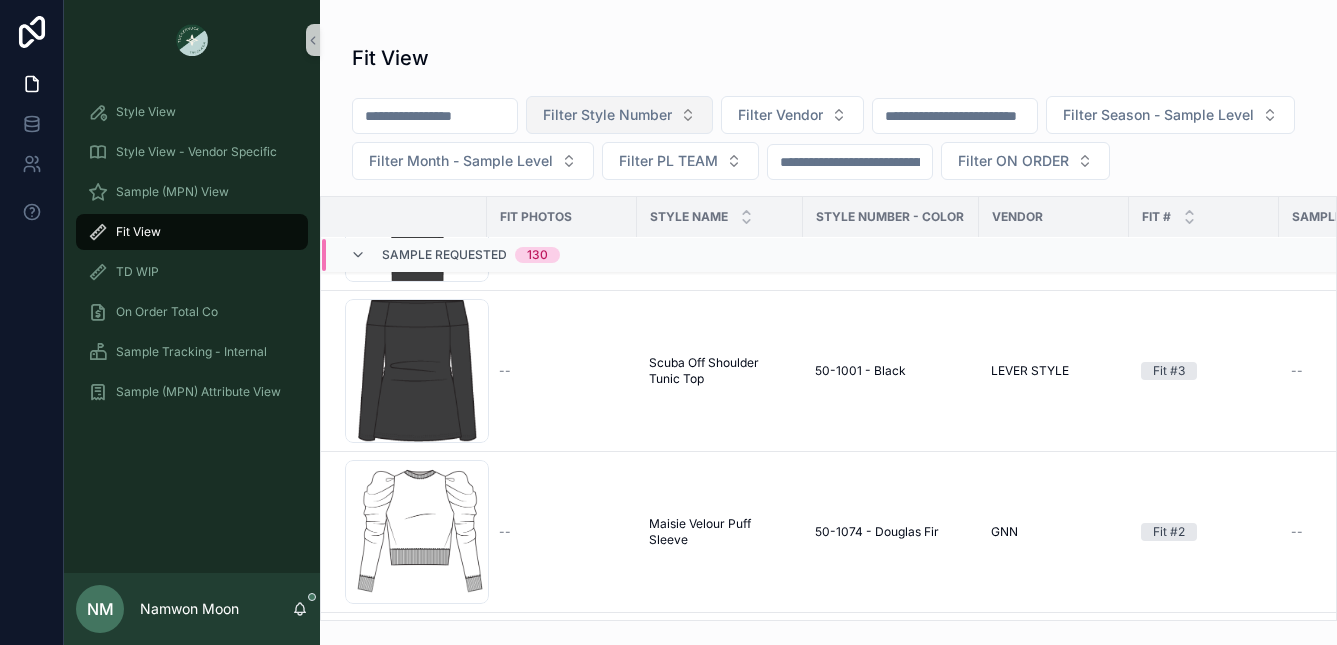 click on "Filter Style Number" at bounding box center [619, 115] 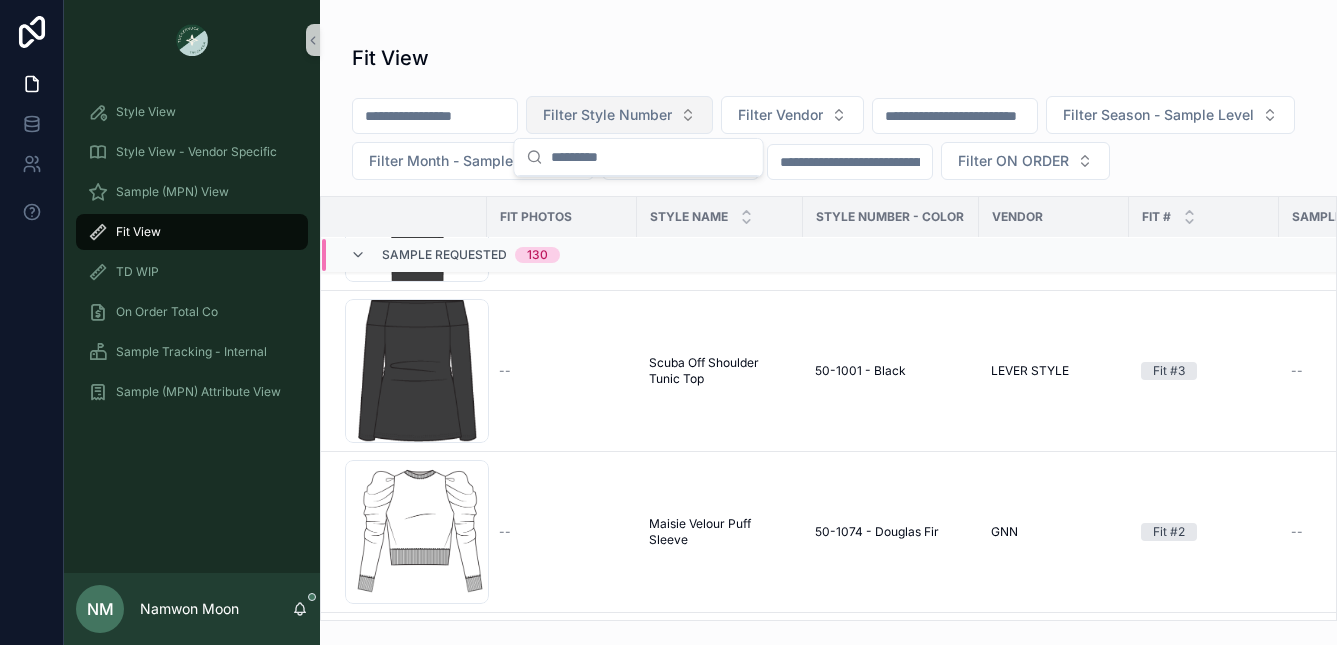 type on "*" 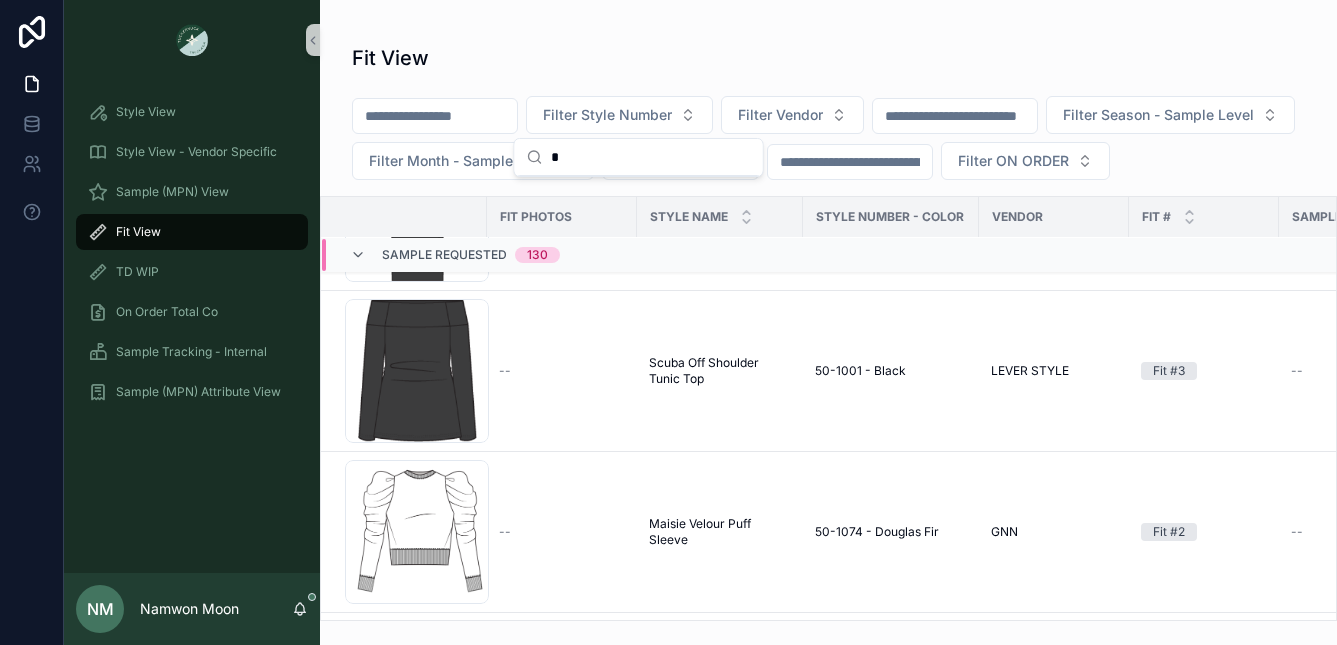 type 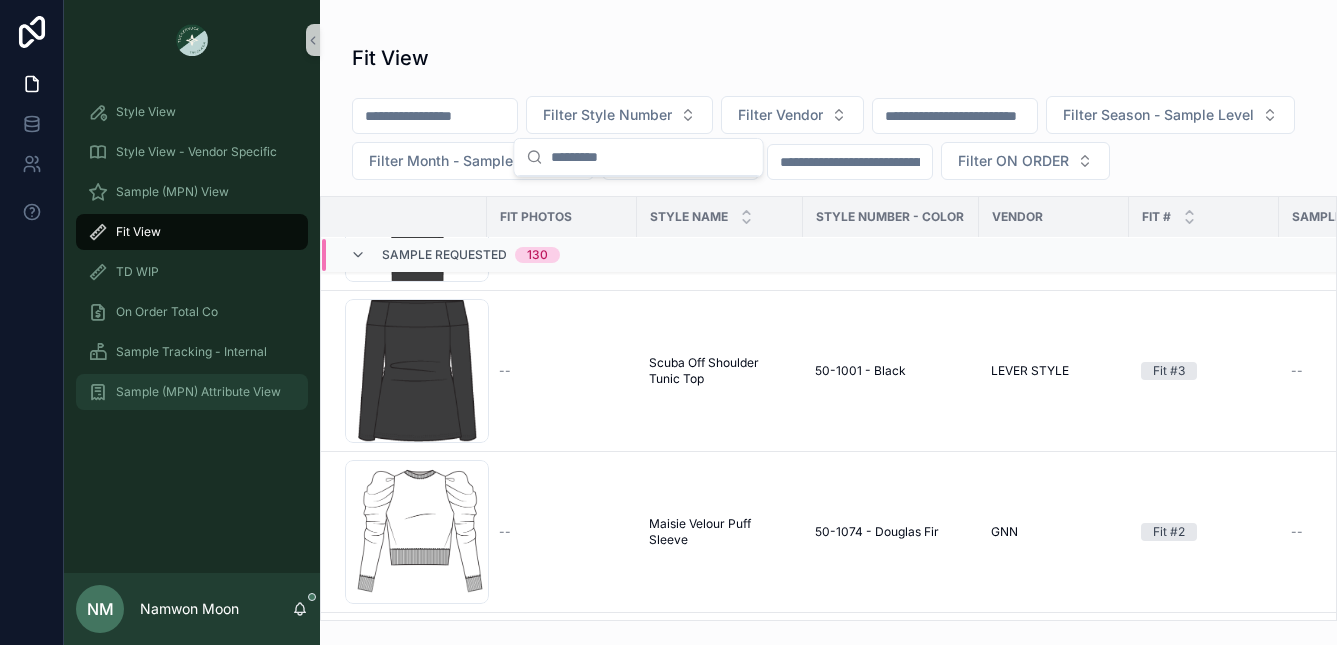 click on "Sample (MPN) Attribute View" at bounding box center (198, 392) 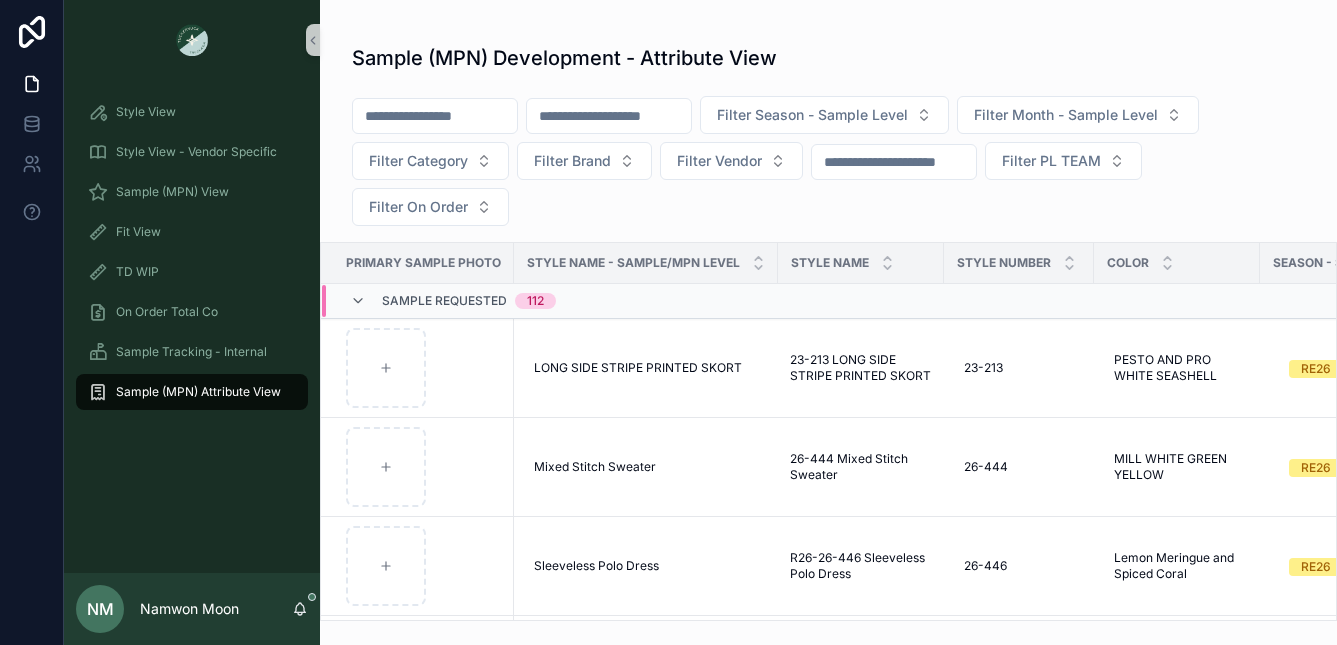 click at bounding box center [609, 116] 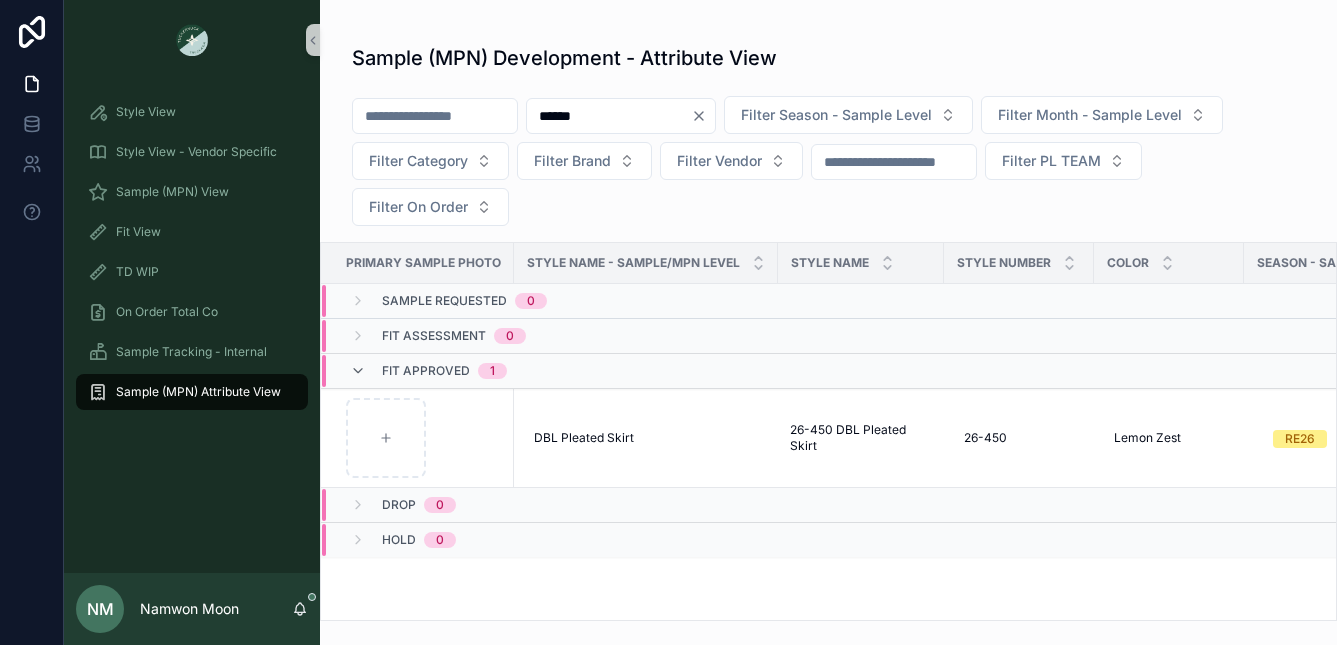 type on "******" 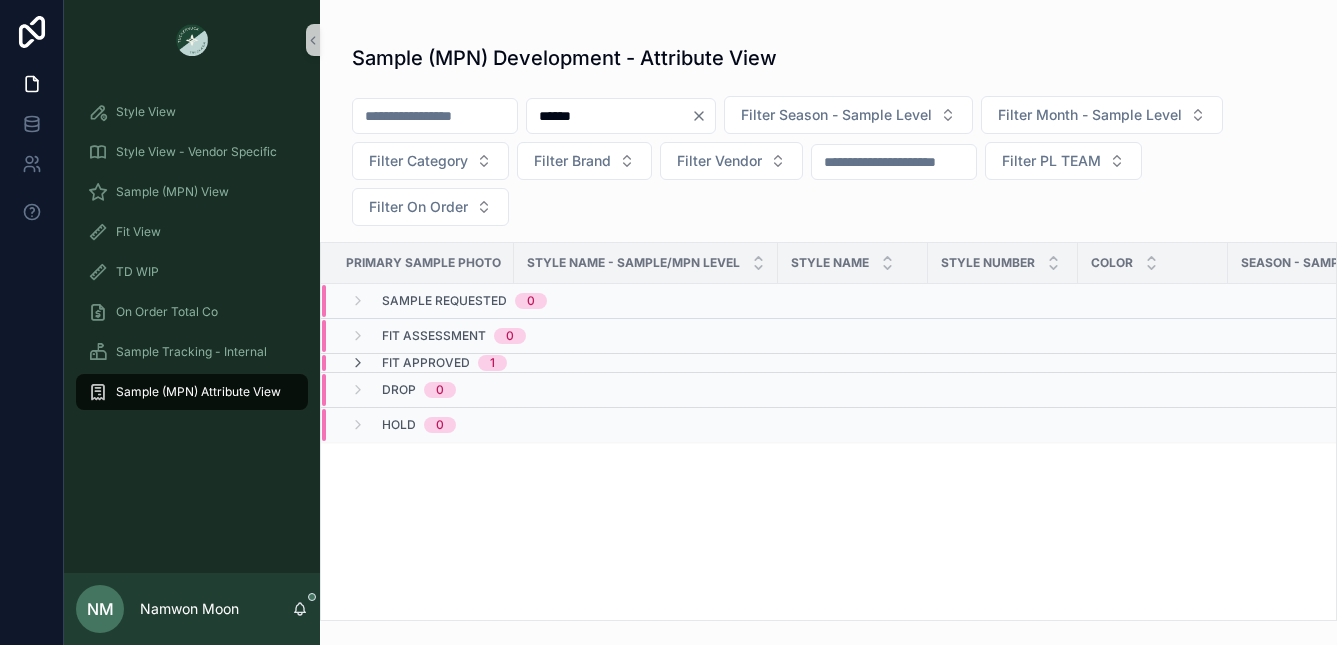 click on "1" at bounding box center (492, 363) 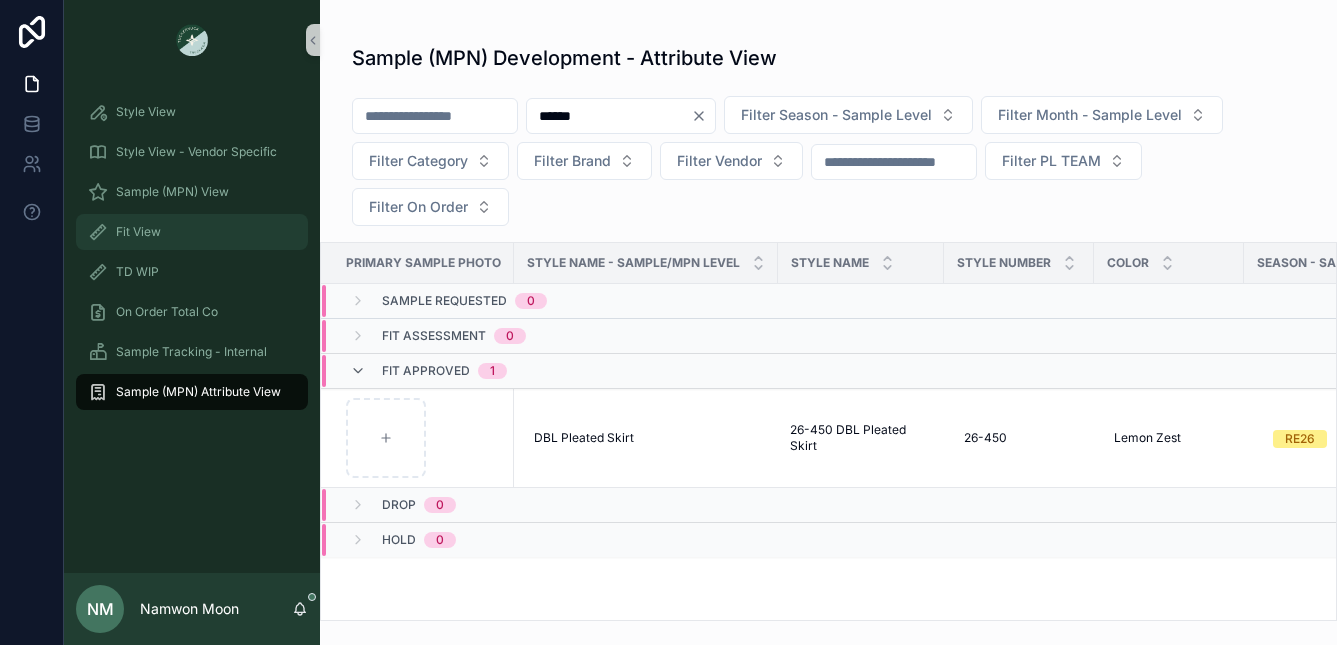 click on "Fit View" at bounding box center (138, 232) 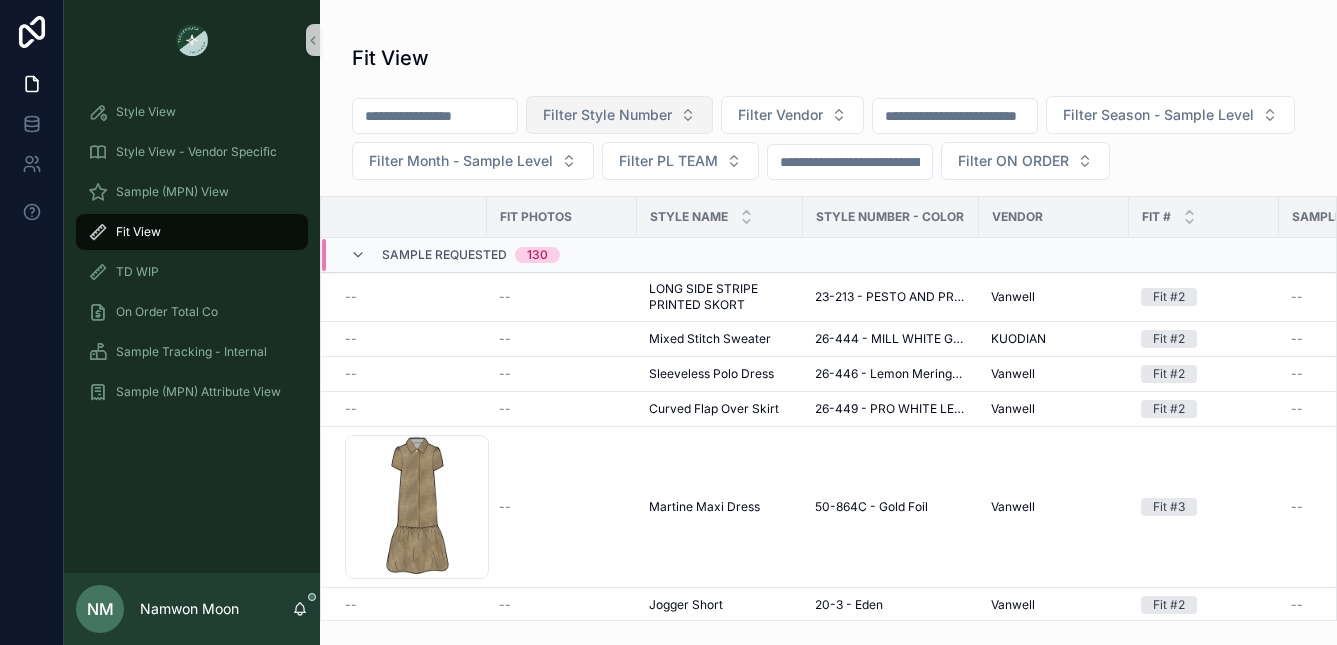 click on "Filter Style Number" at bounding box center [607, 115] 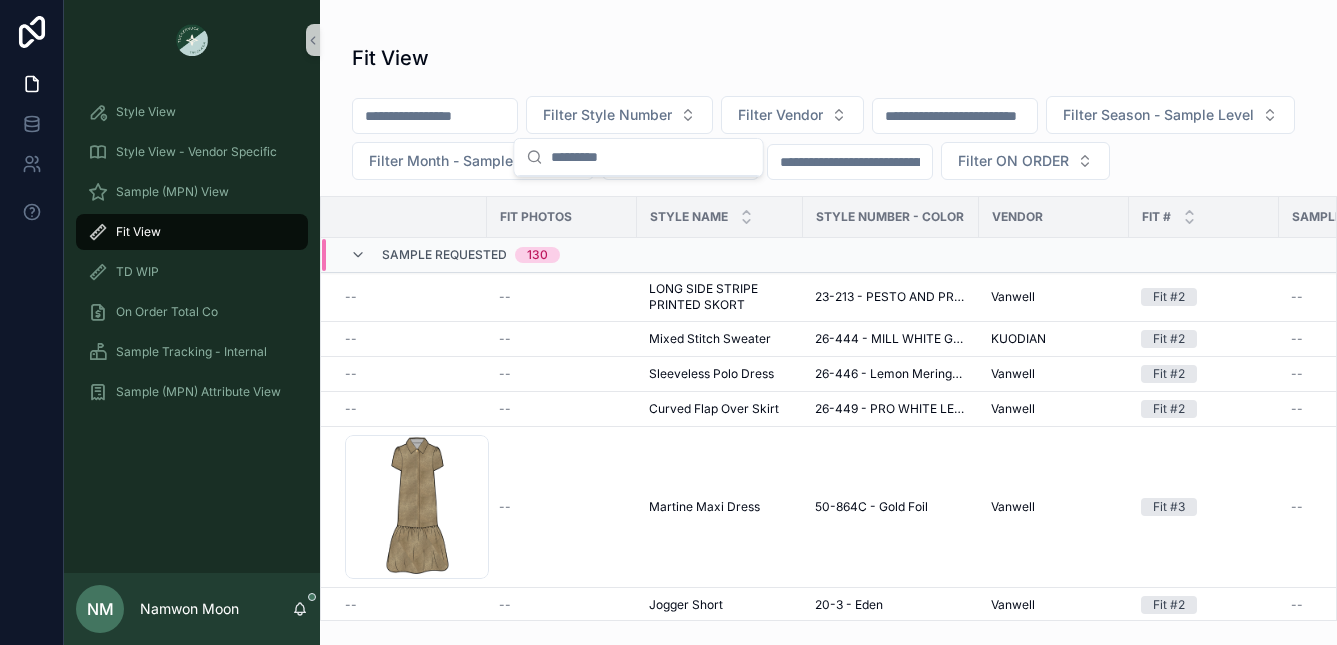 click at bounding box center [651, 157] 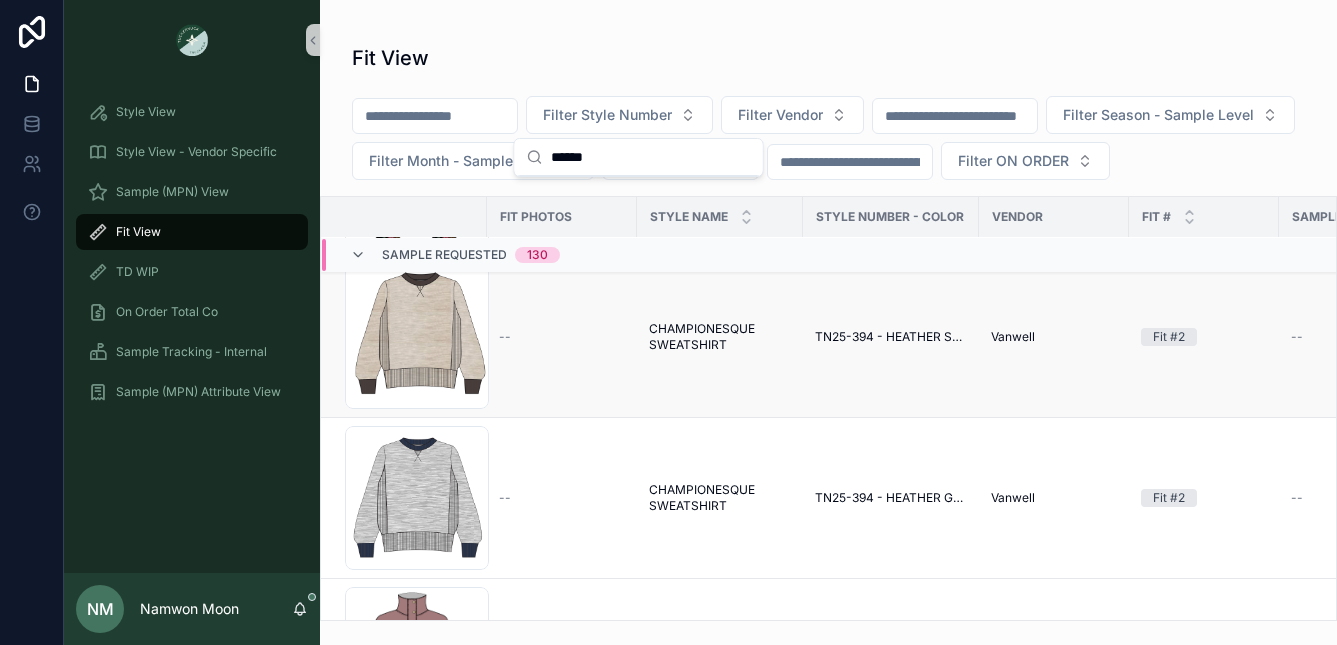 scroll, scrollTop: 7609, scrollLeft: 0, axis: vertical 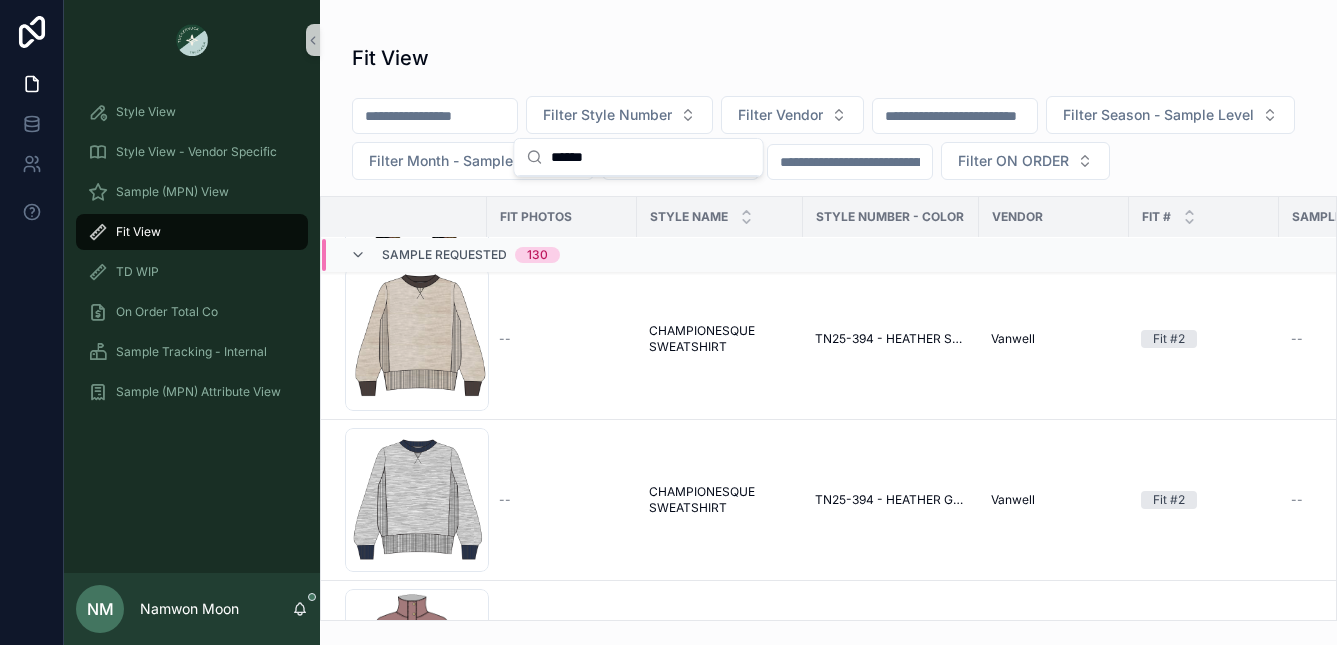 type on "******" 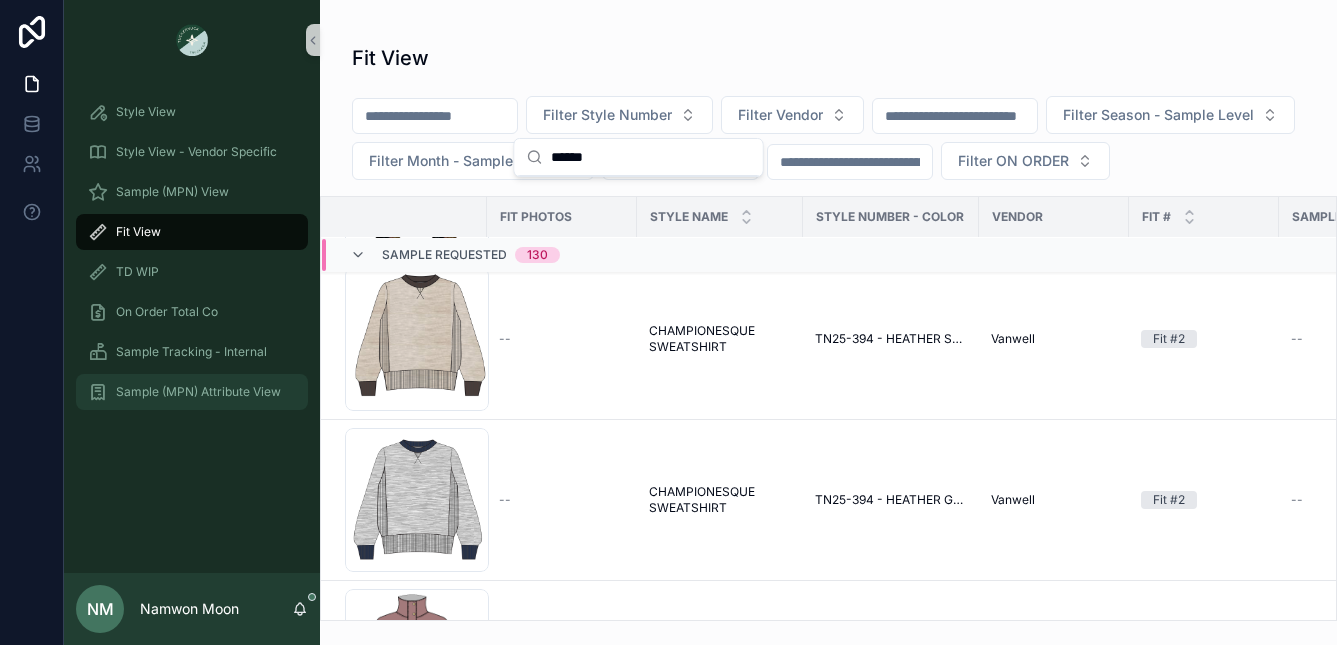 click on "Sample (MPN) Attribute View" at bounding box center (198, 392) 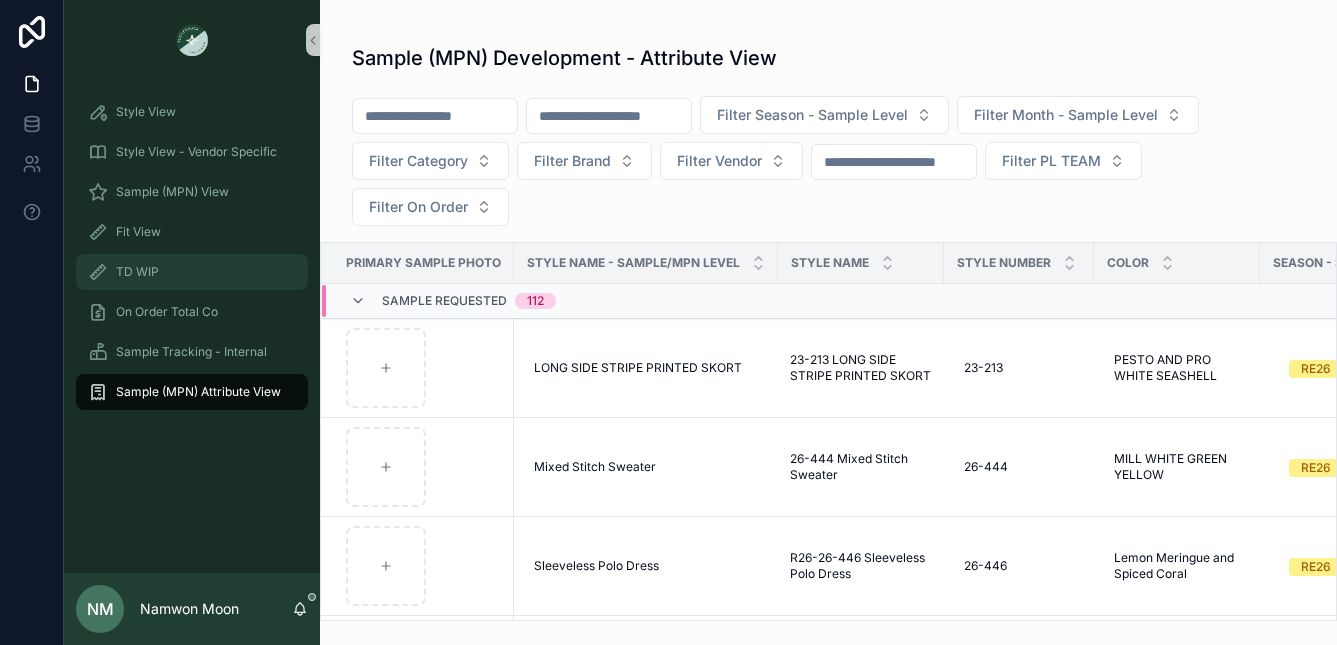 click on "TD WIP" at bounding box center (192, 272) 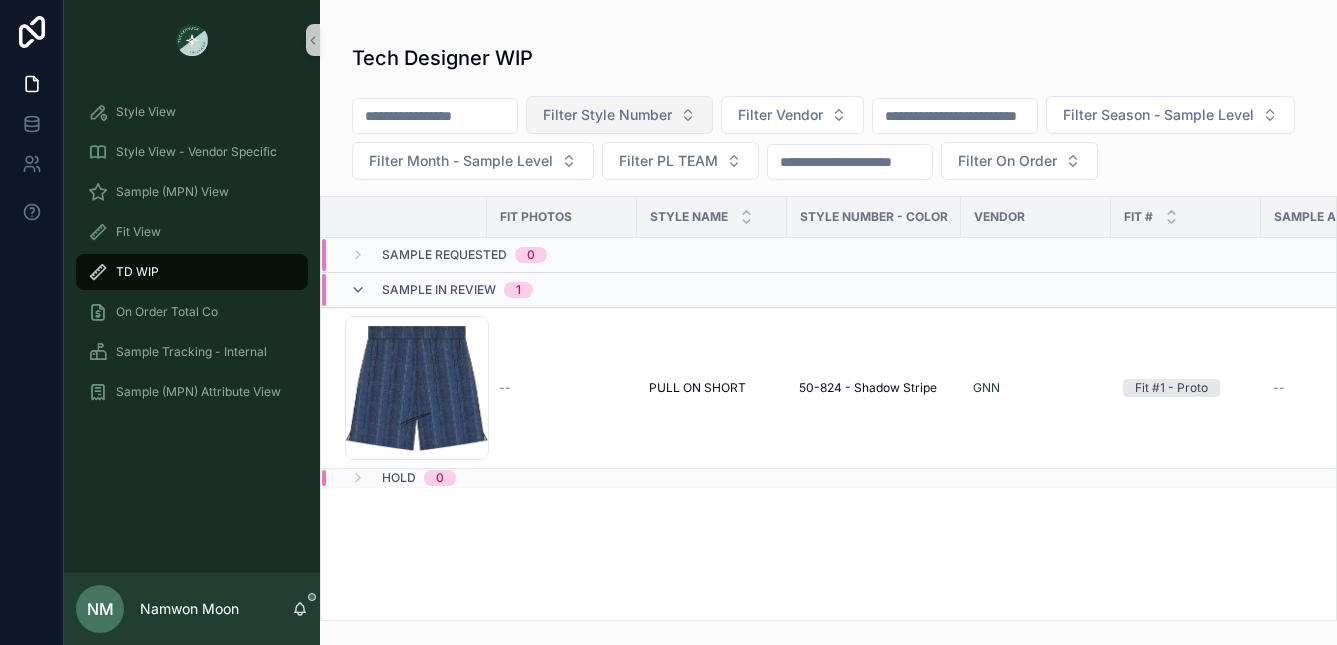 click on "Filter Style Number" at bounding box center [607, 115] 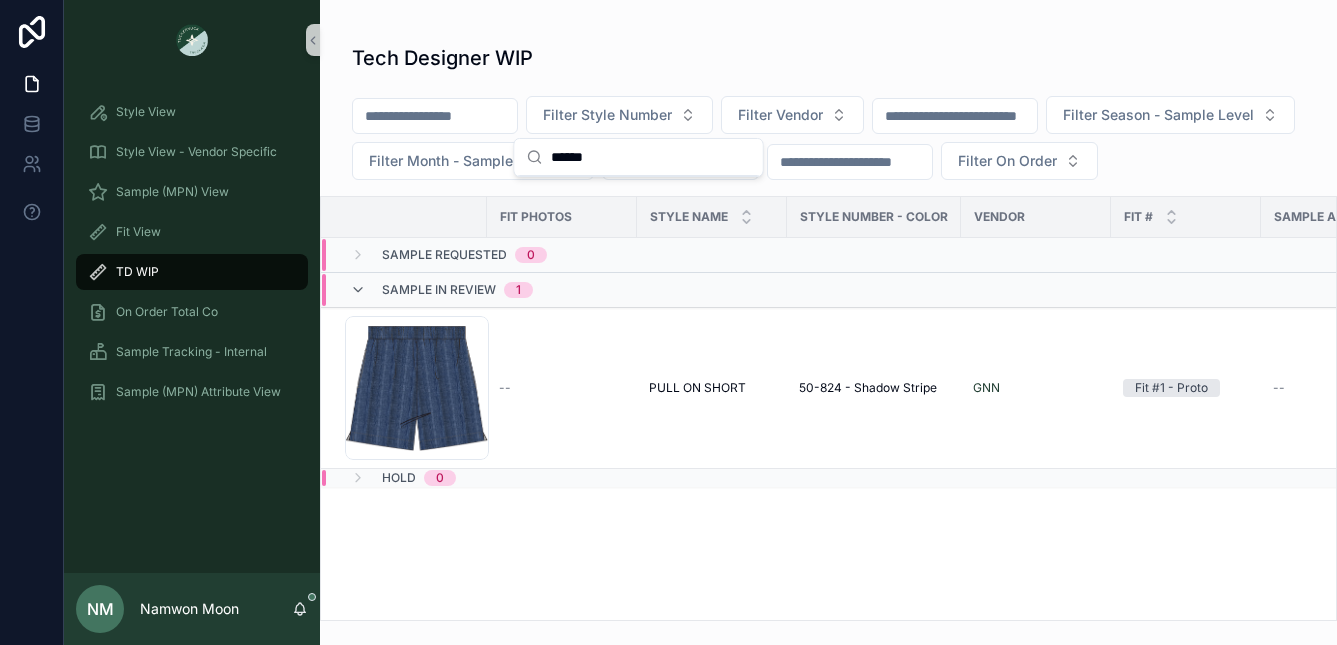 type on "******" 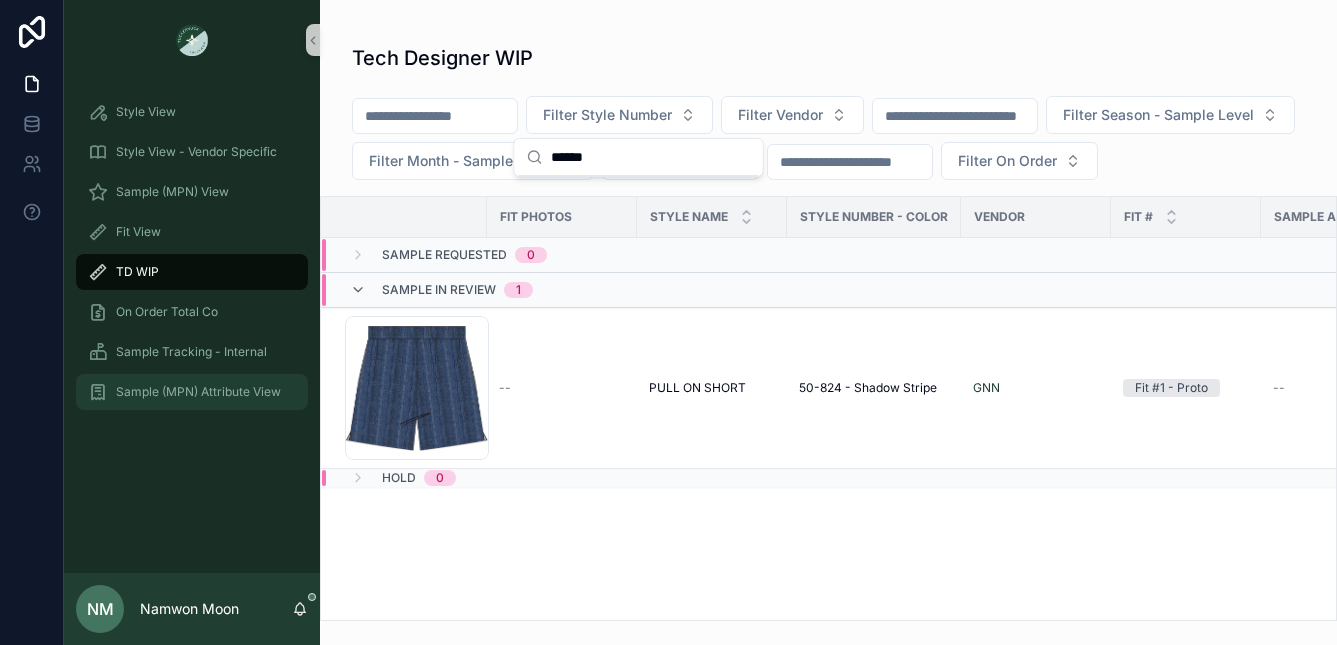 click on "Sample (MPN) Attribute View" at bounding box center [198, 392] 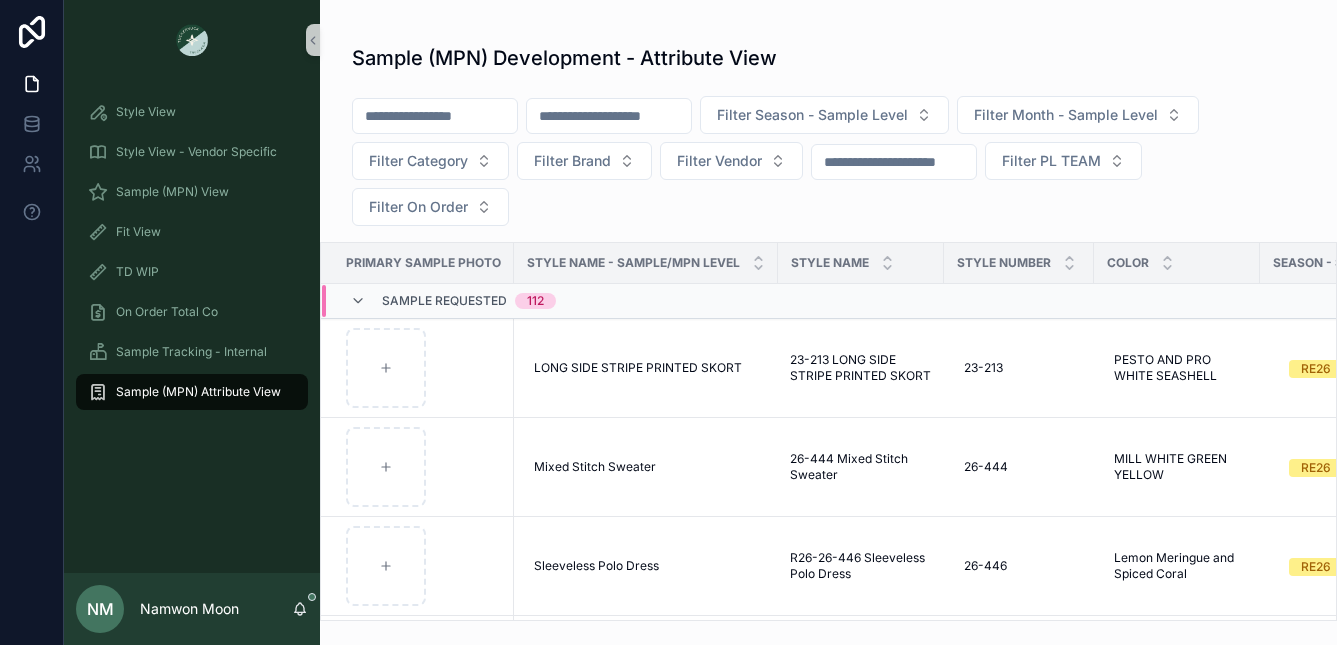 click at bounding box center [609, 116] 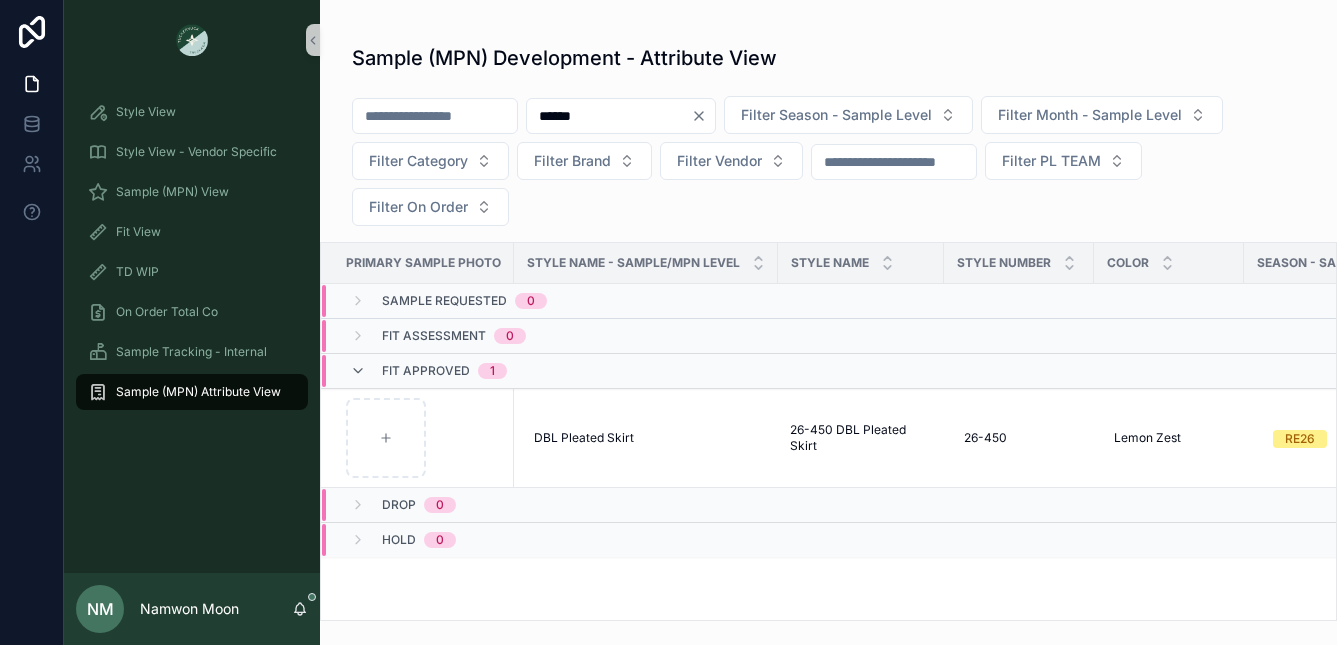 click on "Fit Approved" at bounding box center [426, 371] 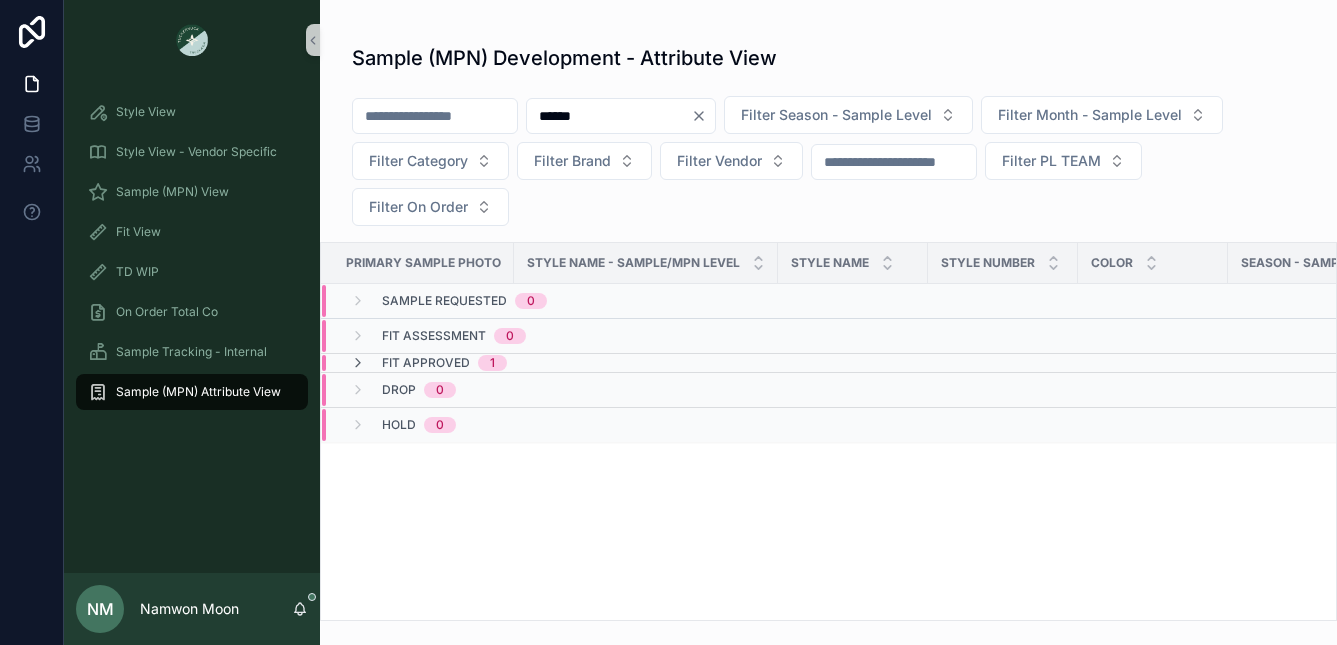 click on "Fit Approved" at bounding box center [426, 363] 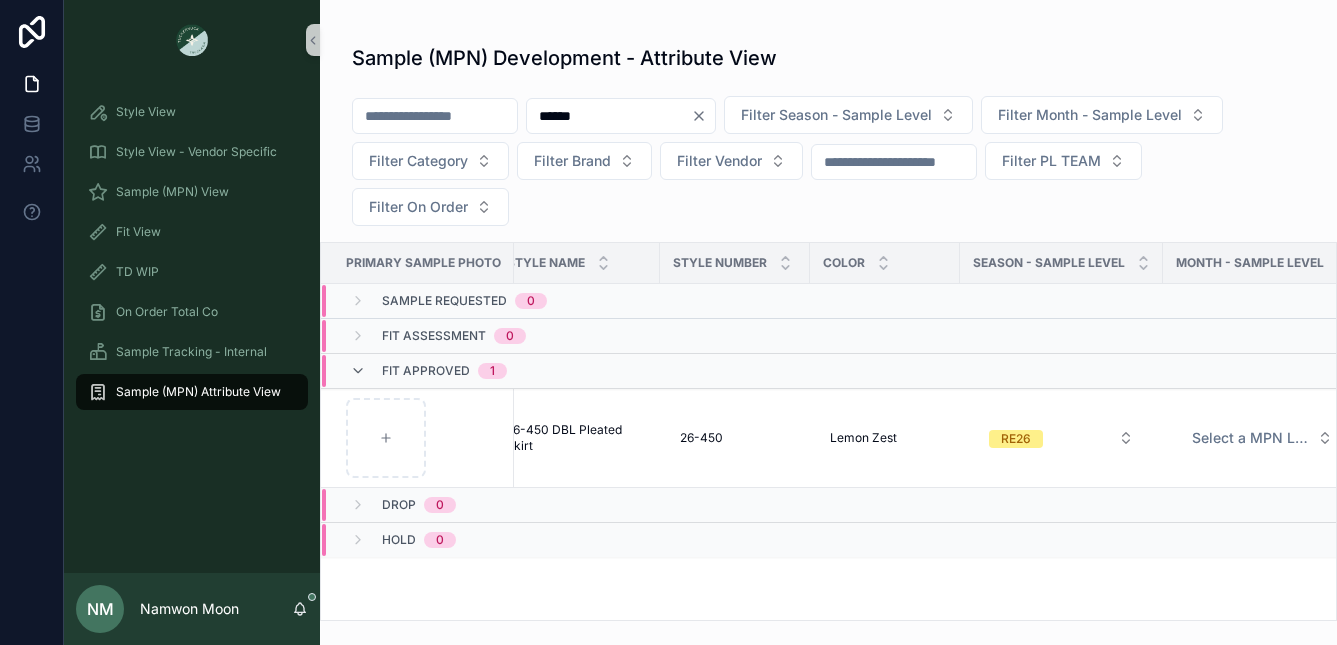 scroll, scrollTop: 0, scrollLeft: 281, axis: horizontal 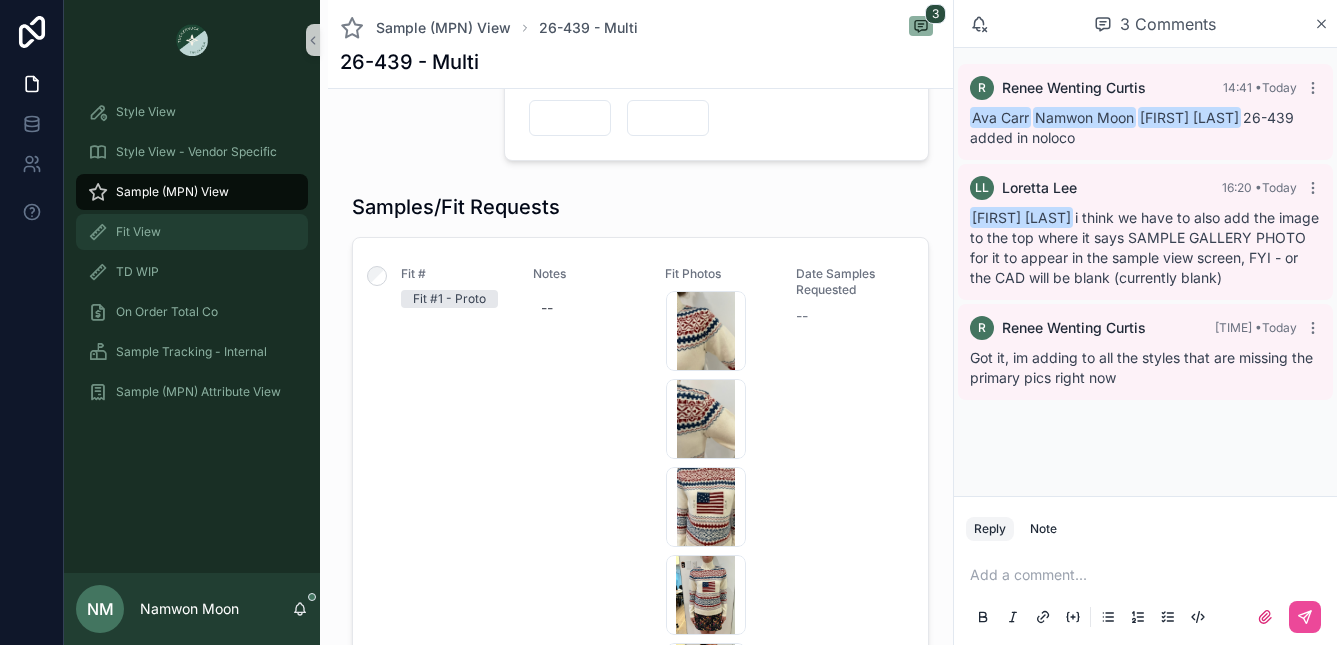 click on "Fit View" at bounding box center [138, 232] 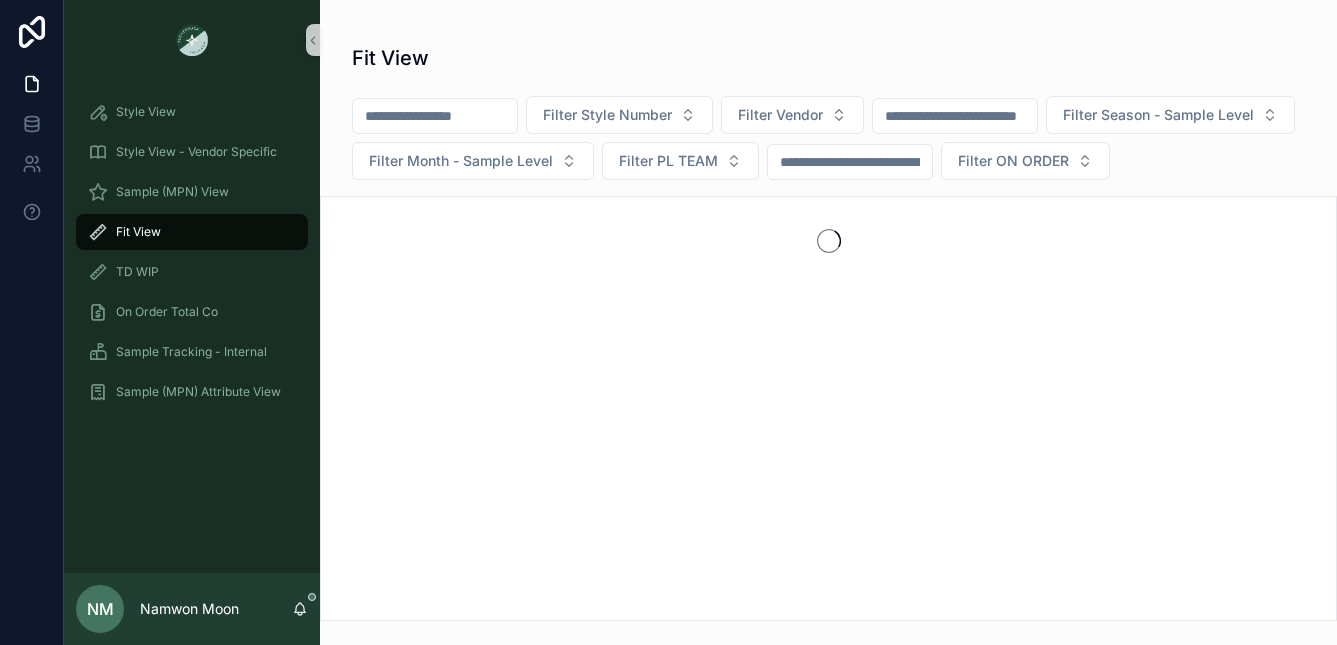 scroll, scrollTop: 0, scrollLeft: 0, axis: both 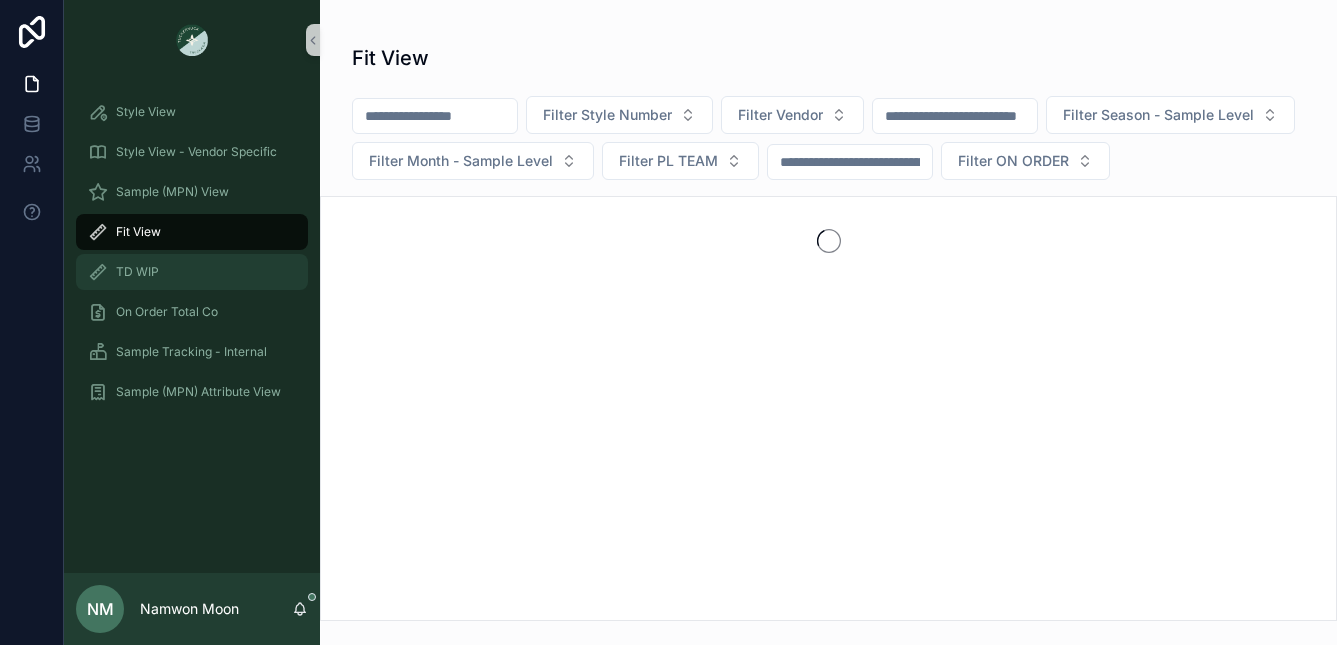 click on "TD WIP" at bounding box center (137, 272) 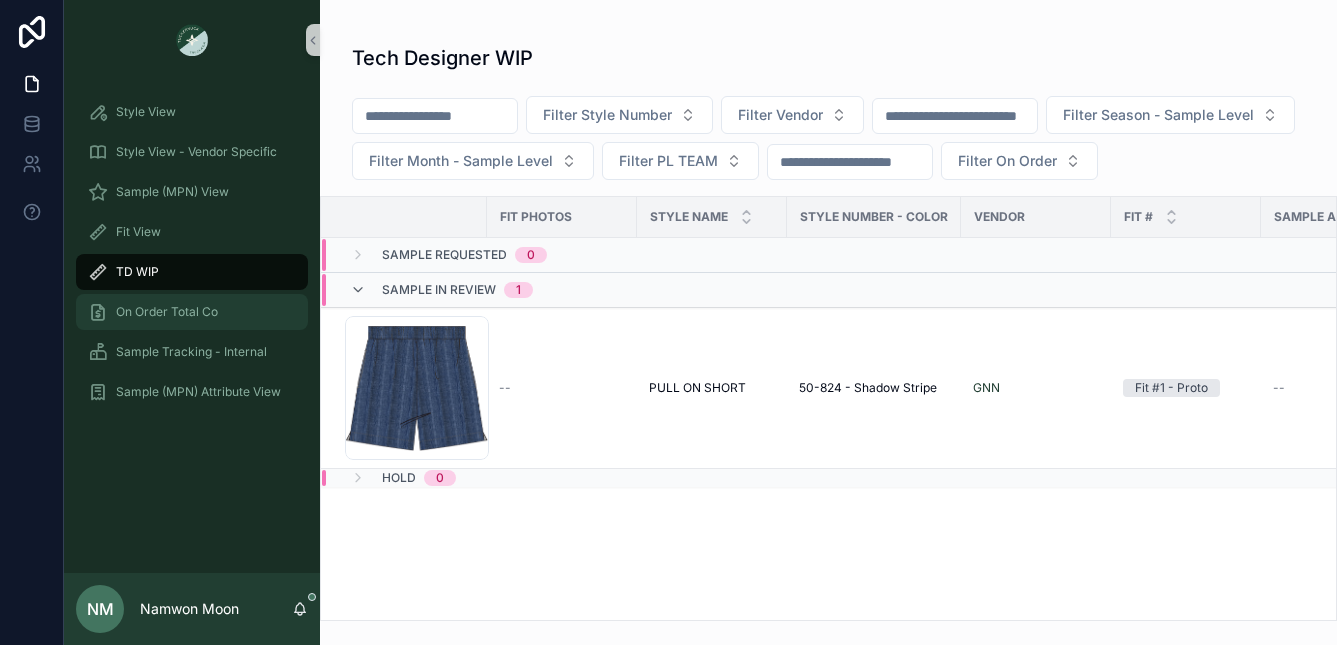 click on "On Order Total Co" at bounding box center [167, 312] 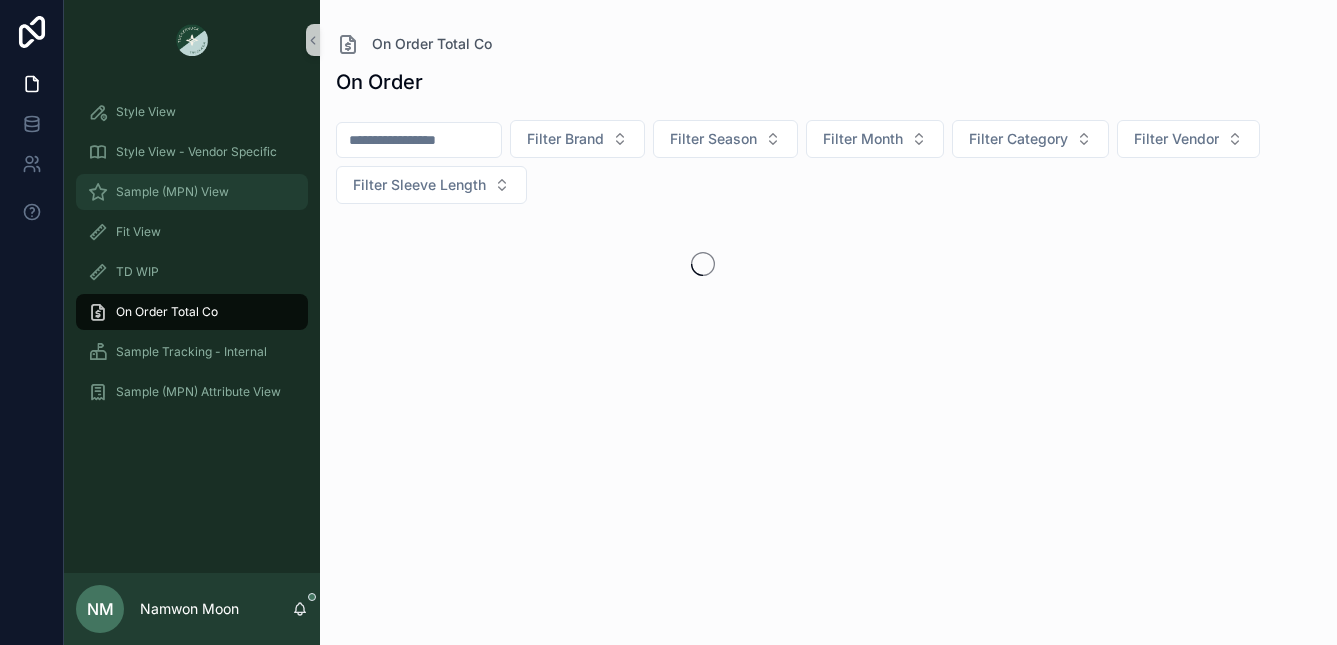 click on "Sample (MPN) View" at bounding box center (172, 192) 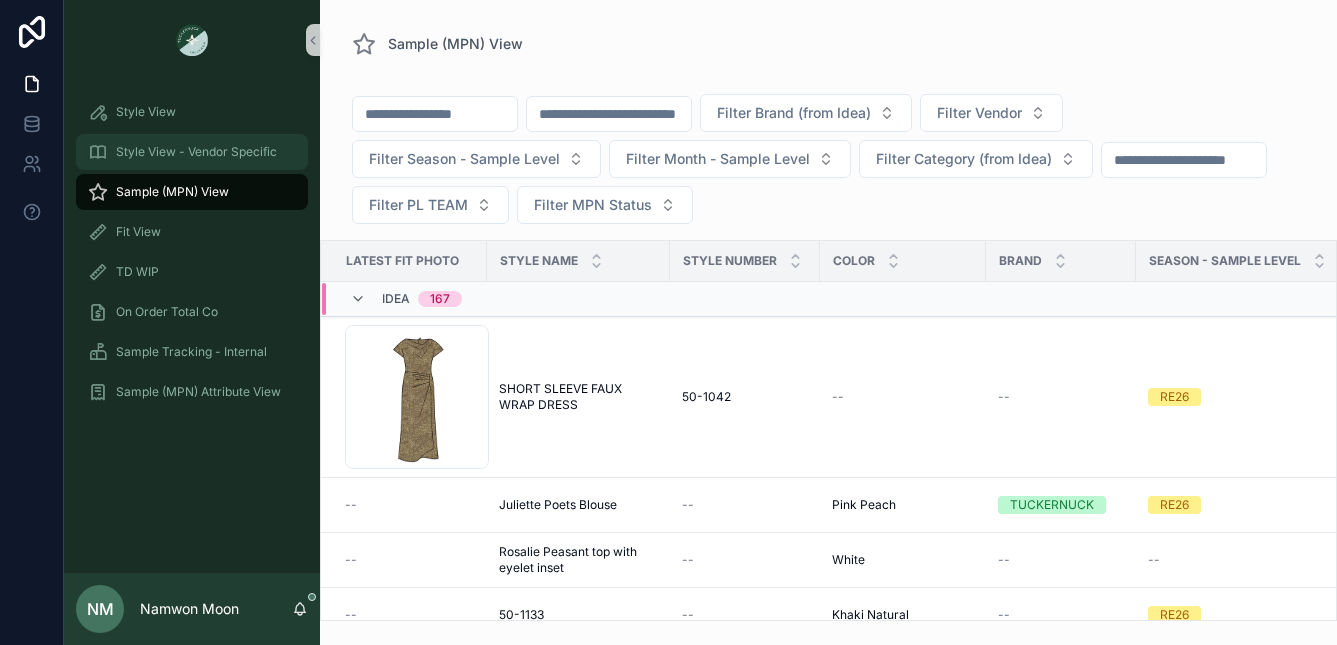 click on "Style View - Vendor Specific" at bounding box center [196, 152] 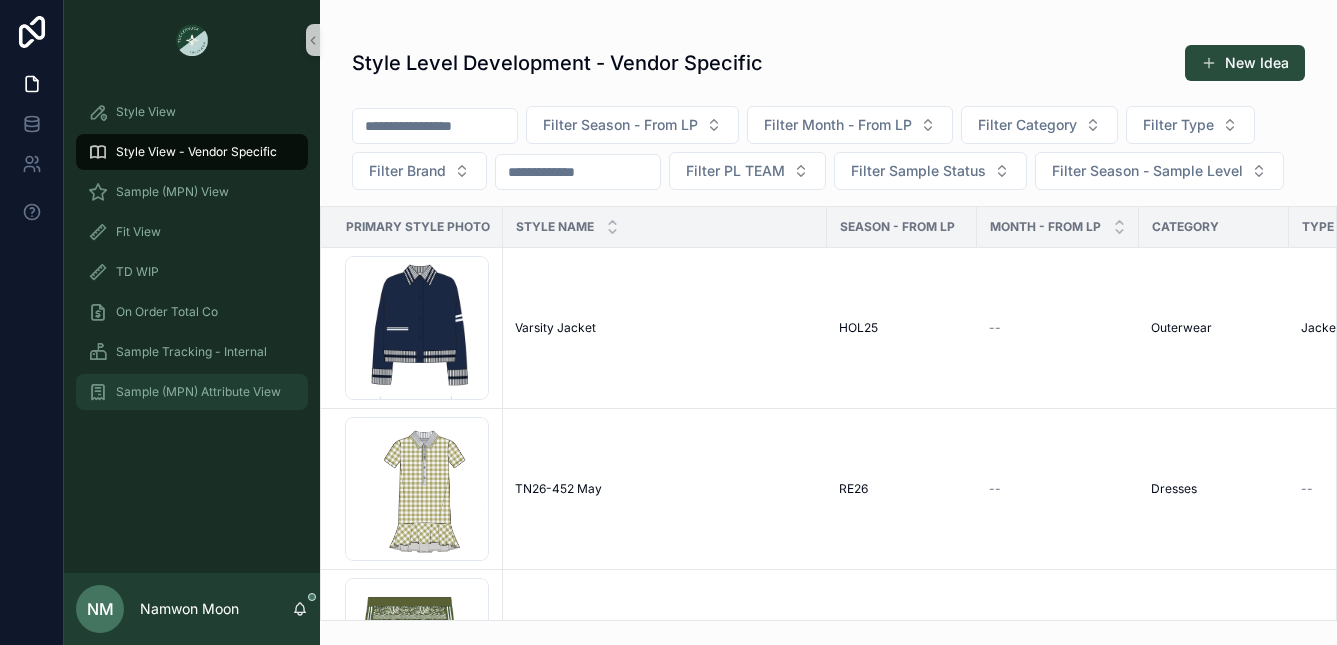 click on "Sample (MPN) Attribute View" at bounding box center (198, 392) 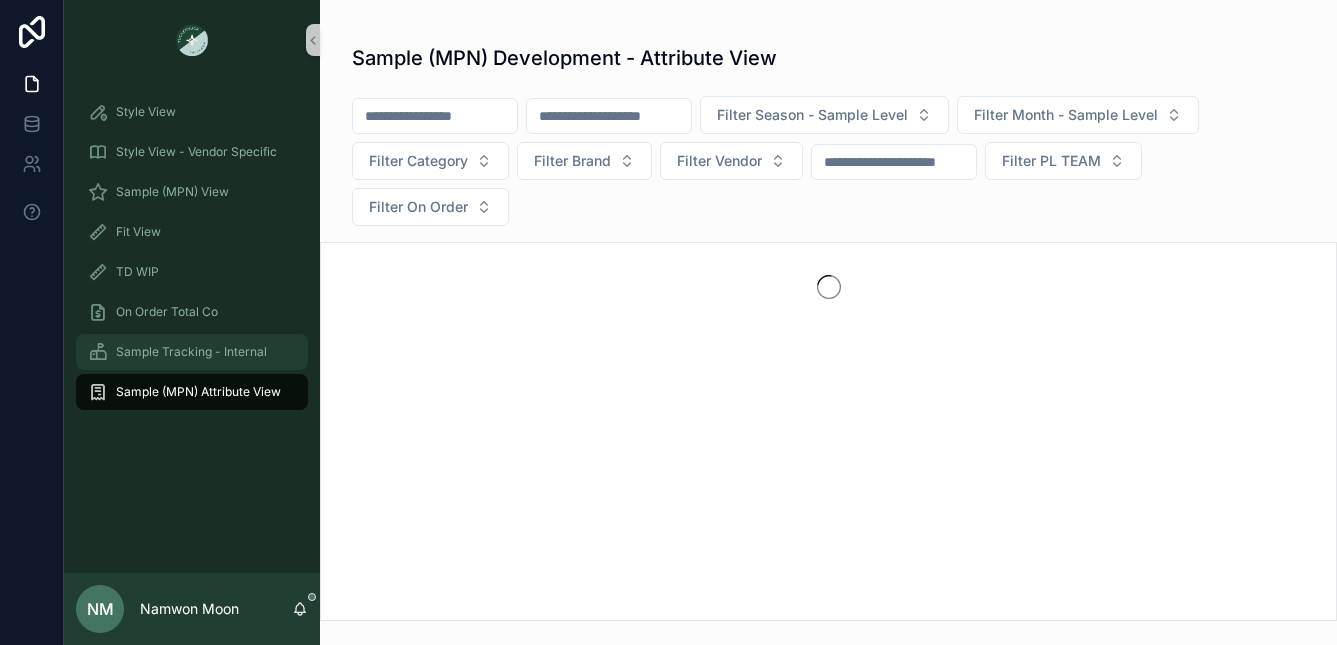 click on "Sample Tracking - Internal" at bounding box center [191, 352] 